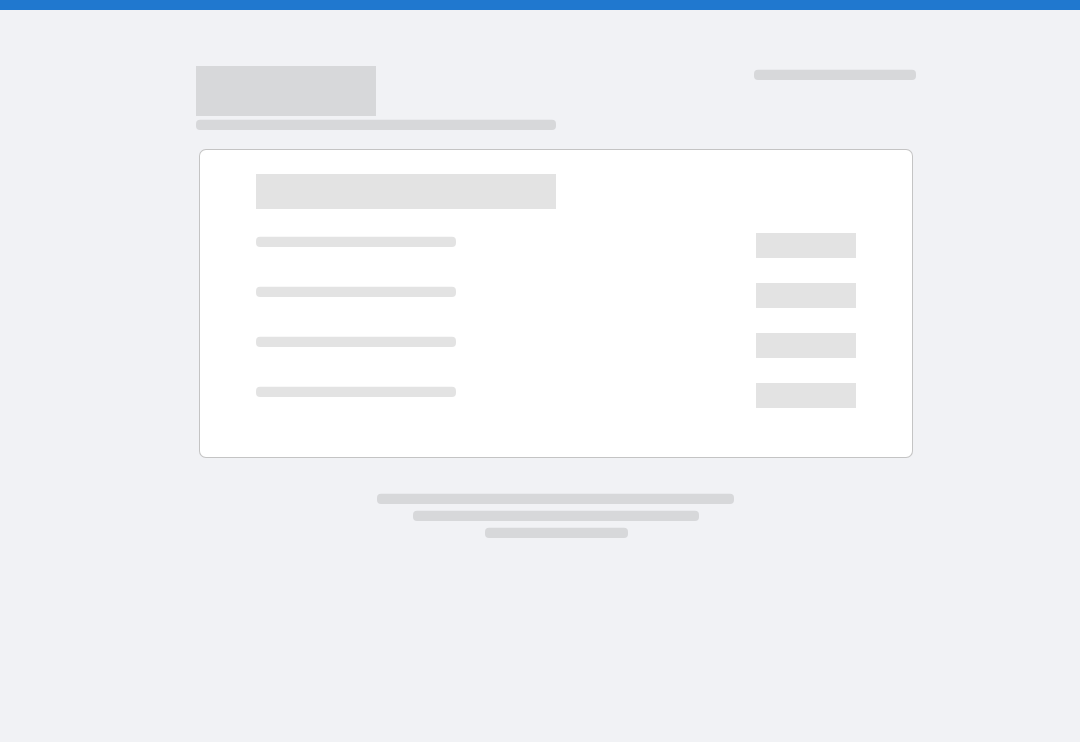 scroll, scrollTop: 0, scrollLeft: 0, axis: both 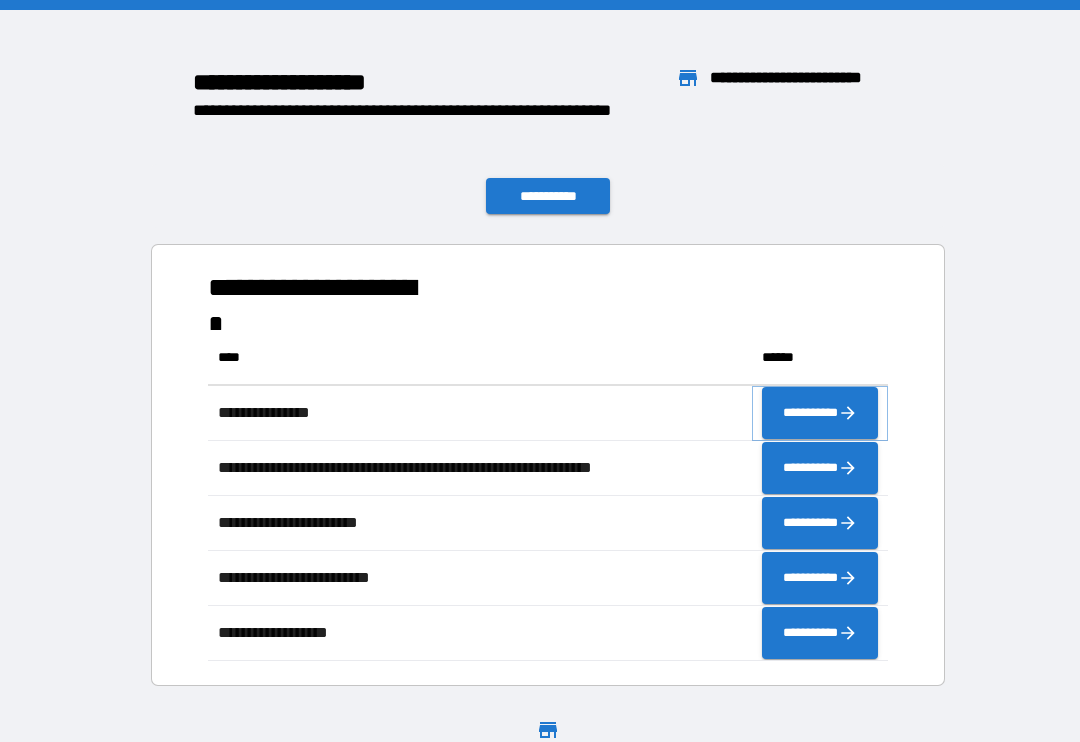 click on "**********" at bounding box center [820, 413] 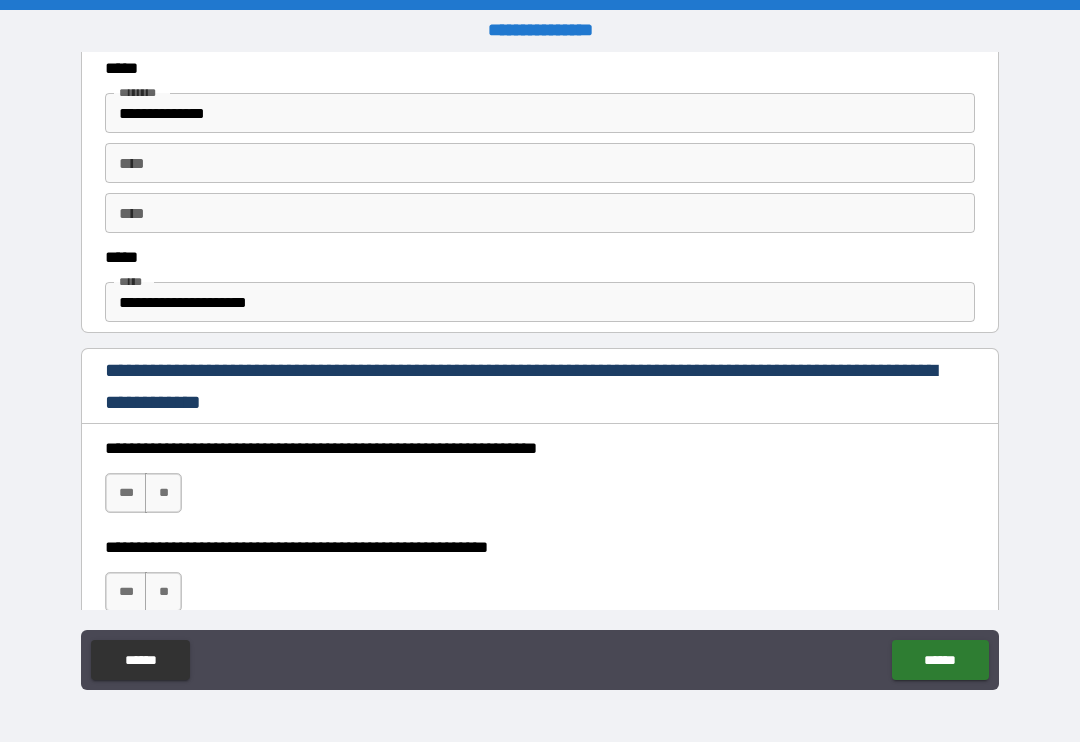 scroll, scrollTop: 1020, scrollLeft: 0, axis: vertical 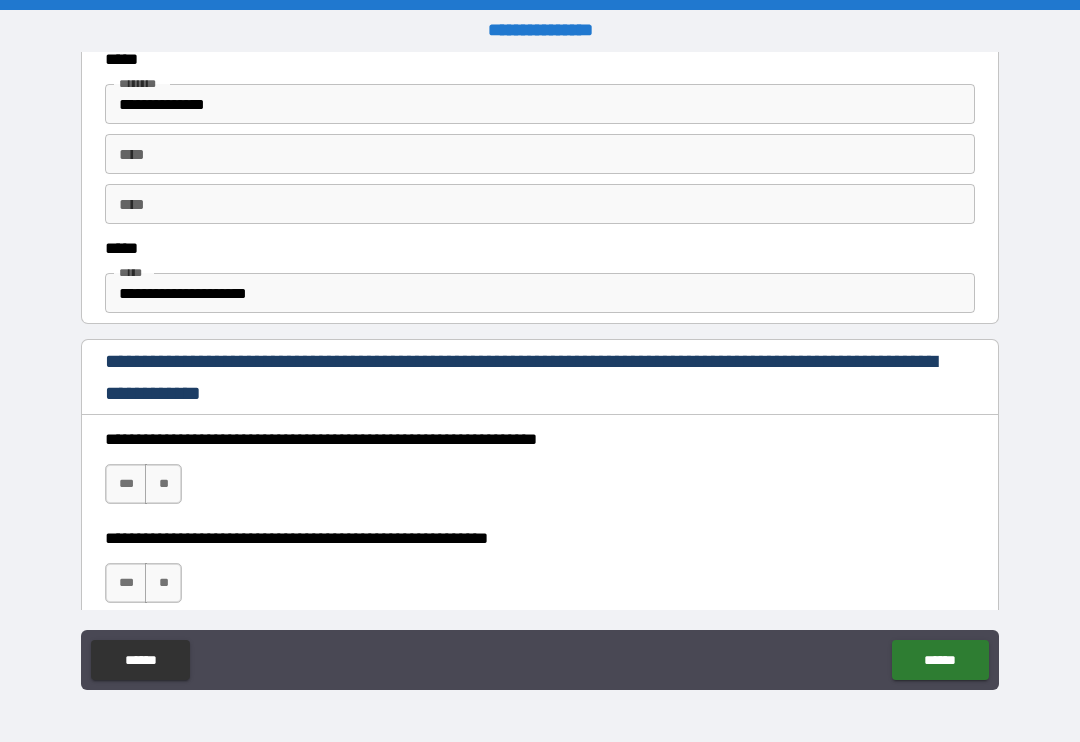 click on "***" at bounding box center (126, 484) 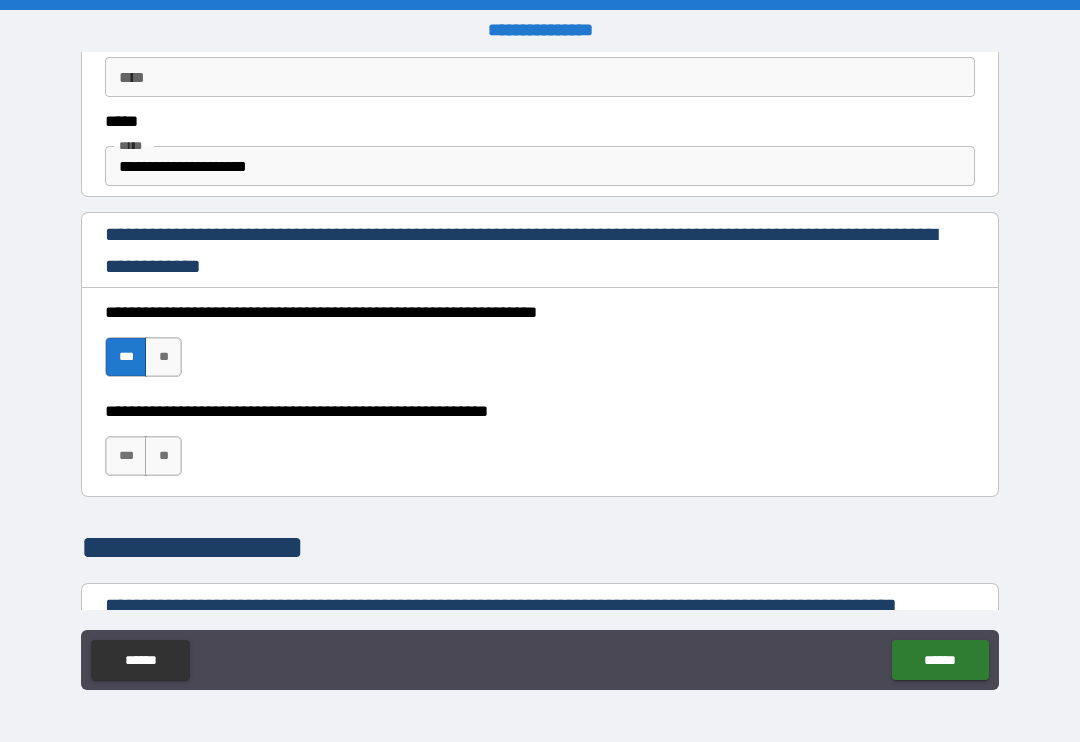 scroll, scrollTop: 1148, scrollLeft: 0, axis: vertical 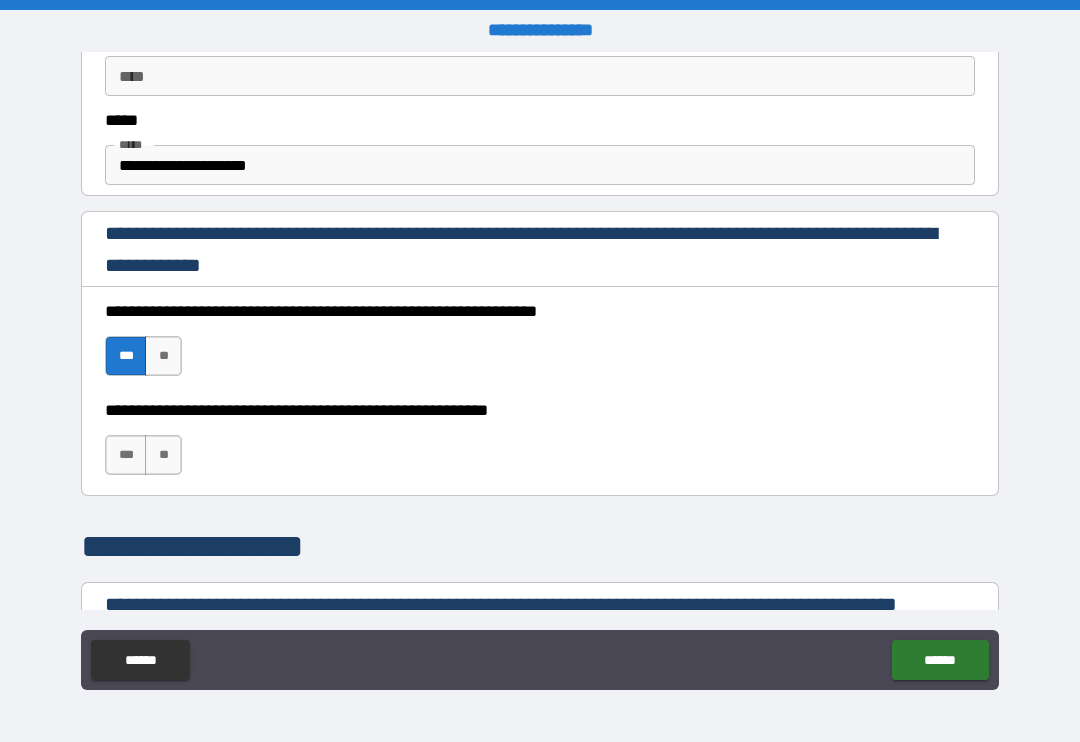 click on "***" at bounding box center (126, 455) 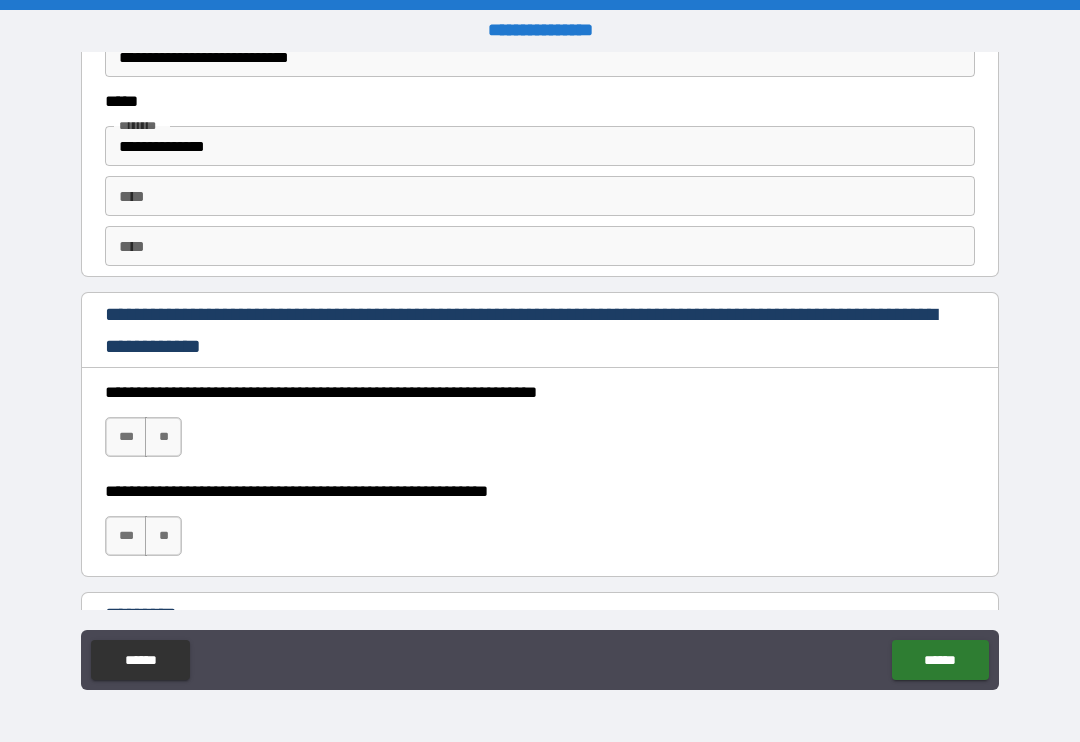 scroll, scrollTop: 2657, scrollLeft: 0, axis: vertical 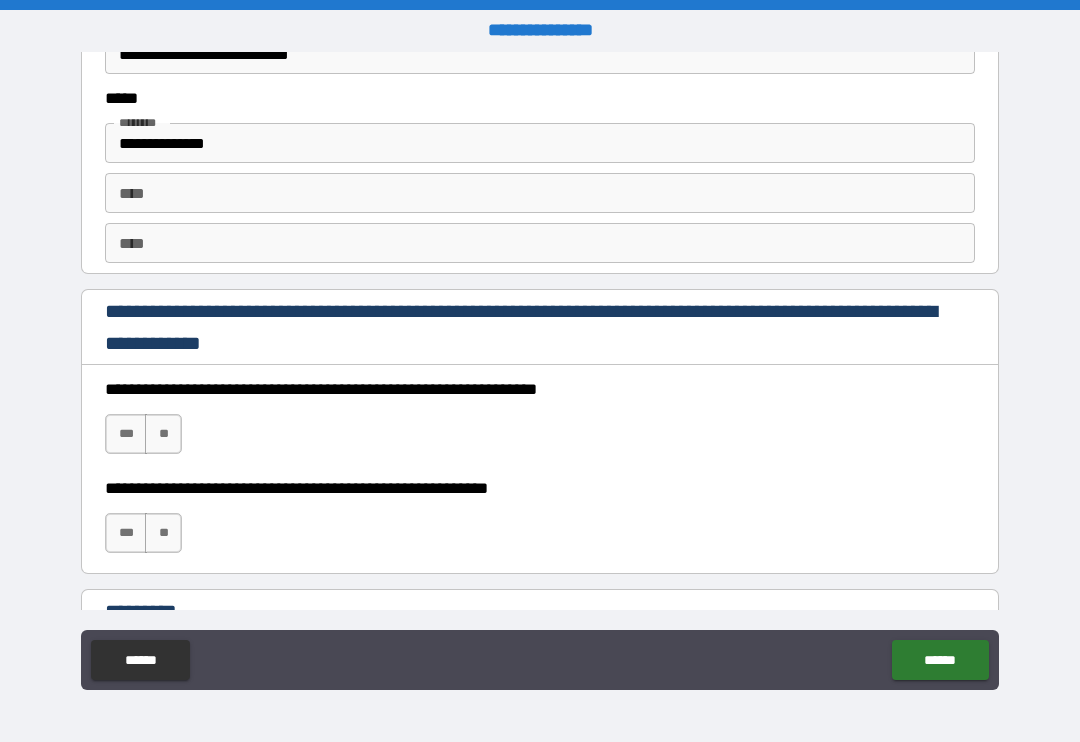 click on "***" at bounding box center (126, 434) 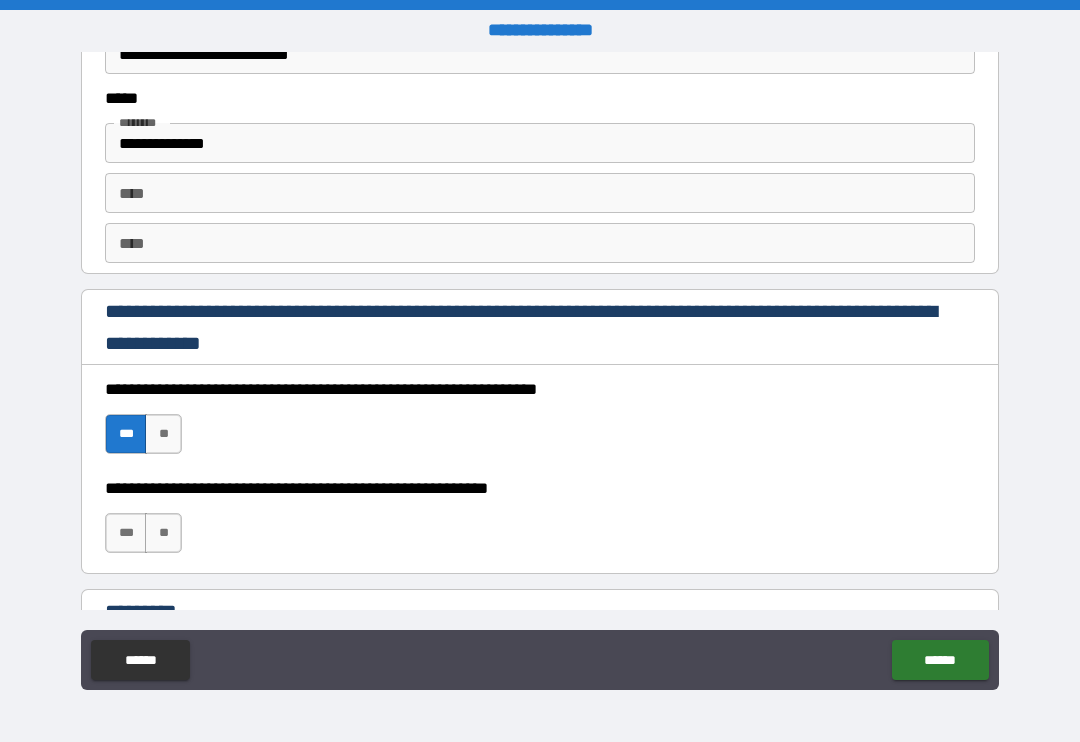 click on "***" at bounding box center (126, 533) 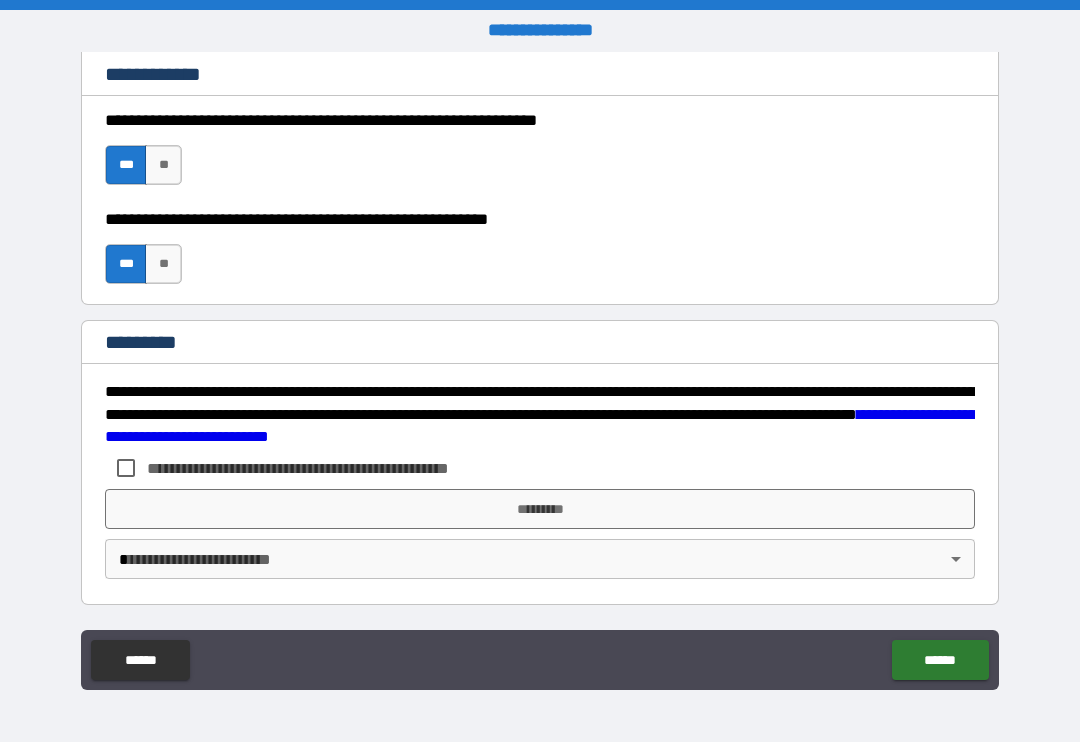 scroll, scrollTop: 2926, scrollLeft: 0, axis: vertical 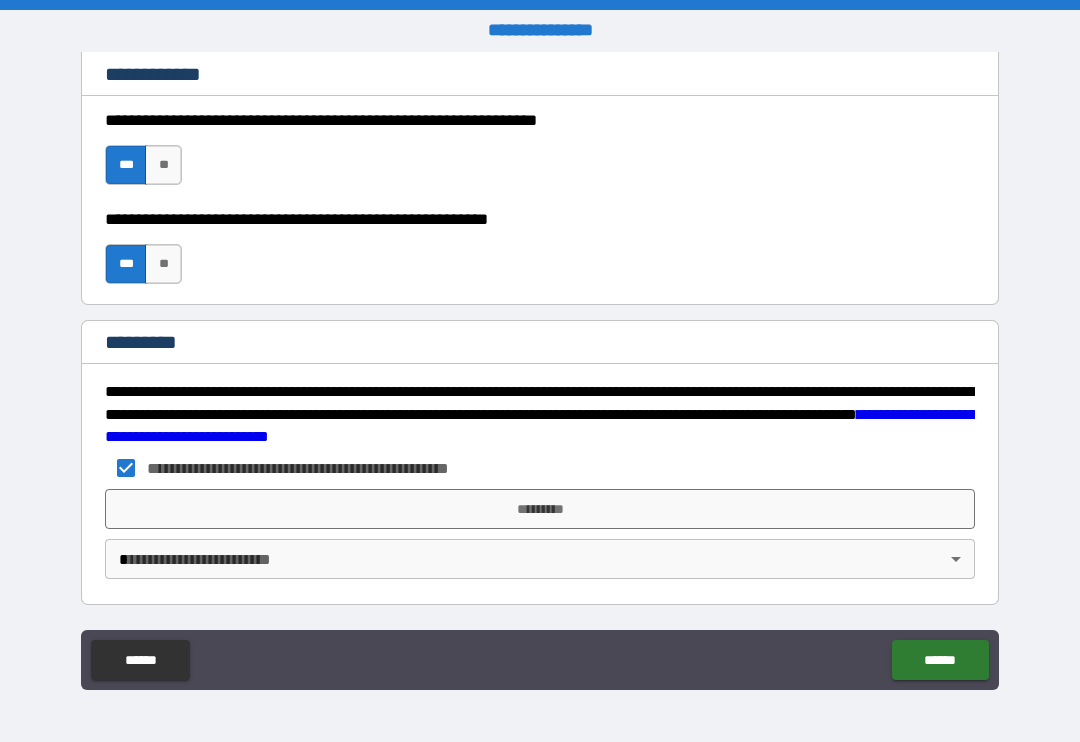 click on "*********" at bounding box center [540, 509] 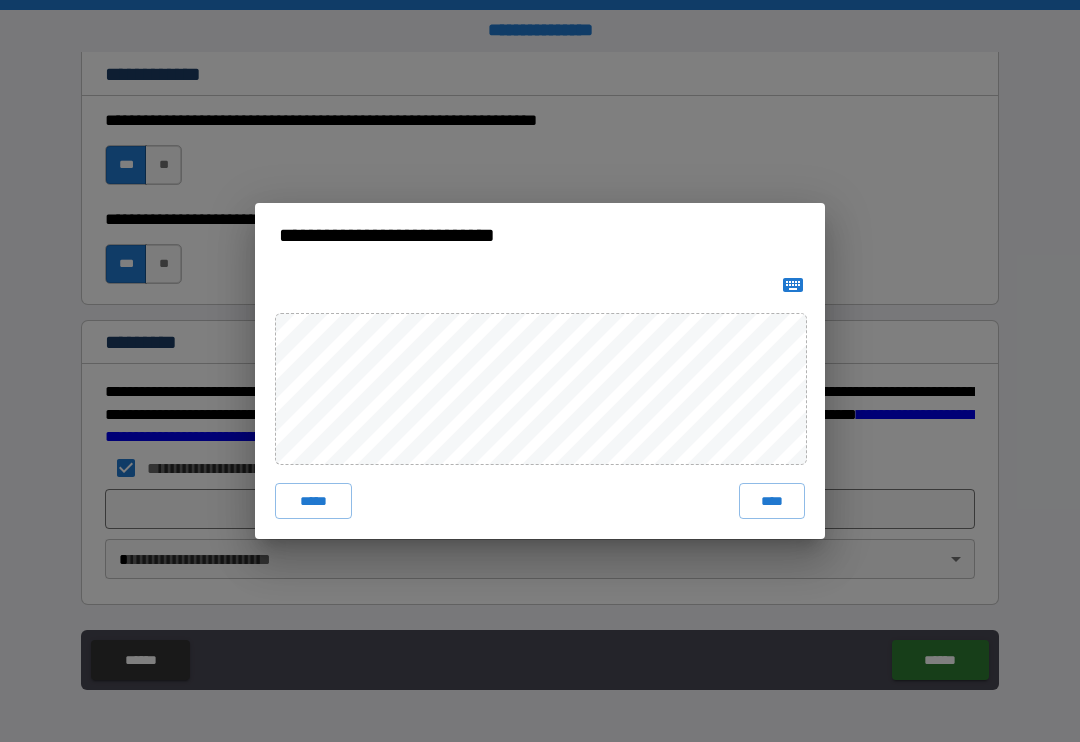 click on "****" at bounding box center [772, 501] 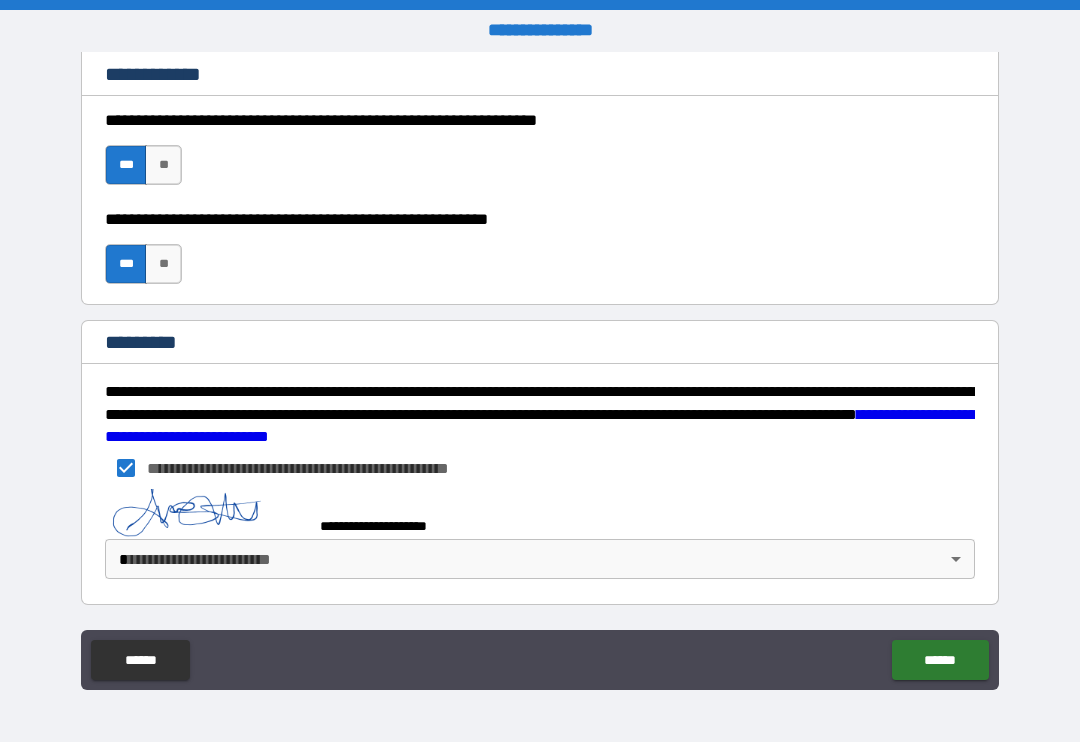 scroll, scrollTop: 2916, scrollLeft: 0, axis: vertical 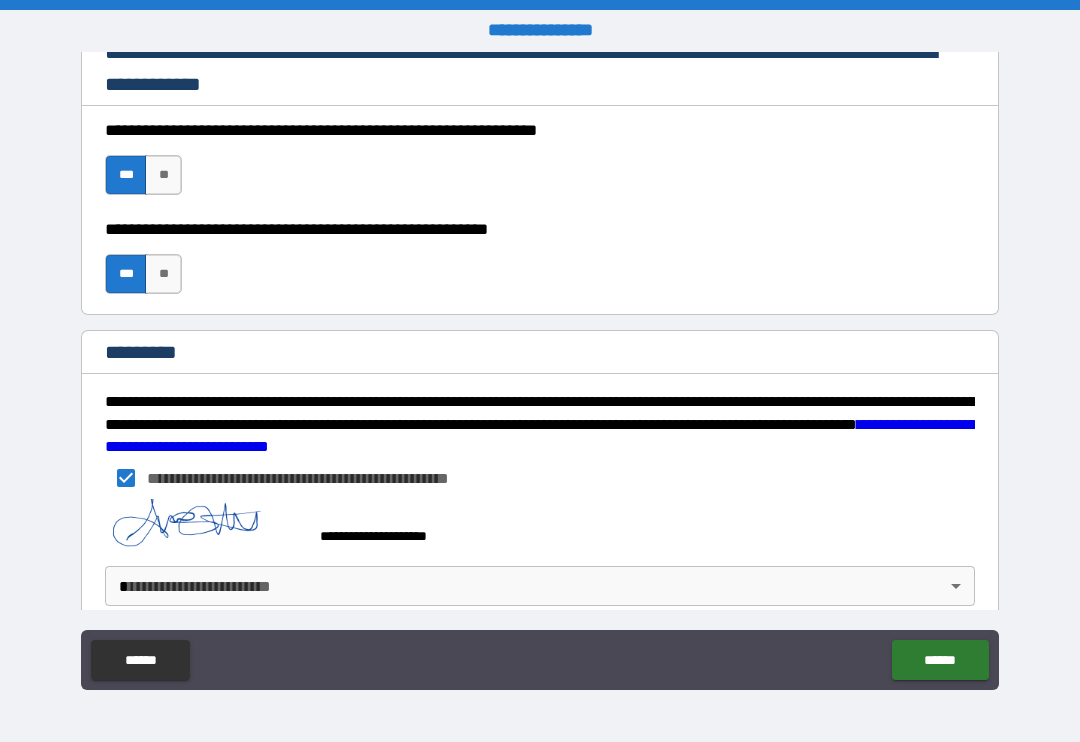 click on "**********" at bounding box center [540, 371] 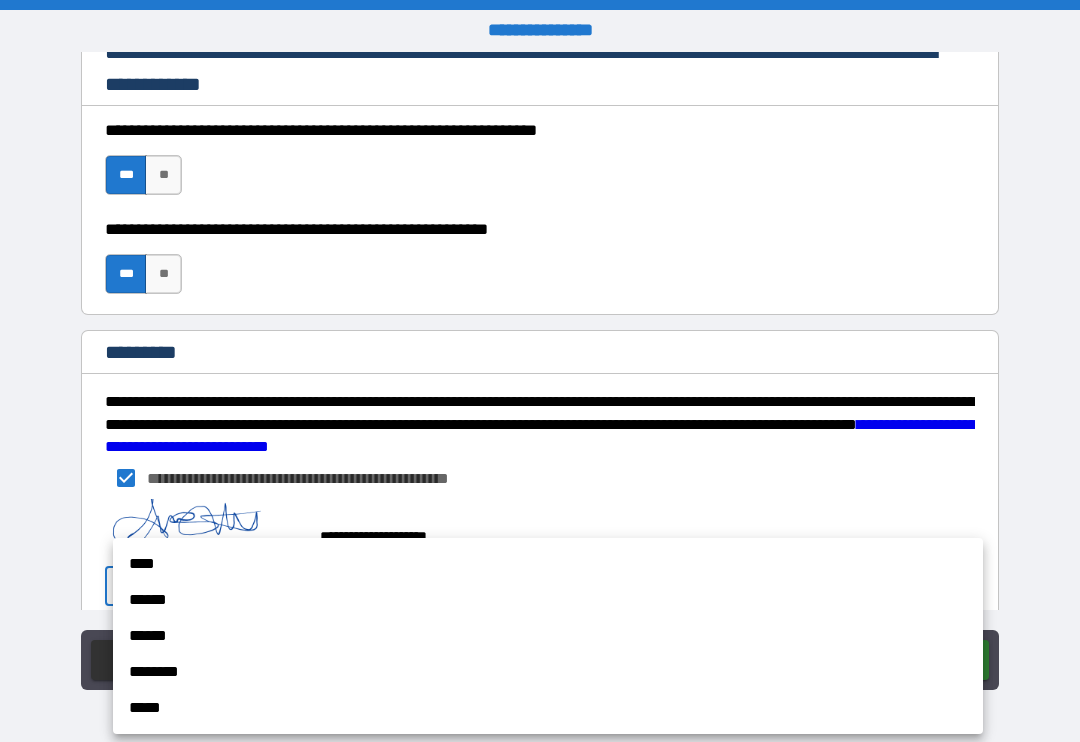 click on "******" at bounding box center (548, 600) 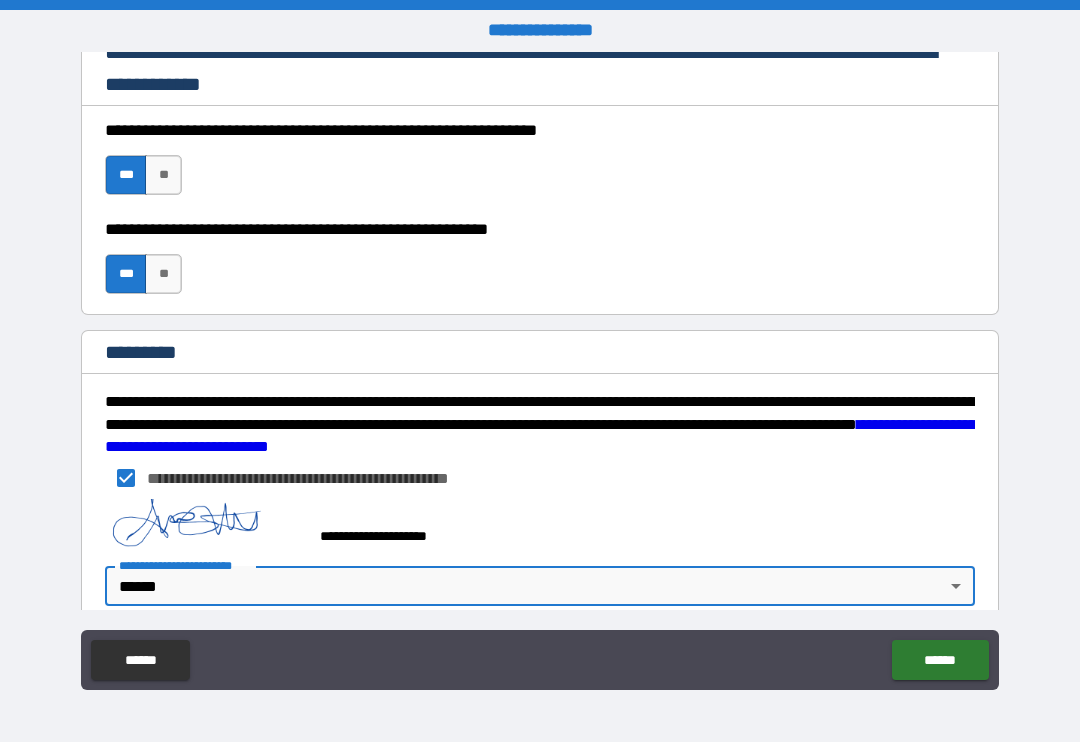 click on "******" at bounding box center [940, 660] 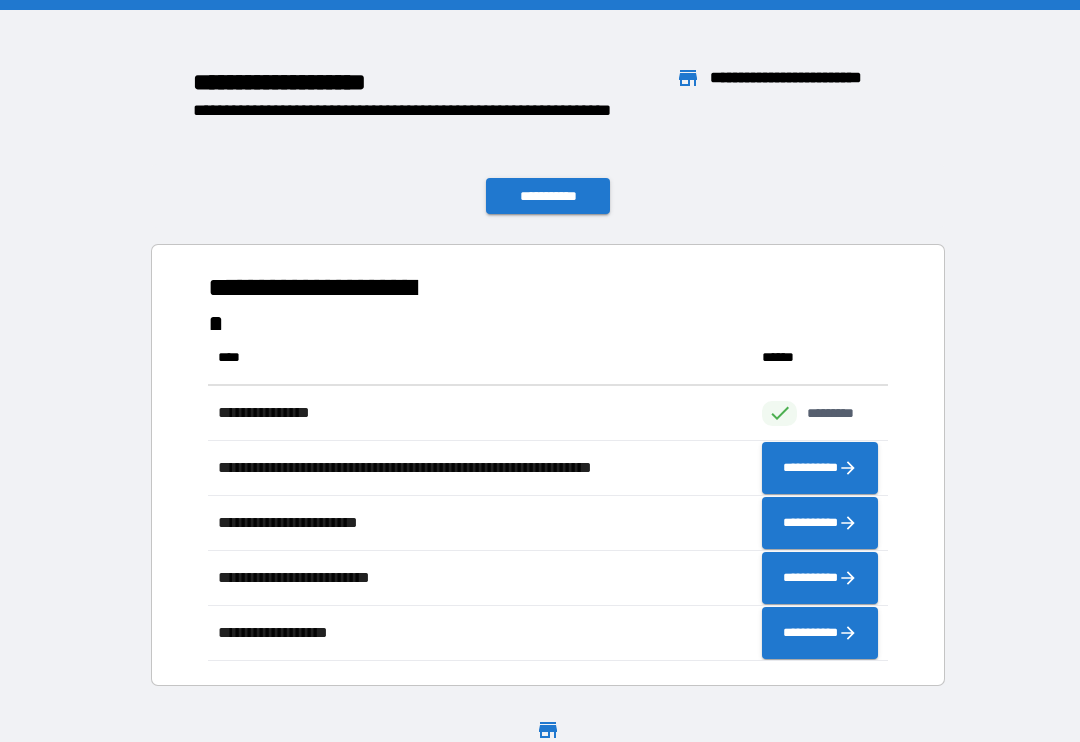 scroll, scrollTop: 1, scrollLeft: 1, axis: both 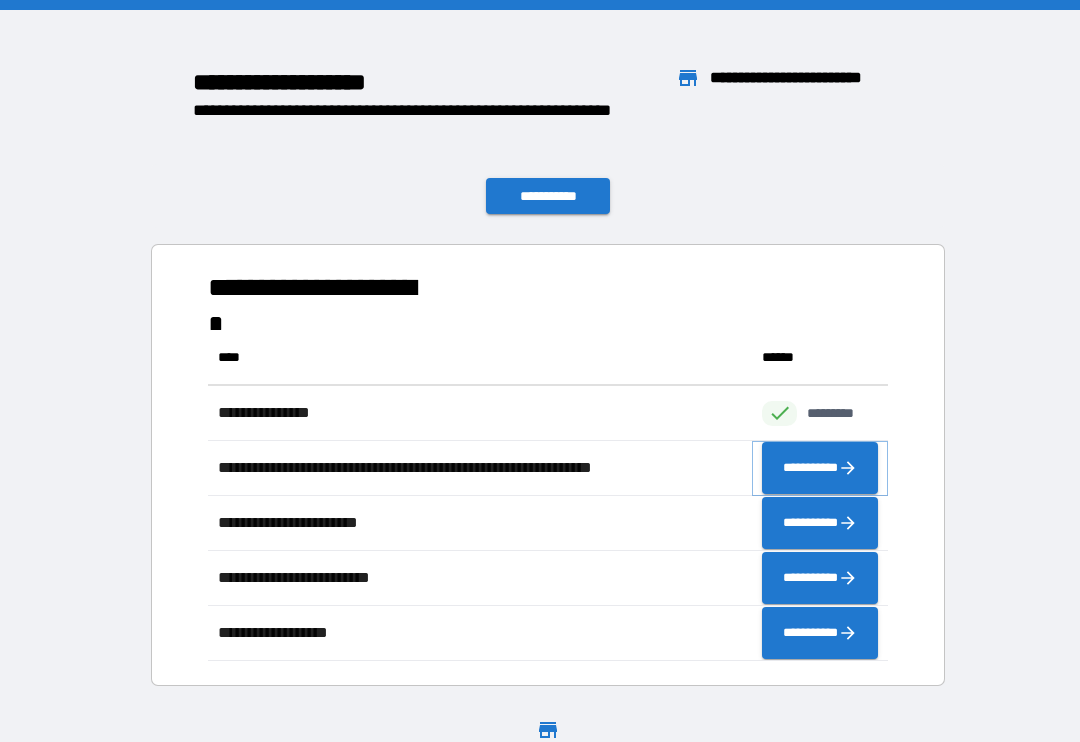 click on "**********" at bounding box center (820, 468) 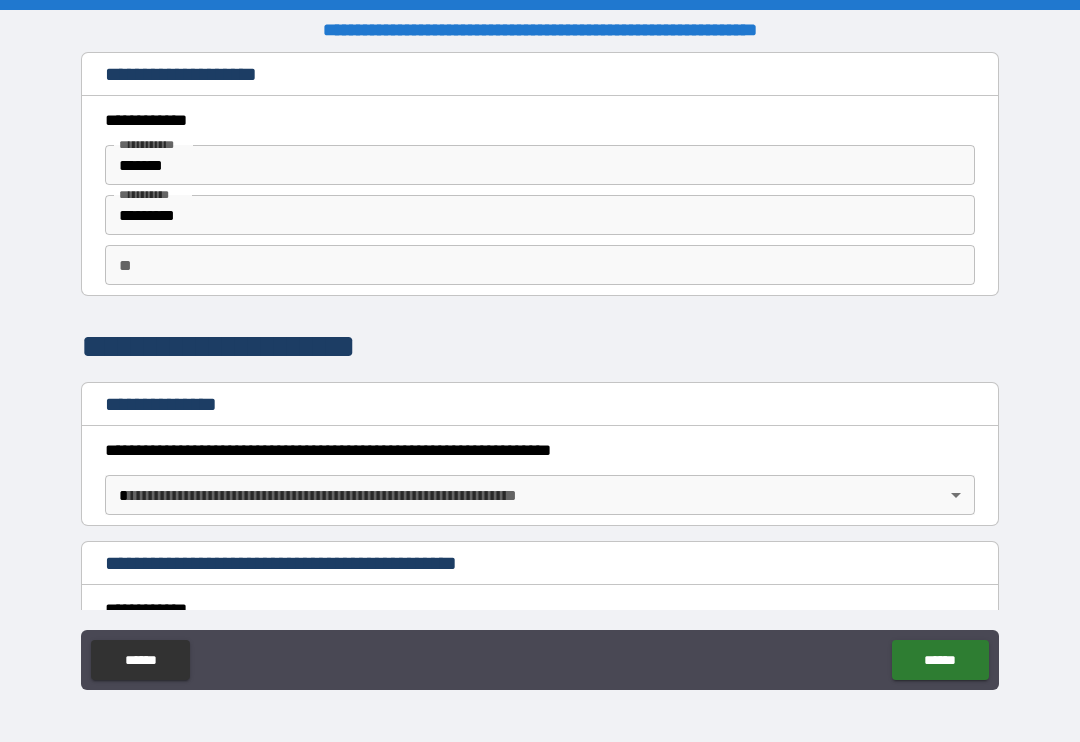click on "**********" at bounding box center [540, 371] 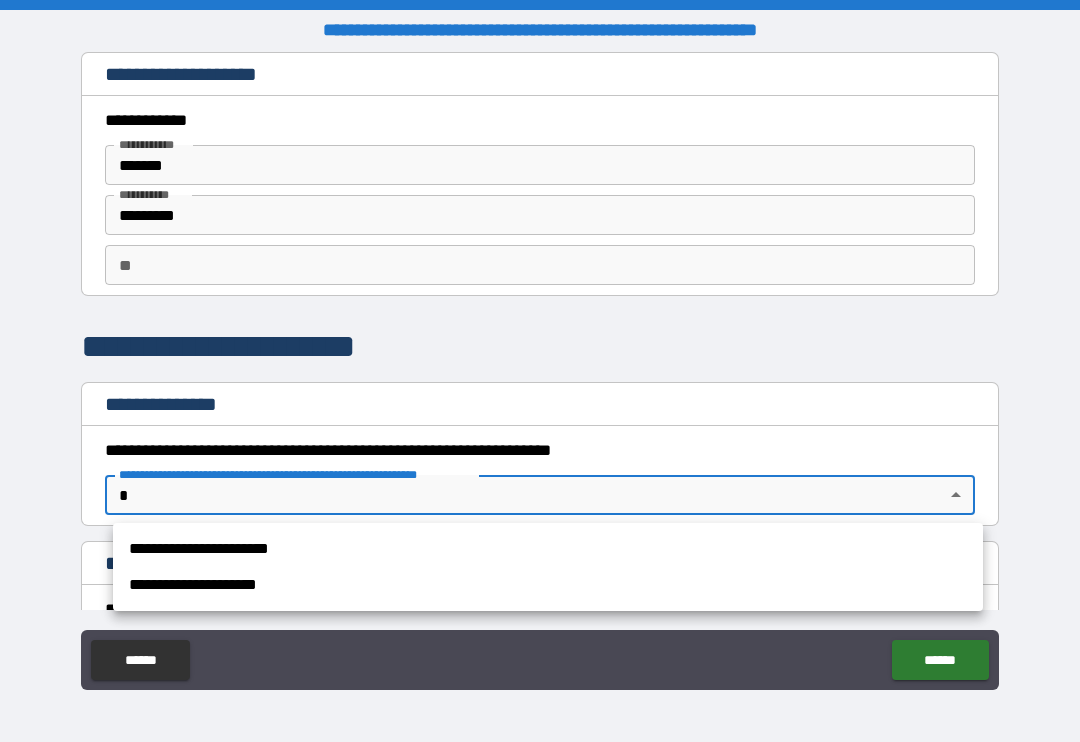 click on "**********" at bounding box center [548, 549] 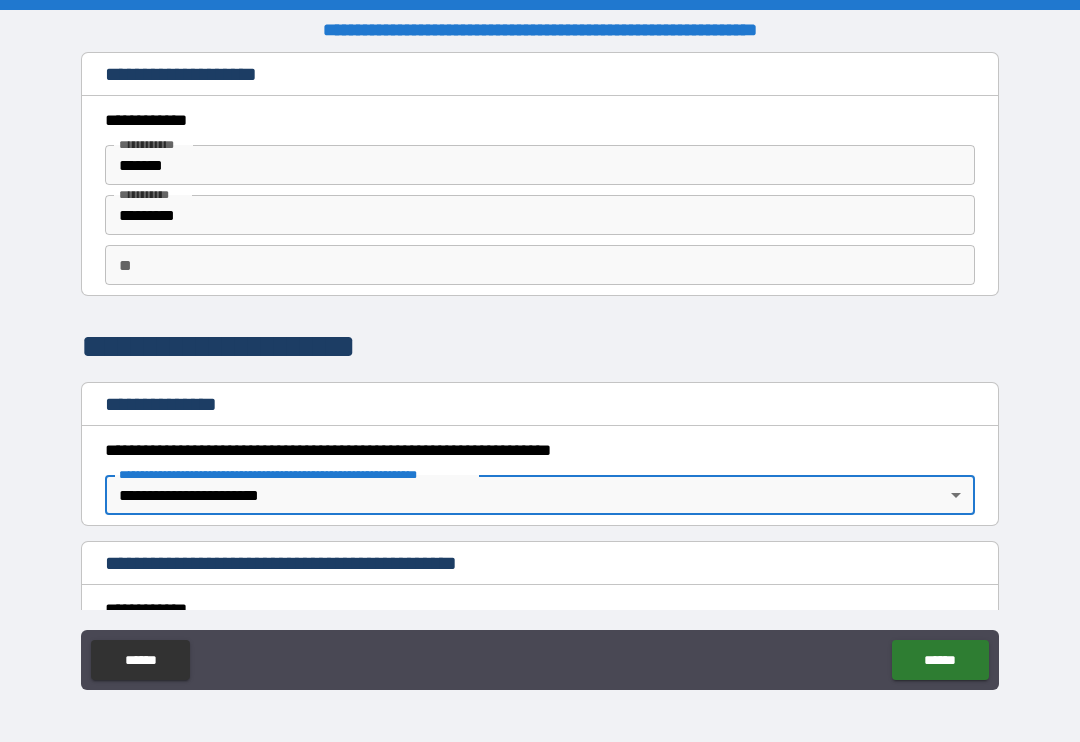 type on "*" 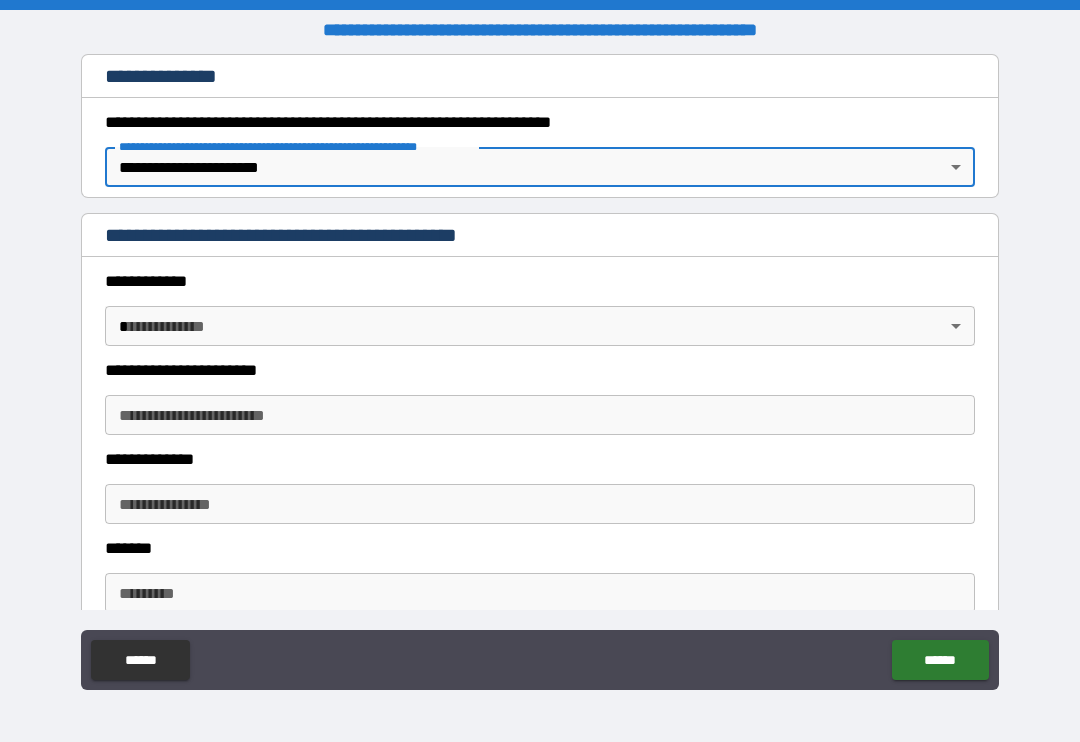 scroll, scrollTop: 329, scrollLeft: 0, axis: vertical 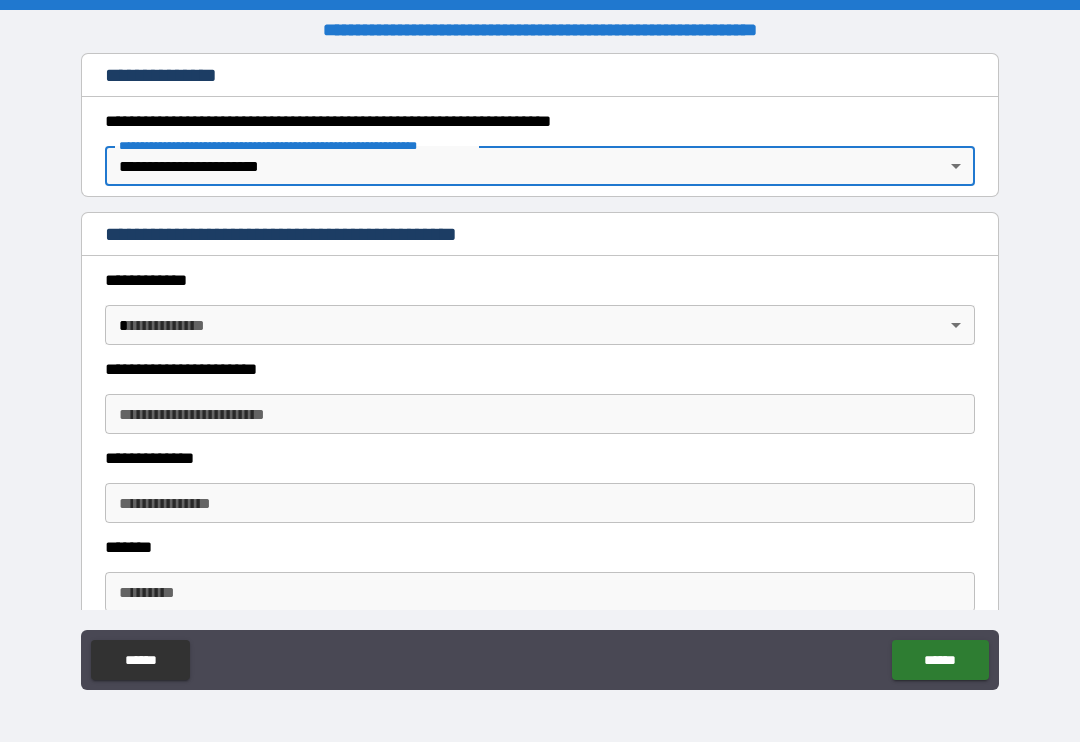 click on "**********" at bounding box center [540, 371] 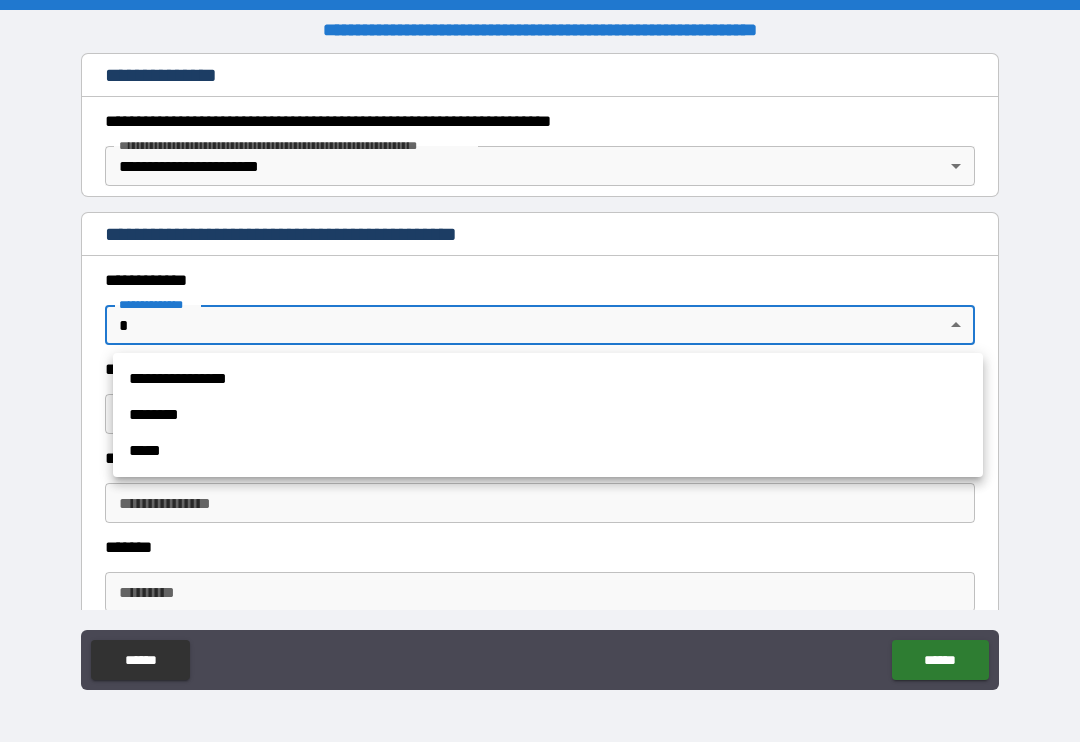 click on "**********" at bounding box center (548, 379) 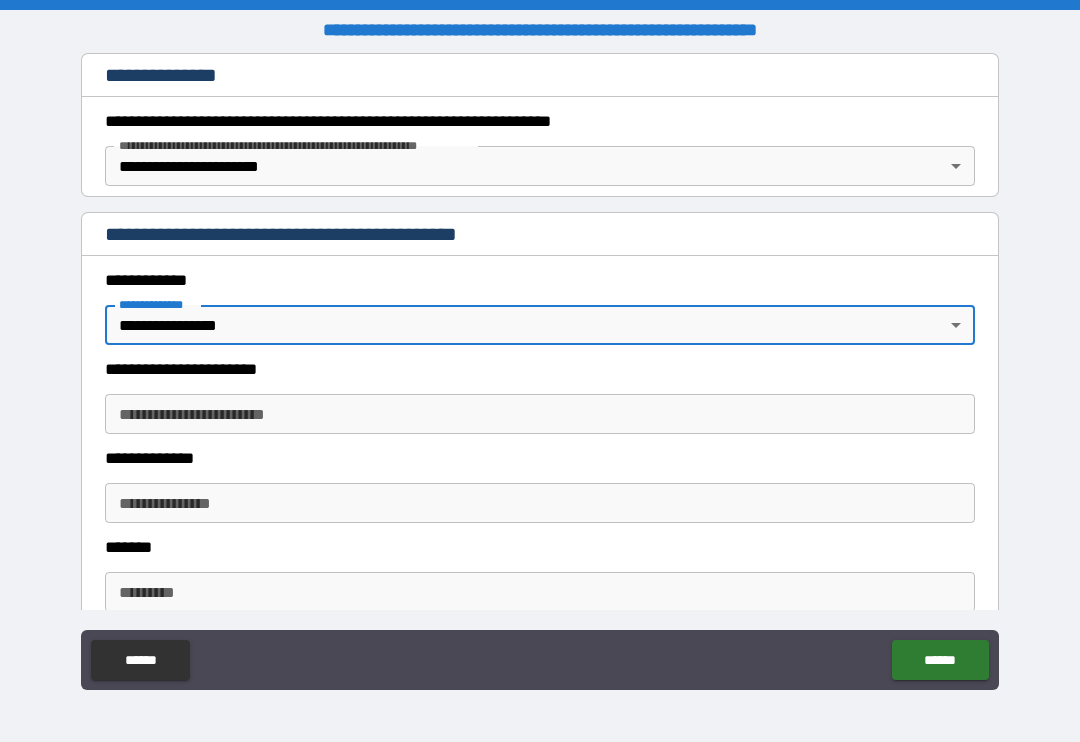 click on "**********" at bounding box center [540, 414] 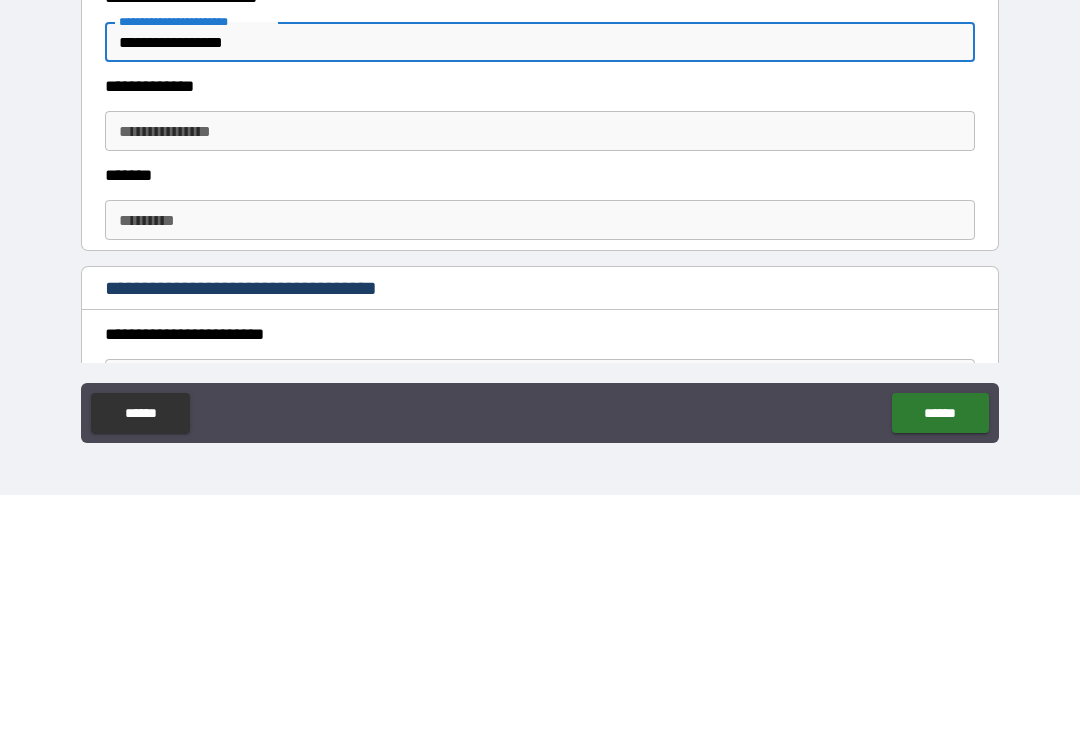 scroll, scrollTop: 456, scrollLeft: 0, axis: vertical 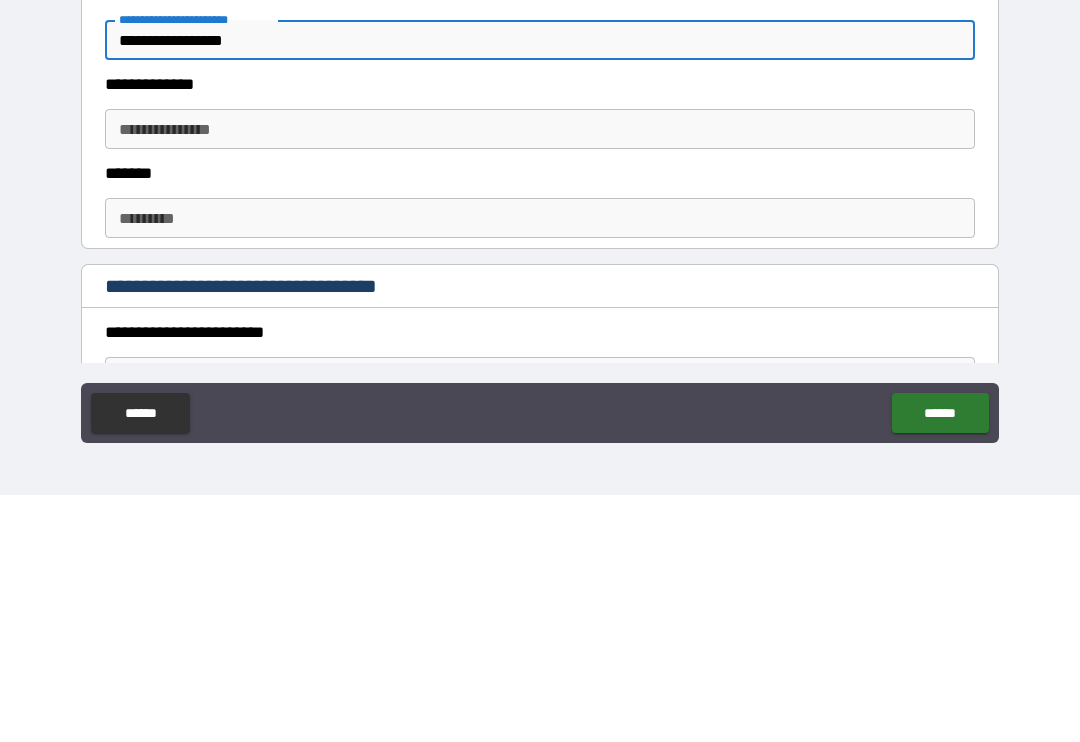 type on "**********" 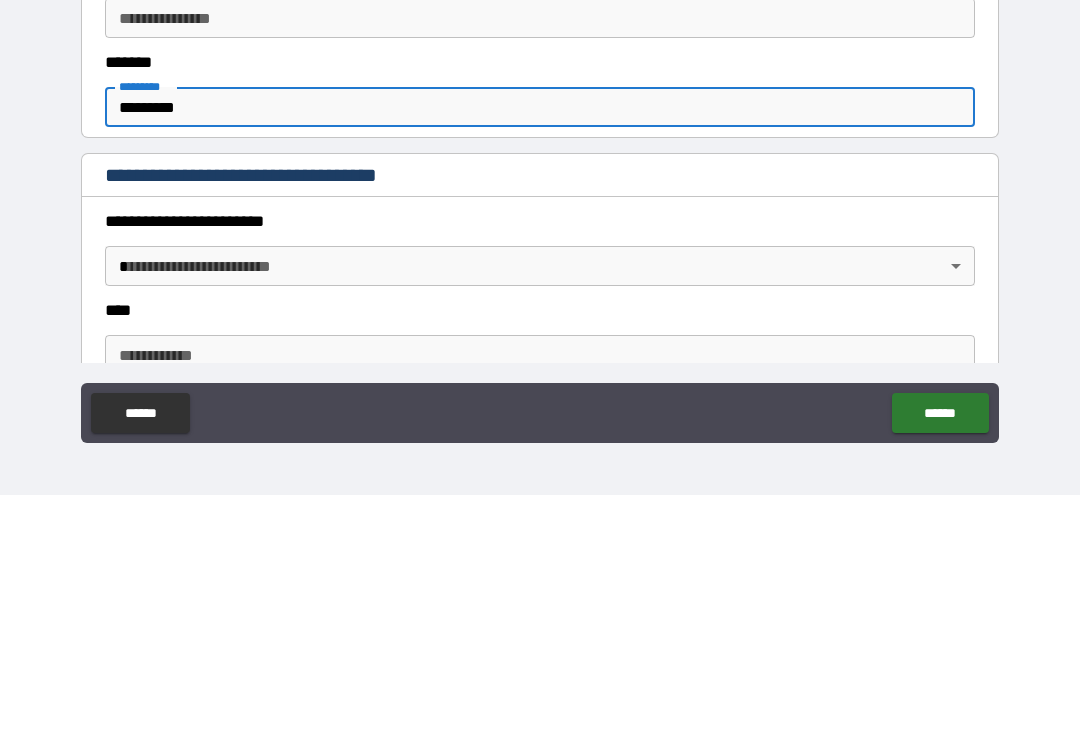 scroll, scrollTop: 580, scrollLeft: 0, axis: vertical 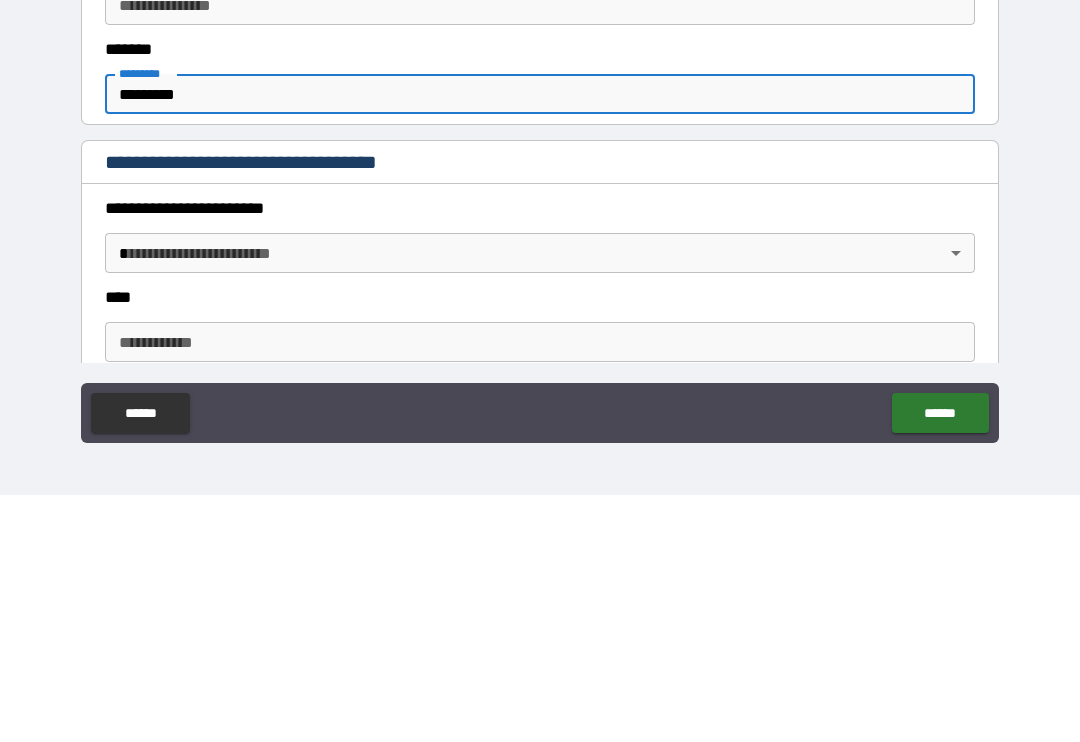 type on "*********" 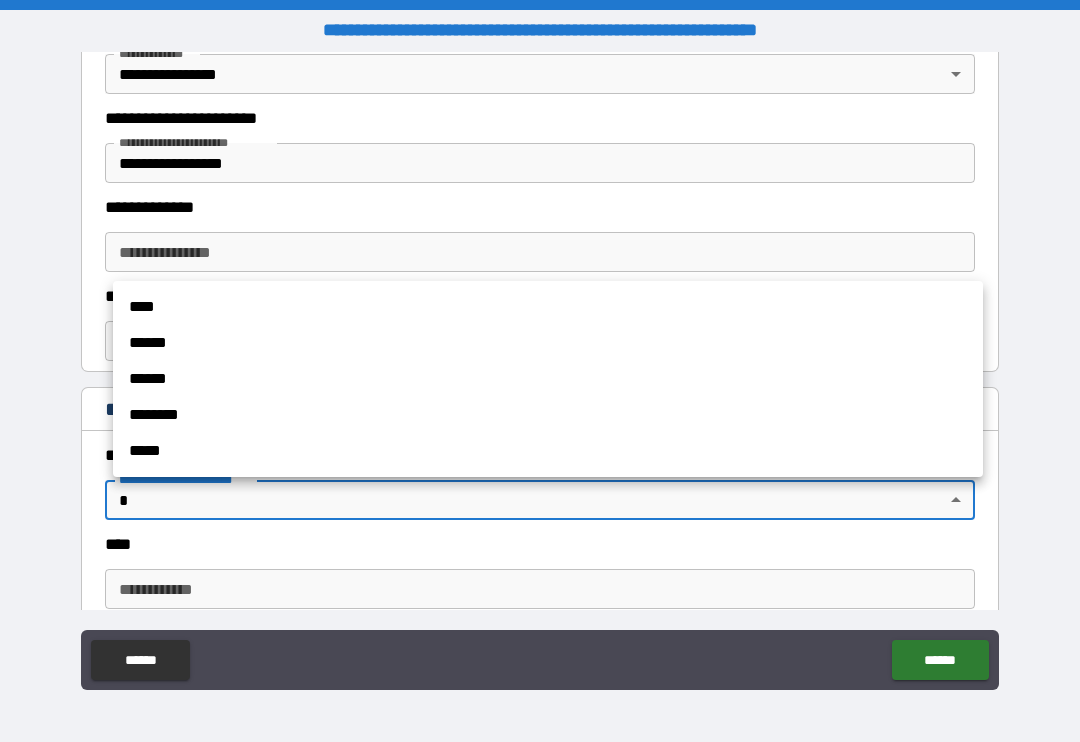 click on "******" at bounding box center [548, 343] 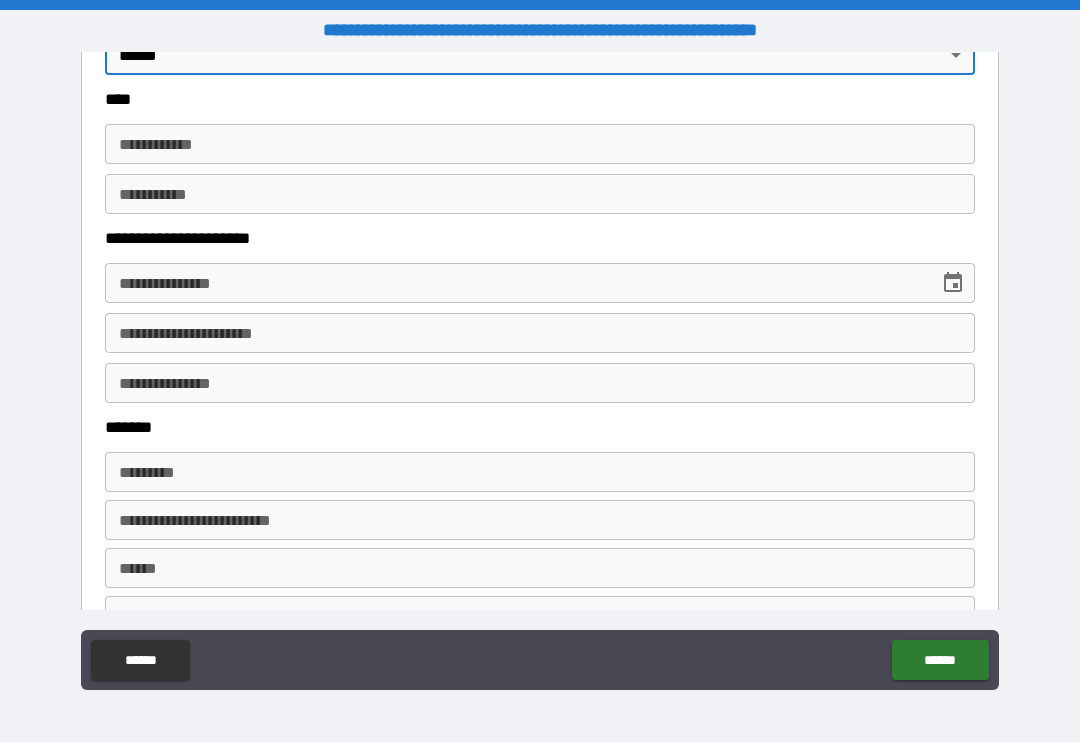 scroll, scrollTop: 1026, scrollLeft: 0, axis: vertical 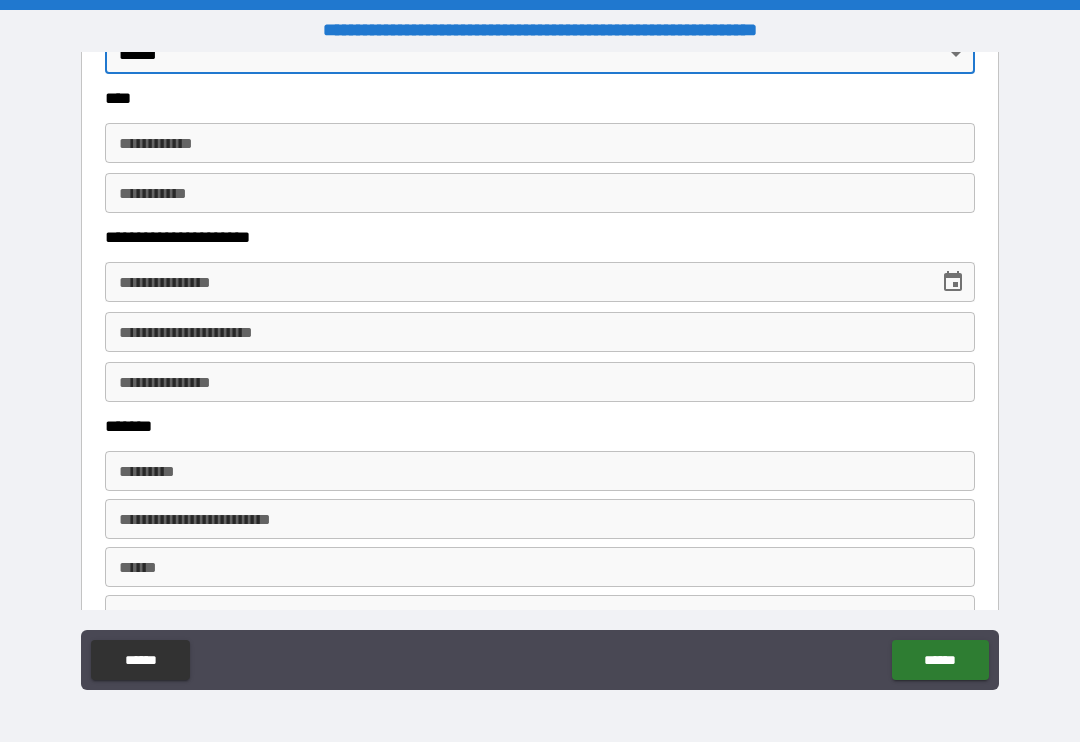 click on "**********" at bounding box center (540, 143) 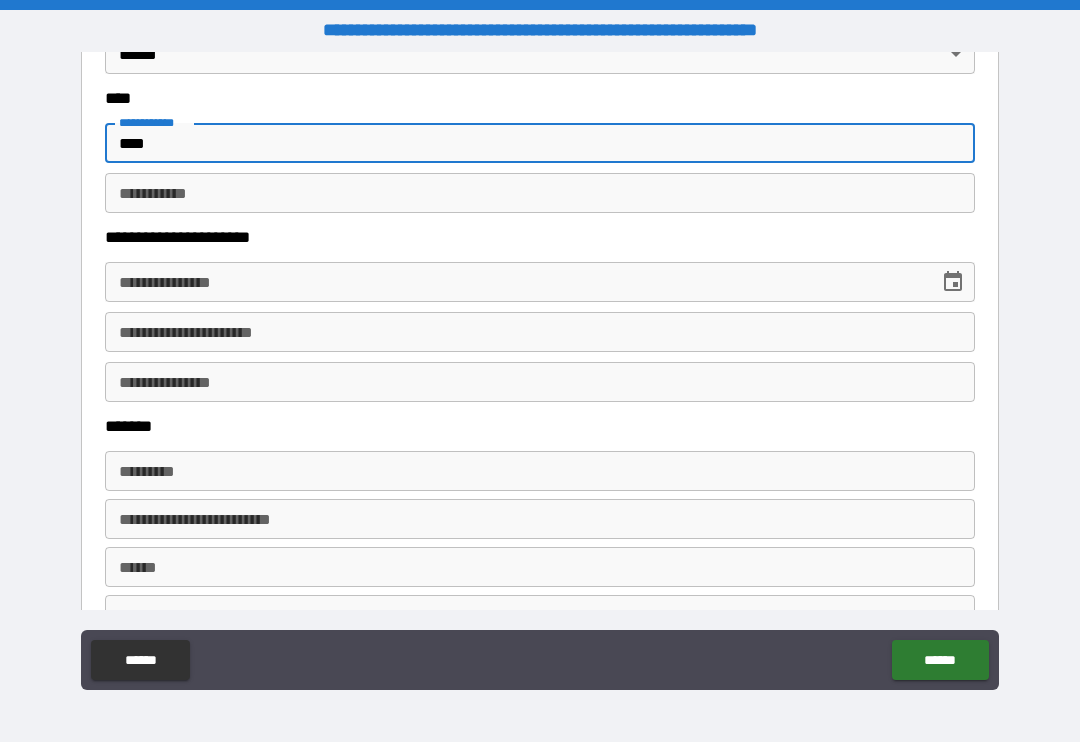type on "****" 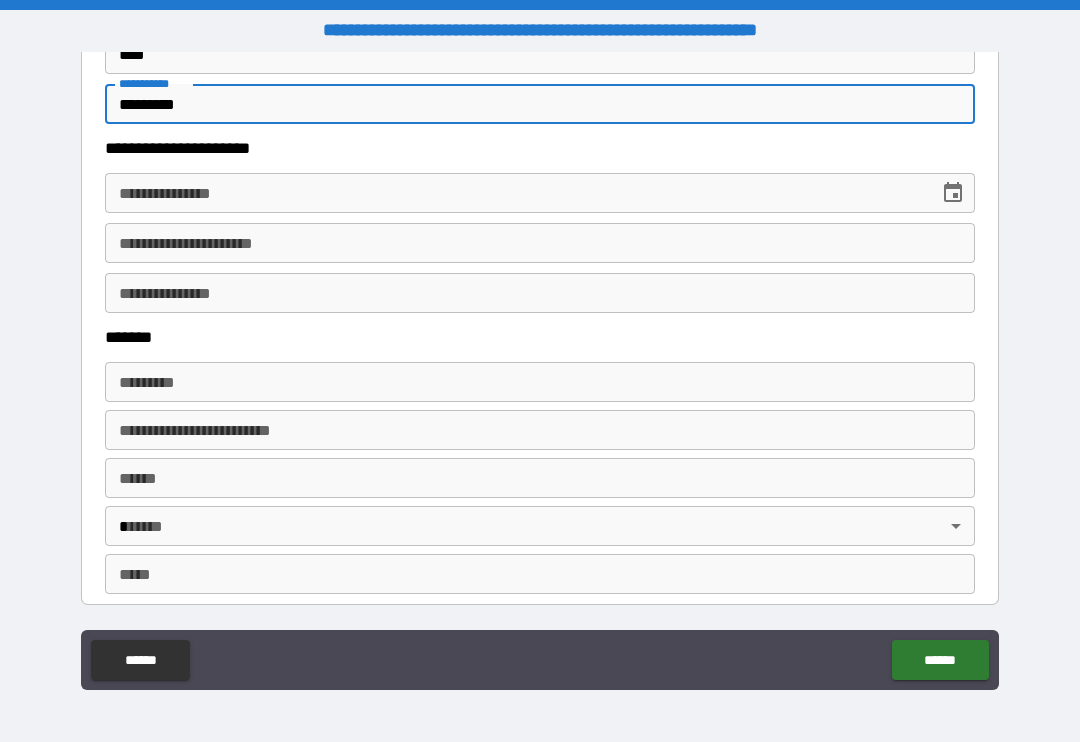 scroll, scrollTop: 1114, scrollLeft: 0, axis: vertical 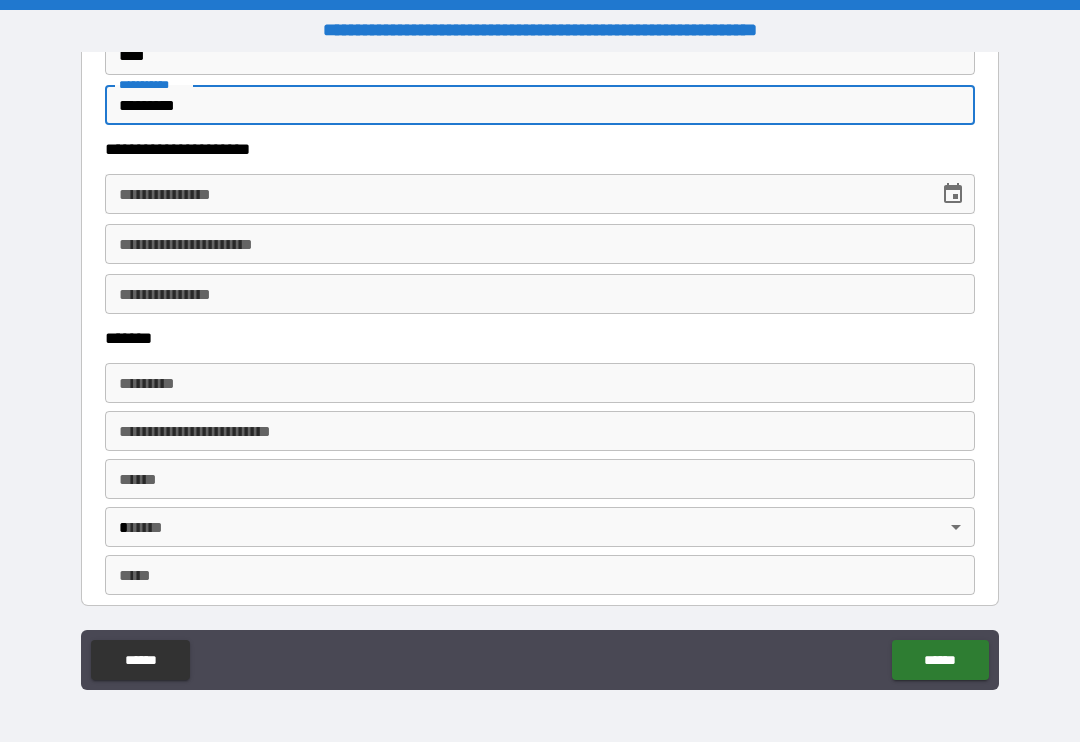 type on "*********" 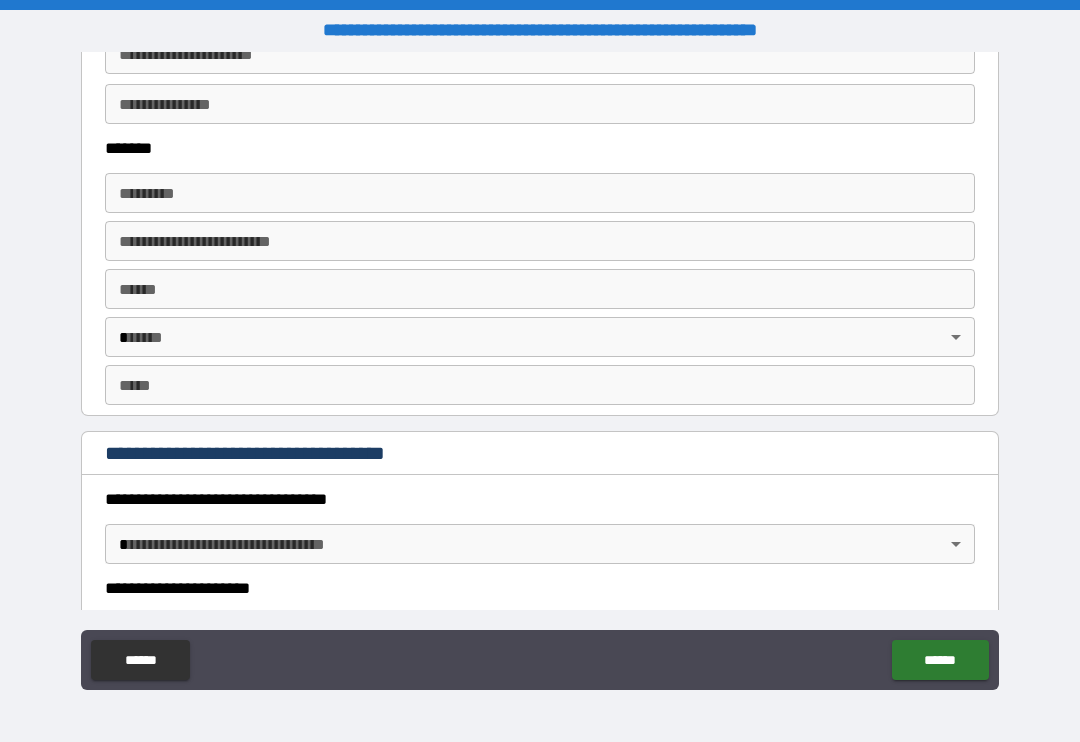 scroll, scrollTop: 1307, scrollLeft: 0, axis: vertical 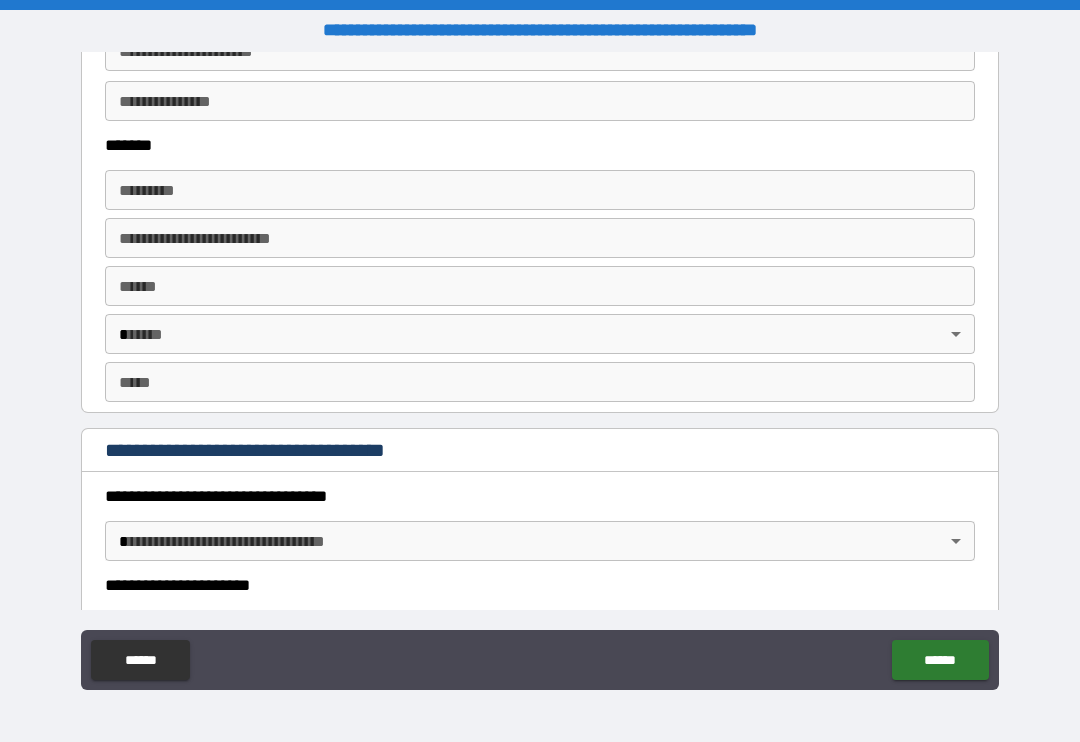 type on "**********" 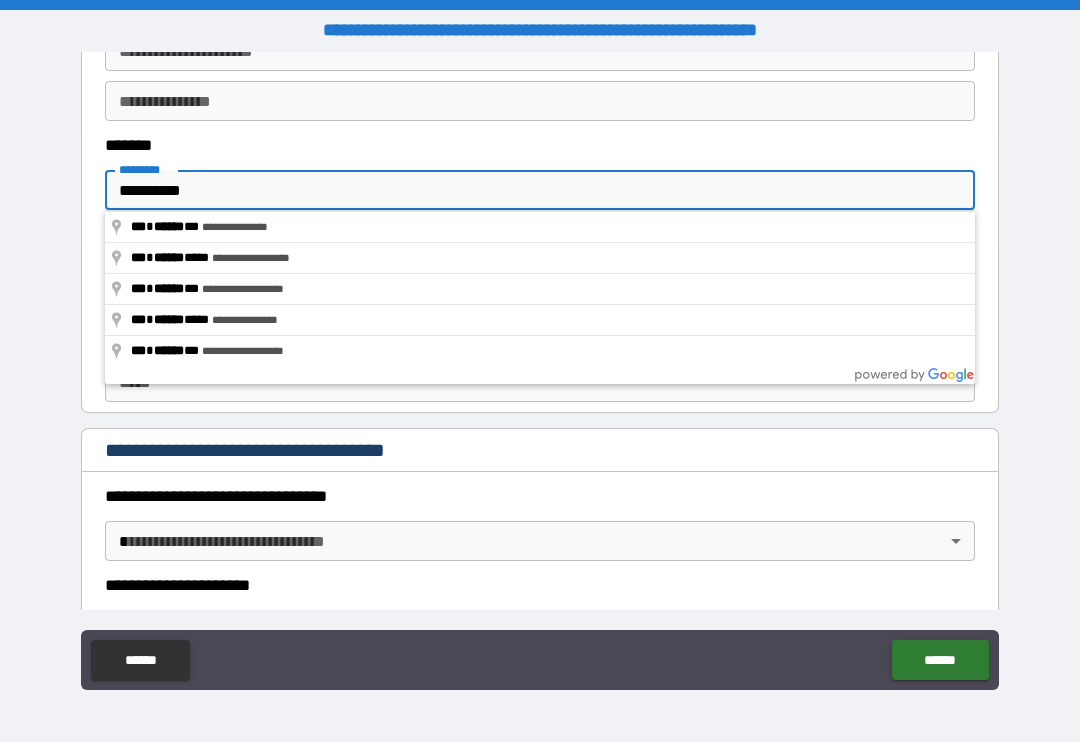 type on "**********" 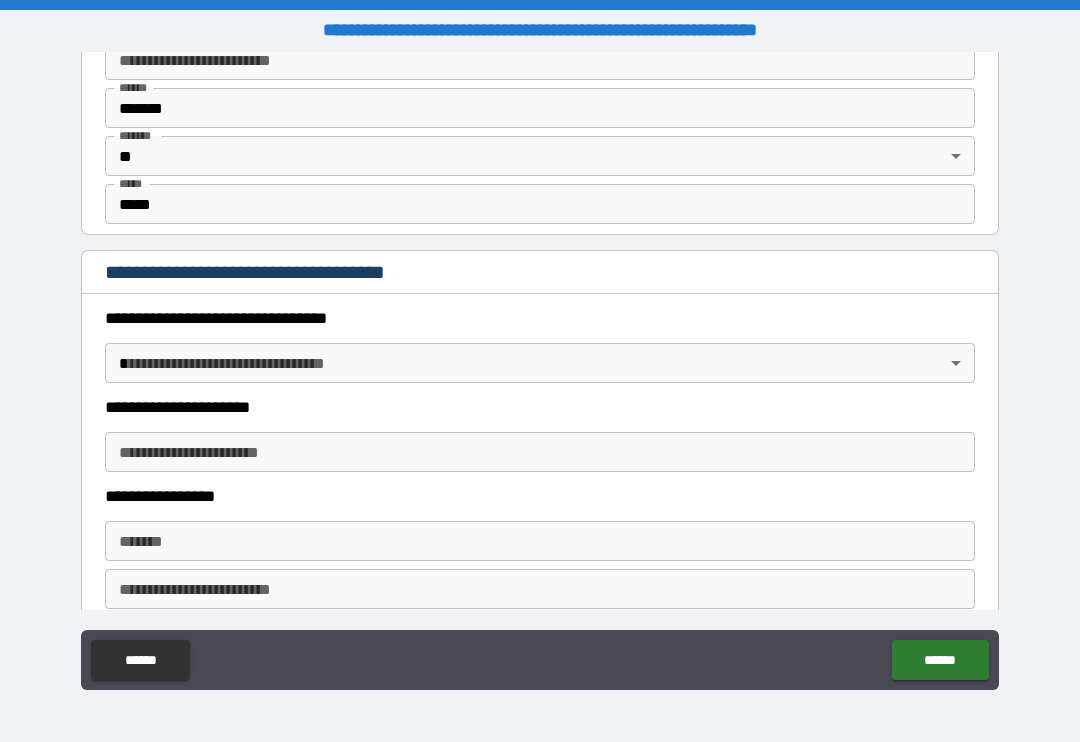 scroll, scrollTop: 1486, scrollLeft: 0, axis: vertical 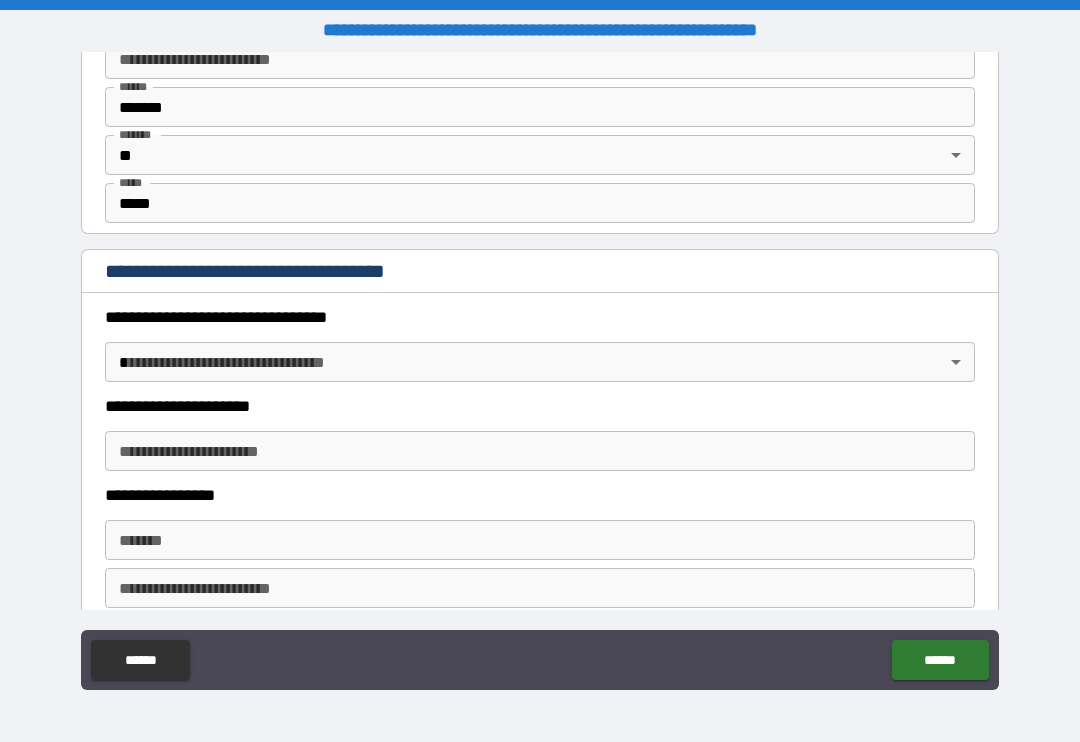click on "**********" at bounding box center (540, 371) 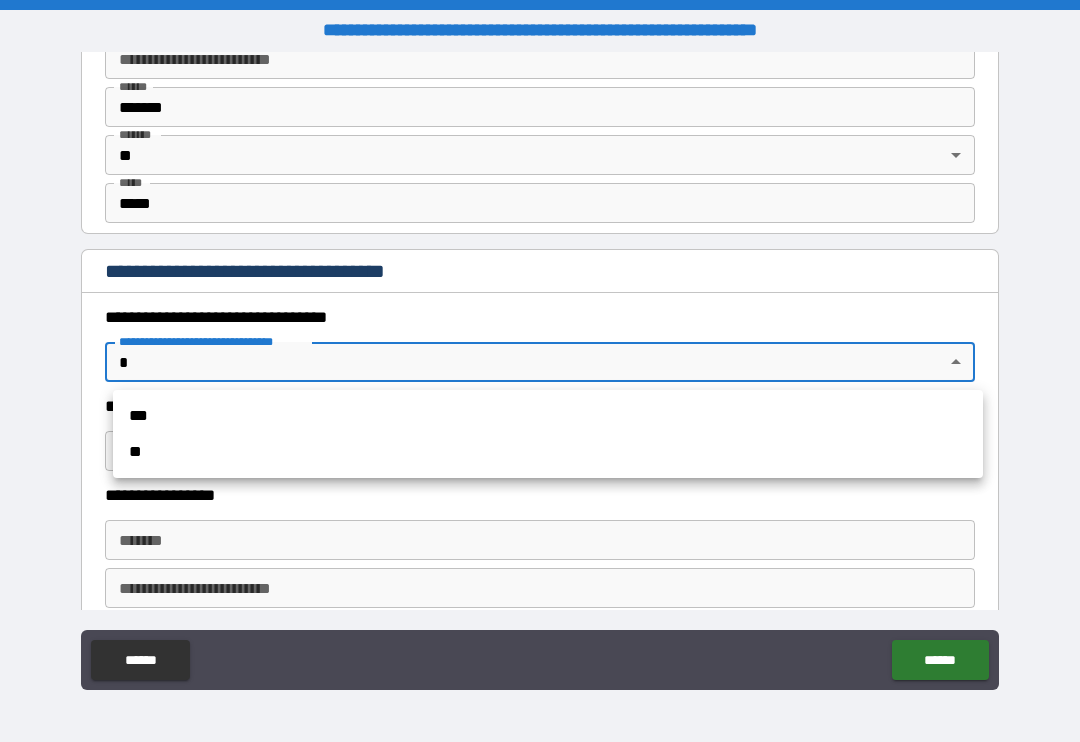 click on "*** **" at bounding box center (548, 434) 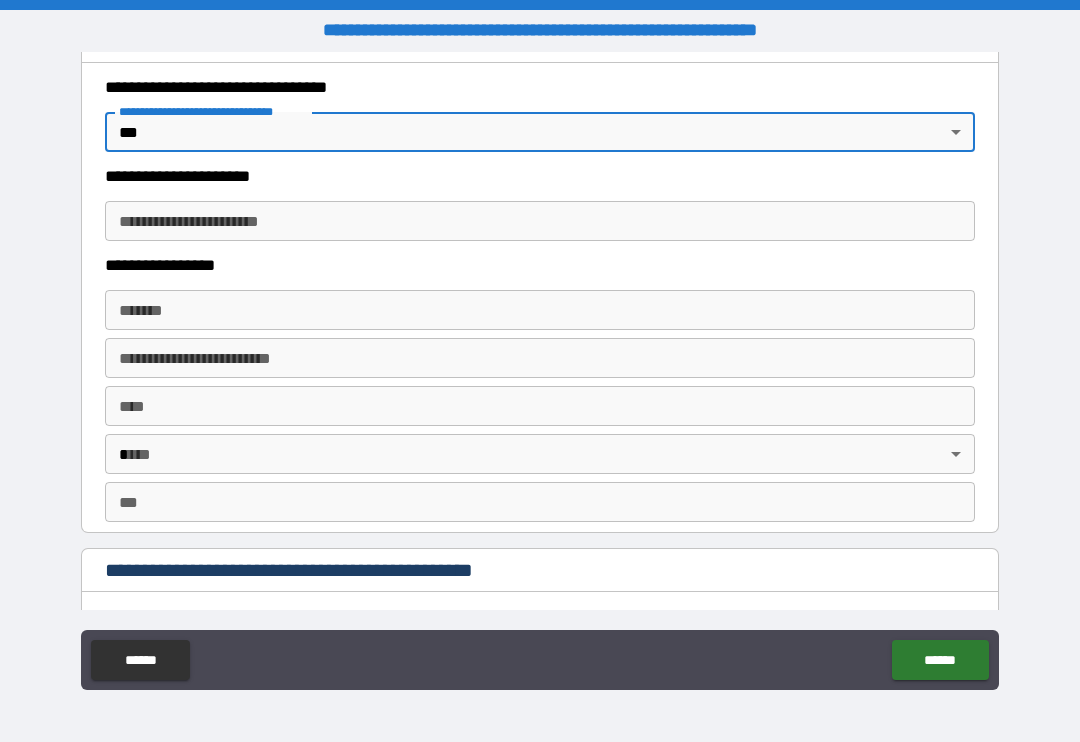 scroll, scrollTop: 1742, scrollLeft: 0, axis: vertical 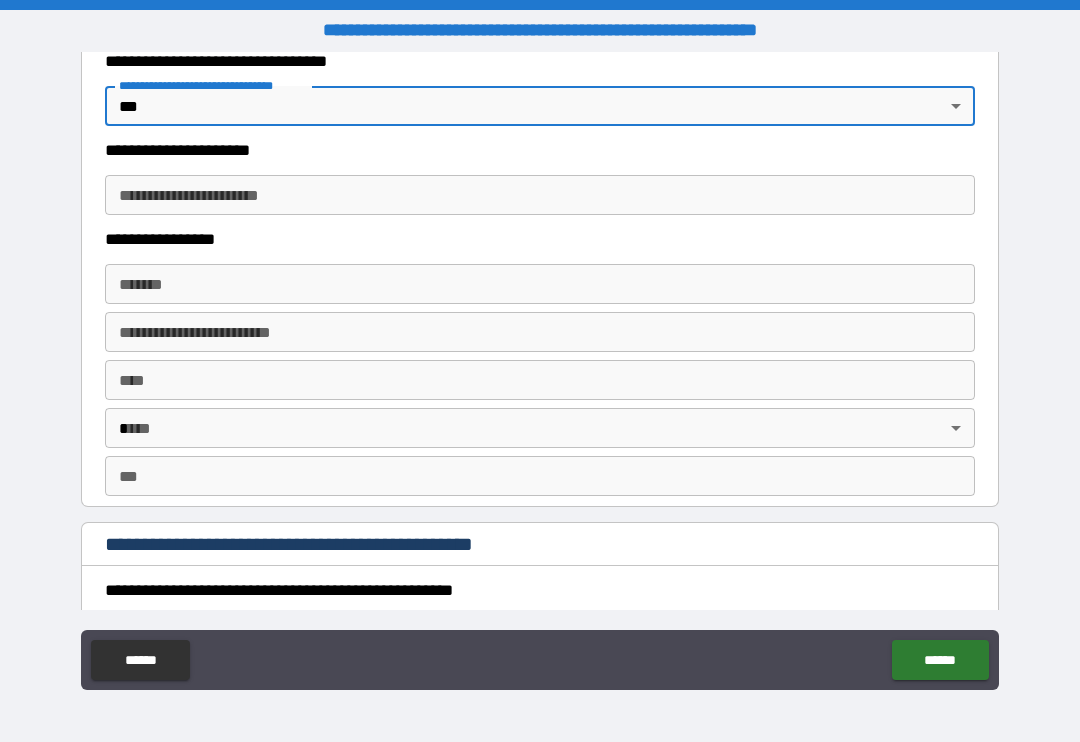 click on "**********" at bounding box center [540, 371] 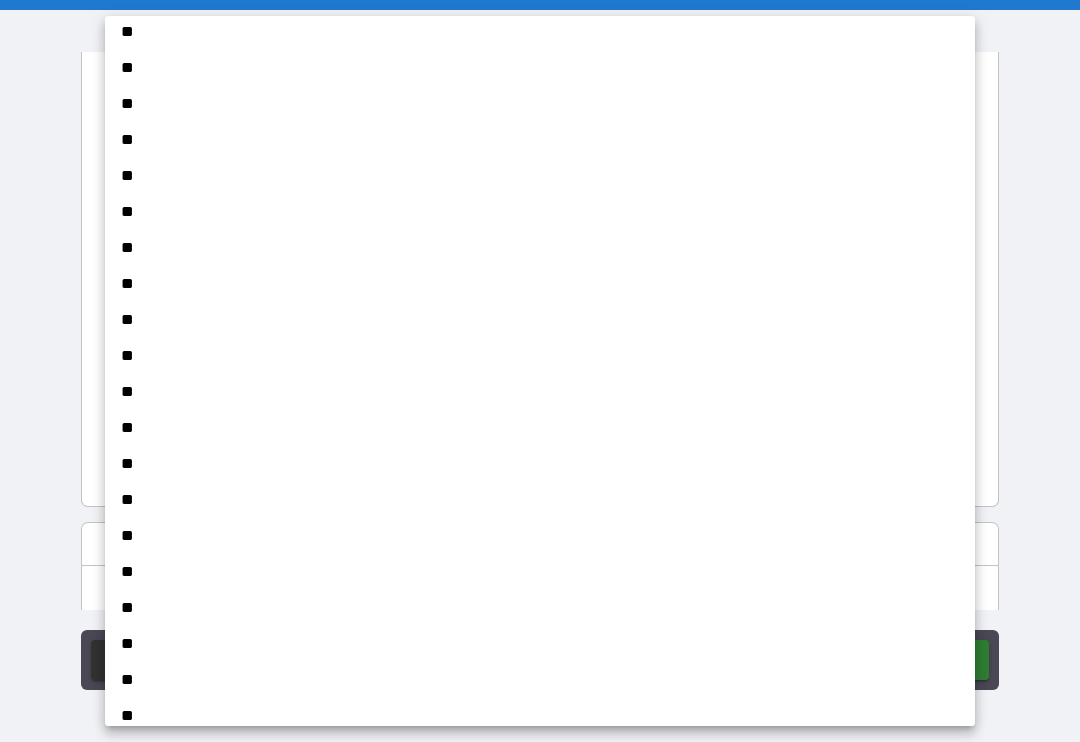 scroll, scrollTop: 308, scrollLeft: 0, axis: vertical 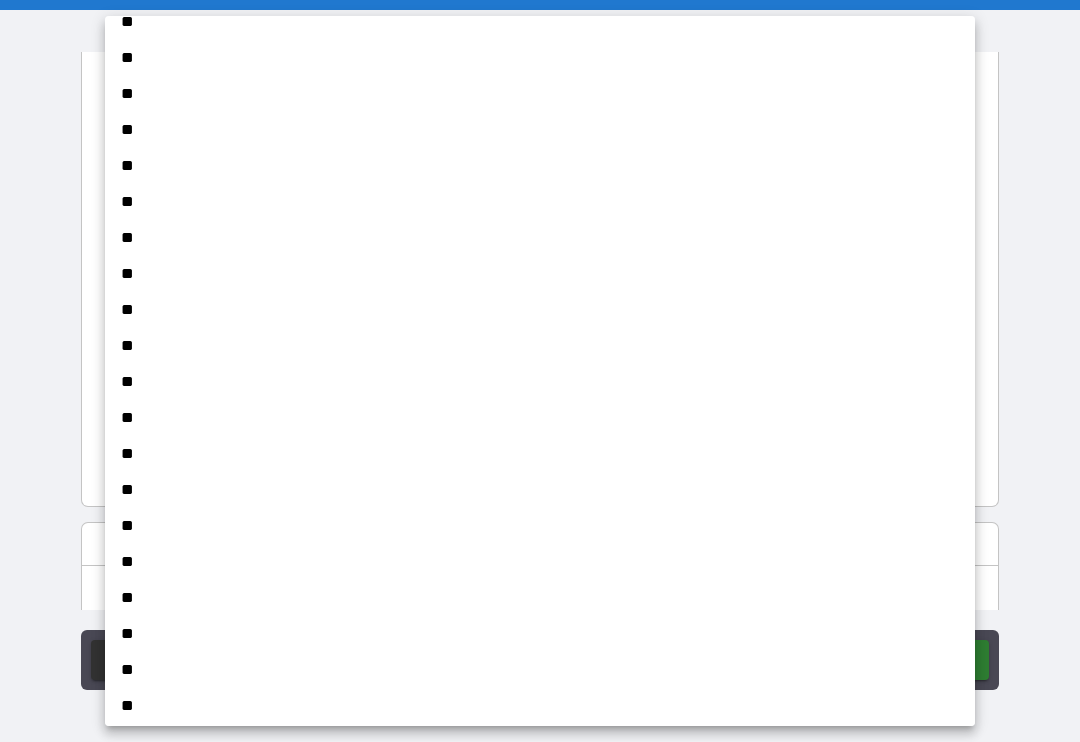 click on "**" at bounding box center [540, 598] 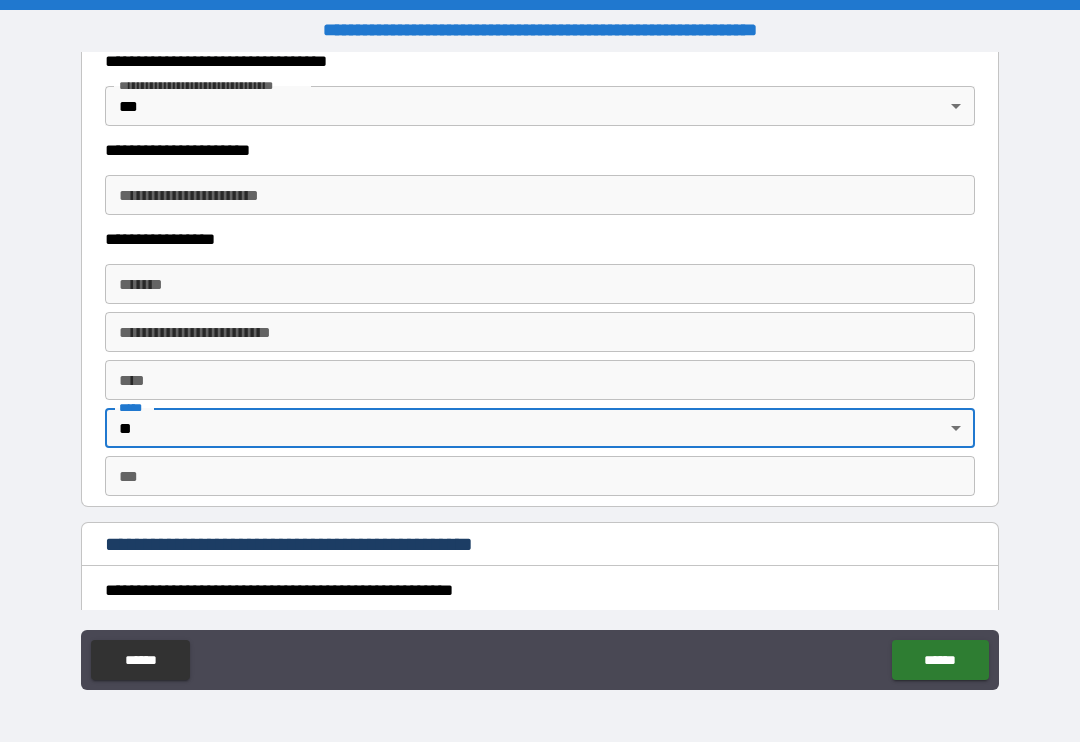 type on "**" 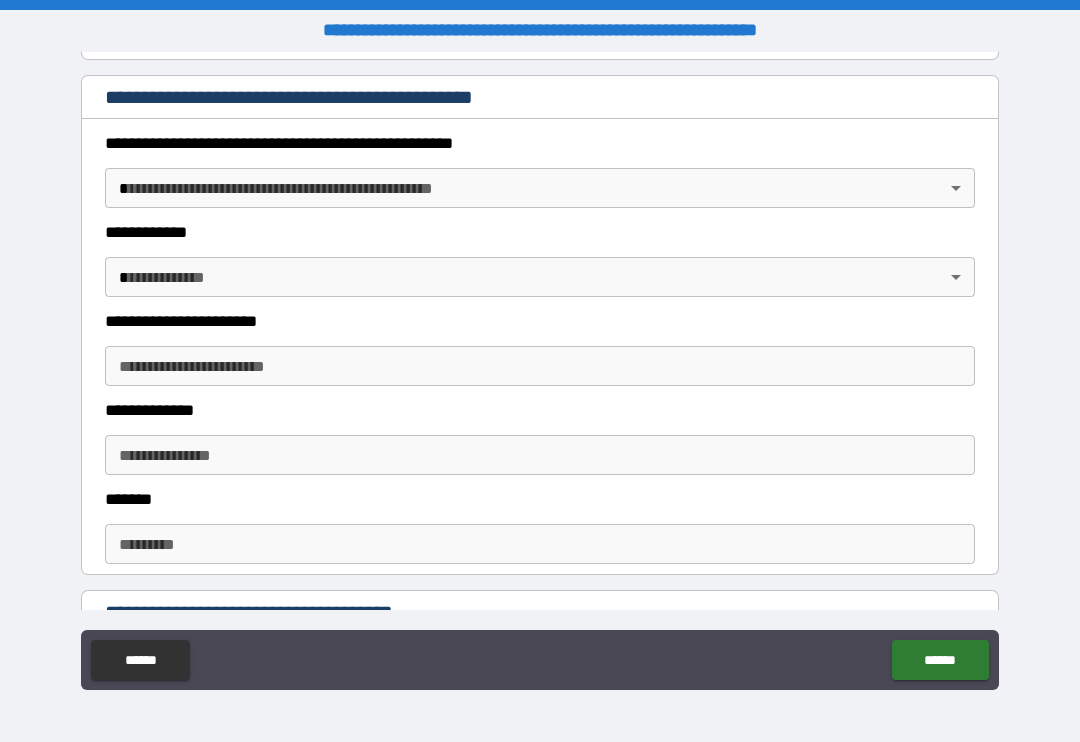 scroll, scrollTop: 2190, scrollLeft: 0, axis: vertical 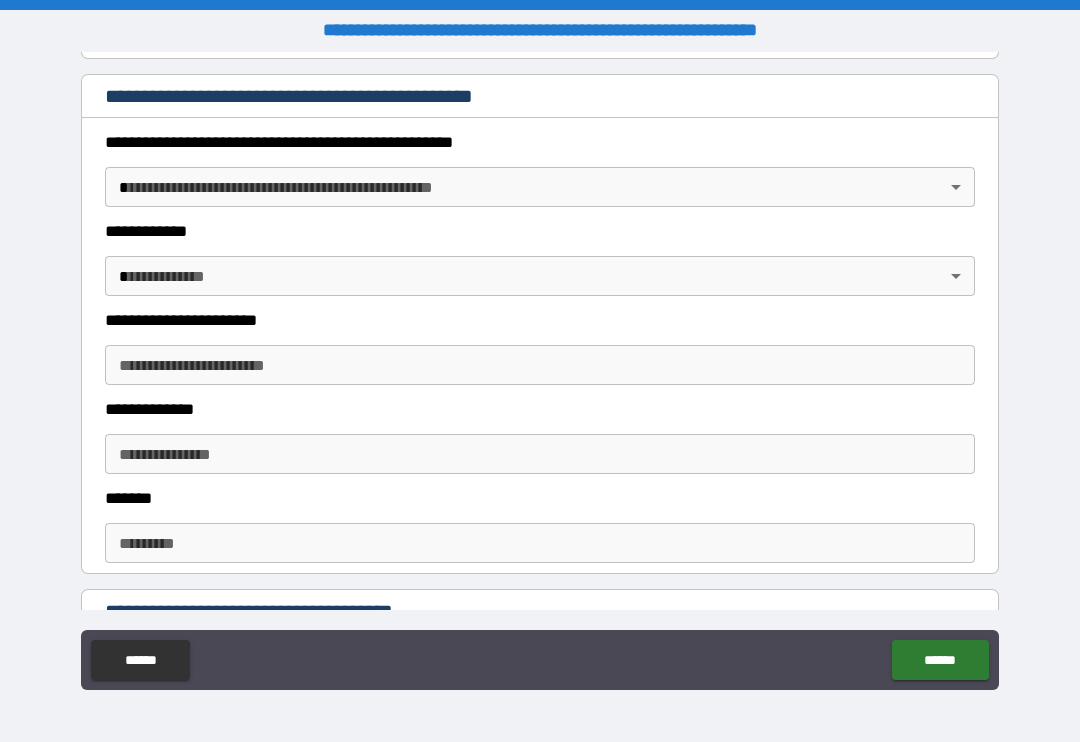 click on "**********" at bounding box center [540, 371] 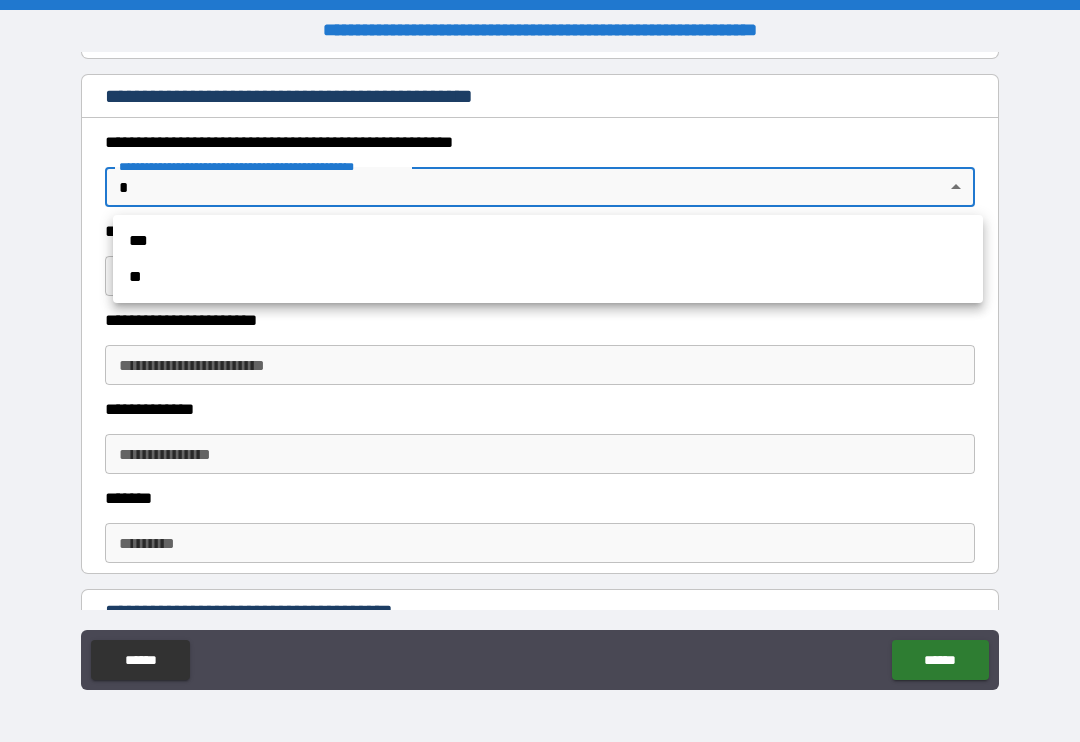 click on "**" at bounding box center (548, 277) 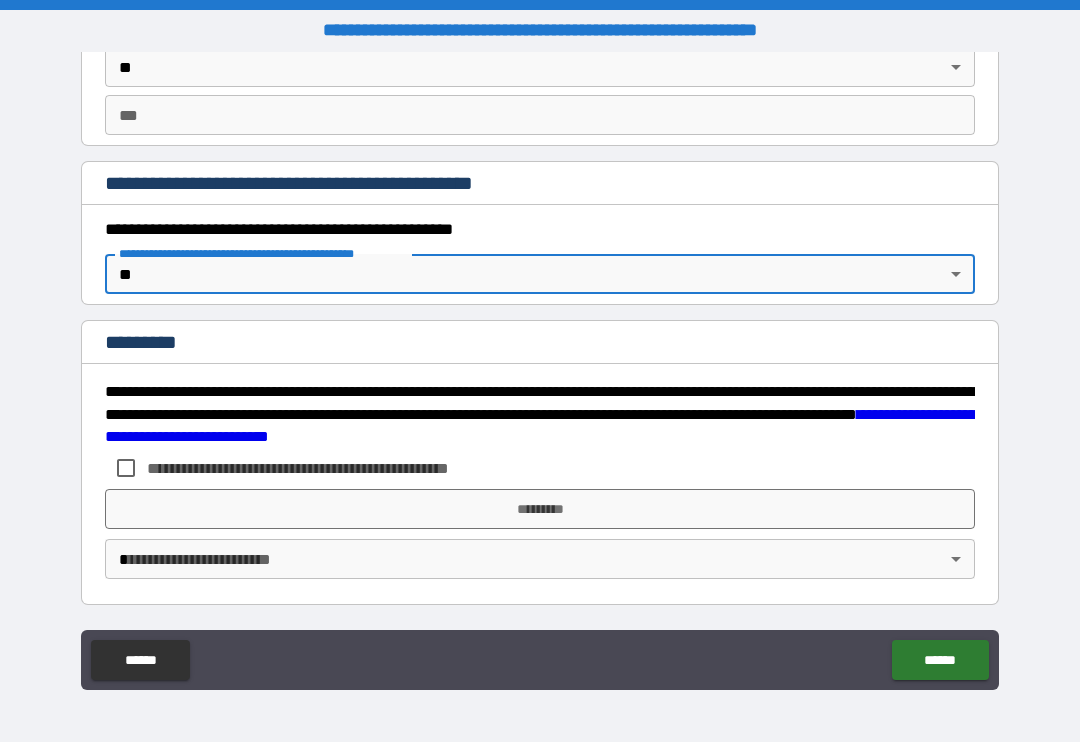 scroll, scrollTop: 2103, scrollLeft: 0, axis: vertical 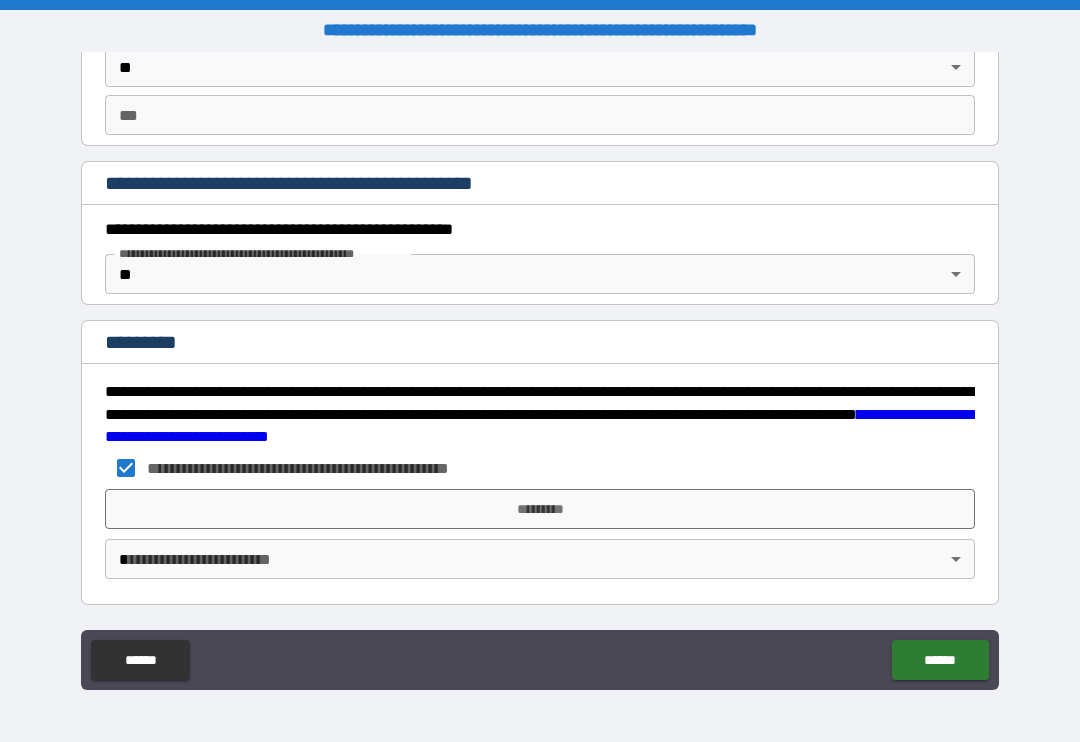click on "*********" at bounding box center (540, 509) 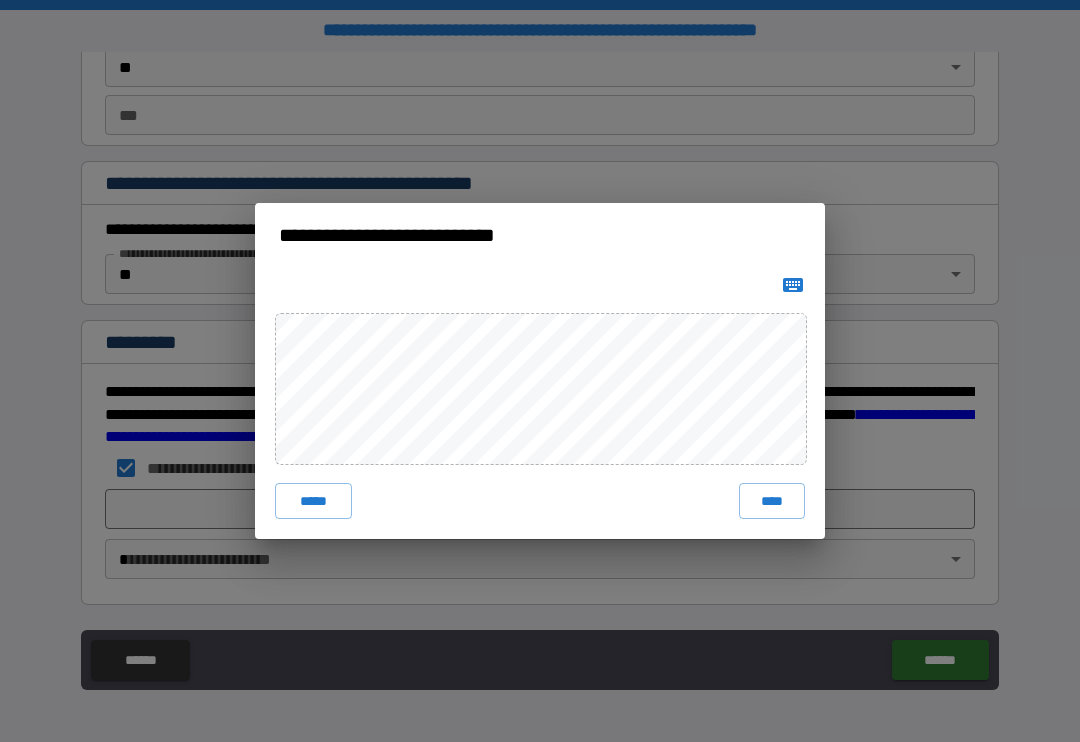 click on "****" at bounding box center (772, 501) 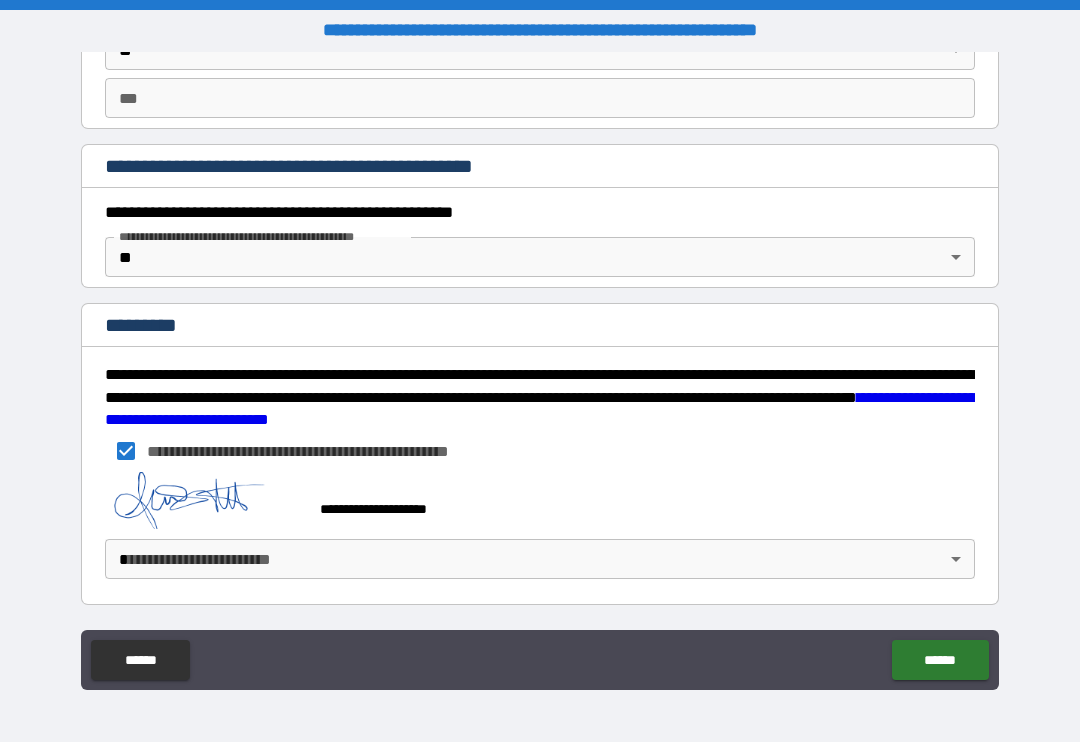 scroll, scrollTop: 2120, scrollLeft: 0, axis: vertical 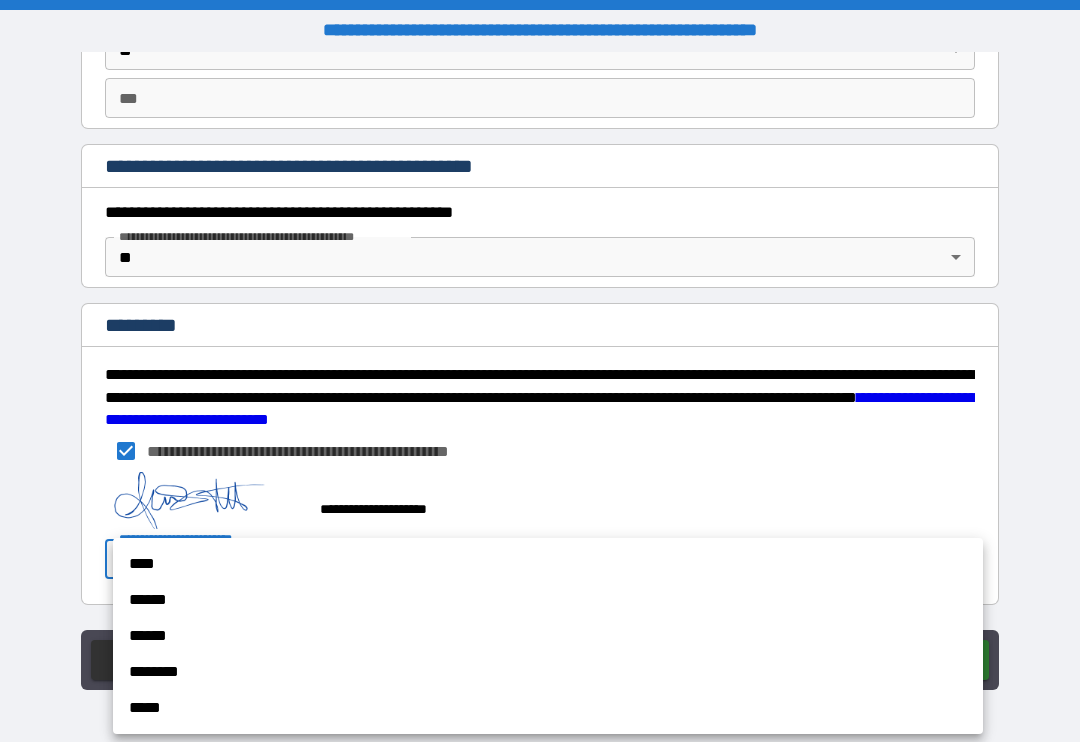 click on "******" at bounding box center (548, 600) 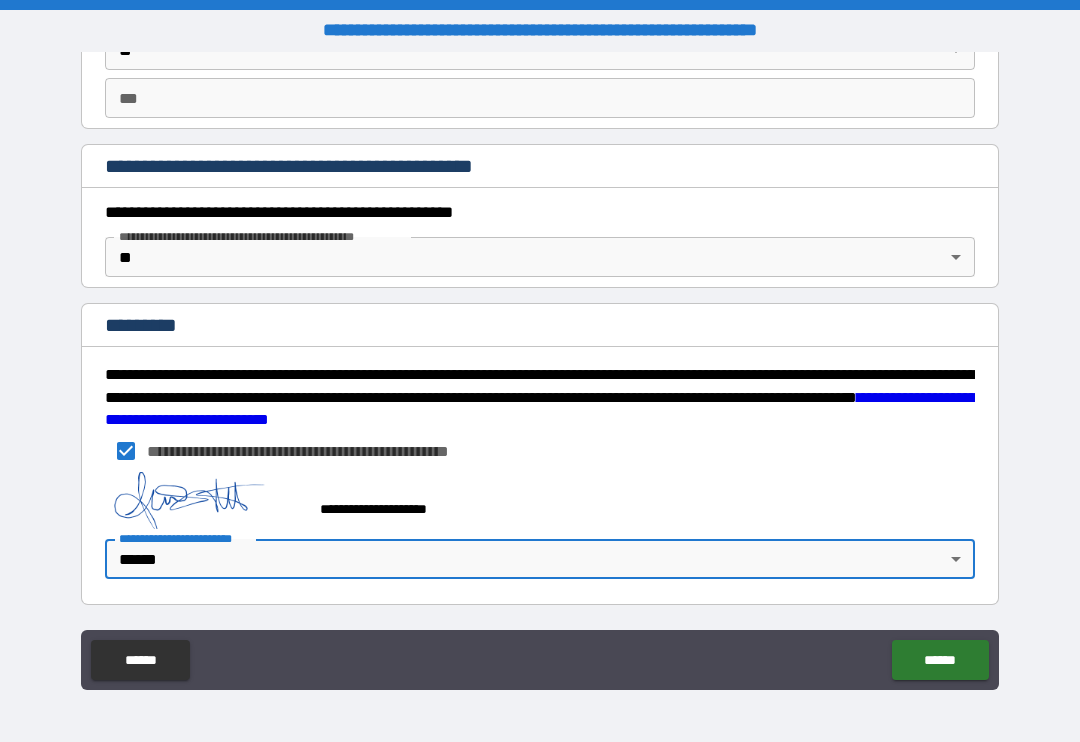 click on "******" at bounding box center (940, 660) 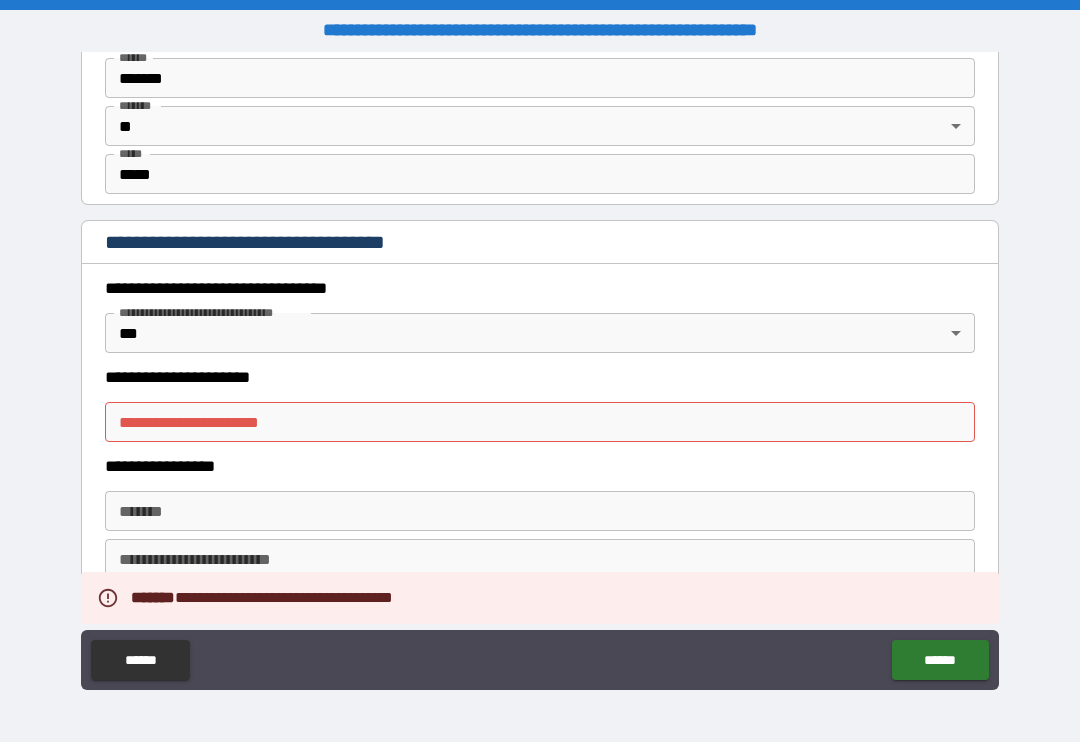 scroll, scrollTop: 1518, scrollLeft: 0, axis: vertical 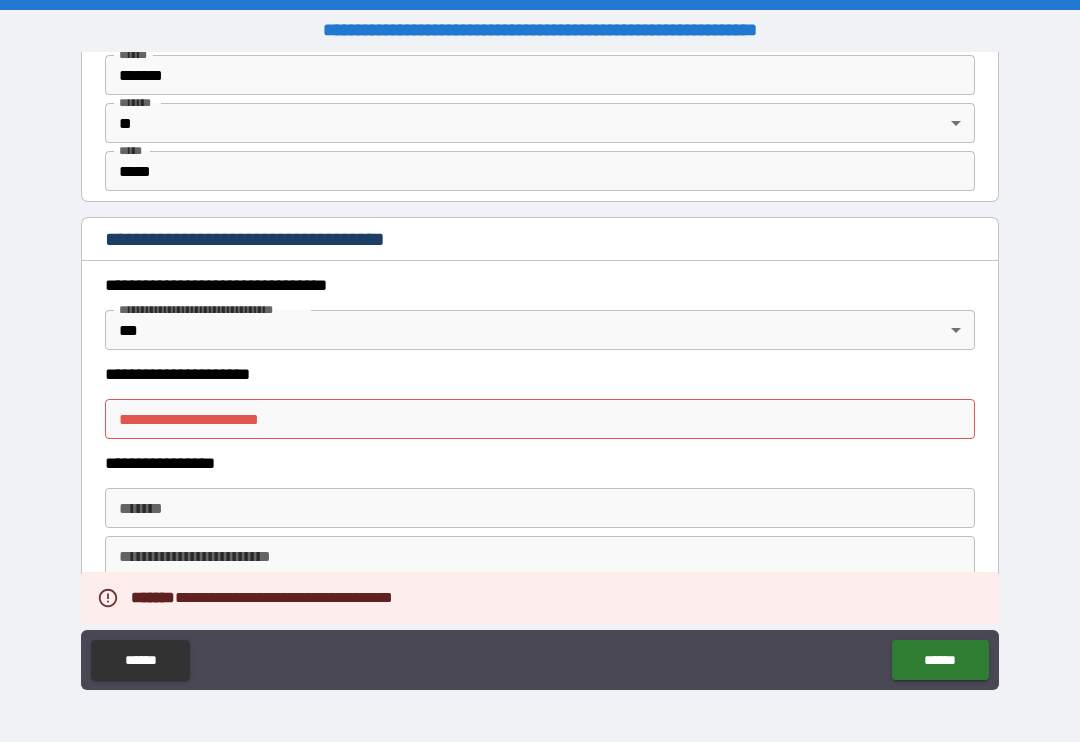 click on "**********" at bounding box center (540, 419) 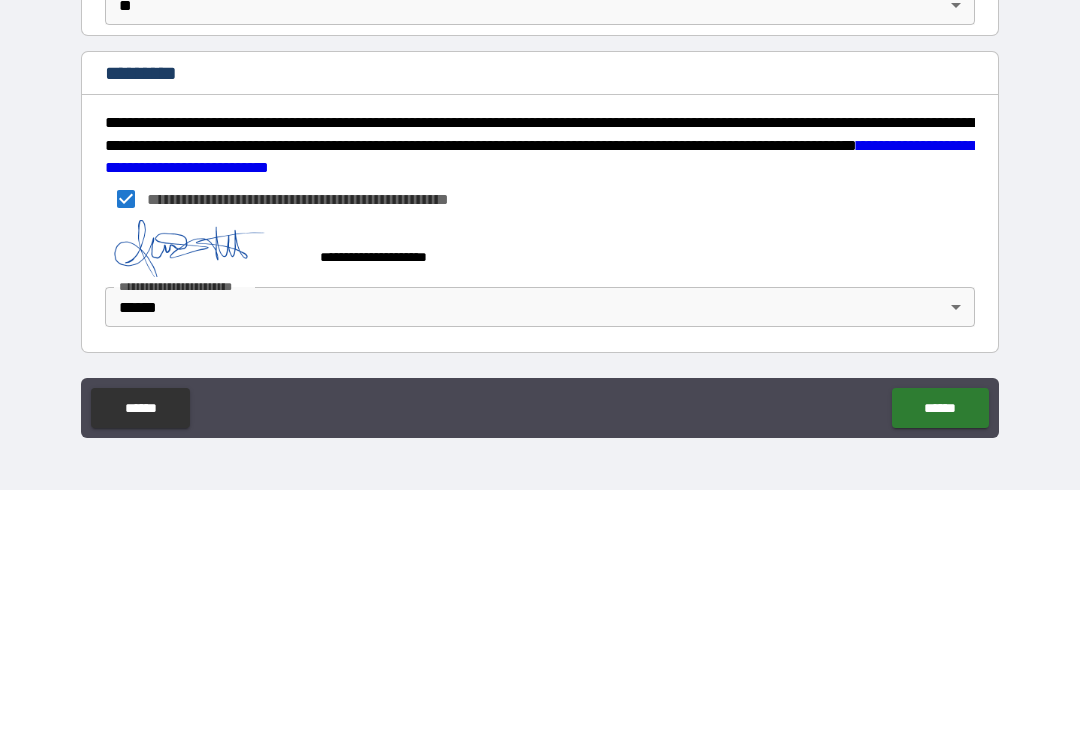 scroll, scrollTop: 2120, scrollLeft: 0, axis: vertical 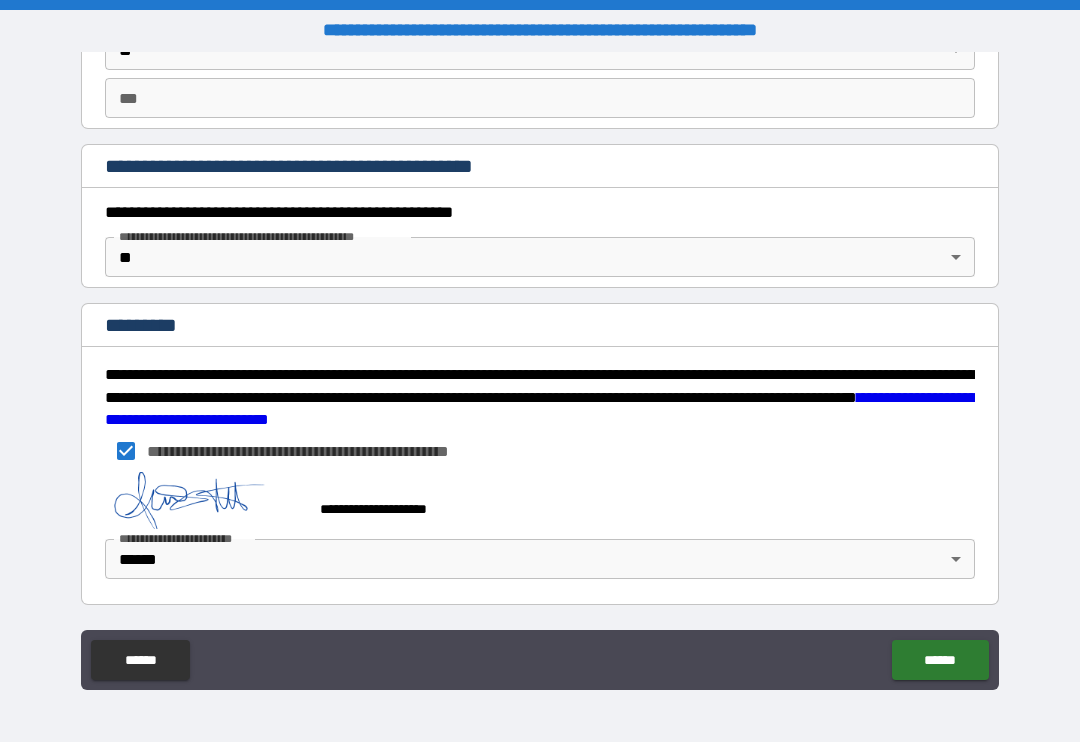 click on "******" at bounding box center [940, 660] 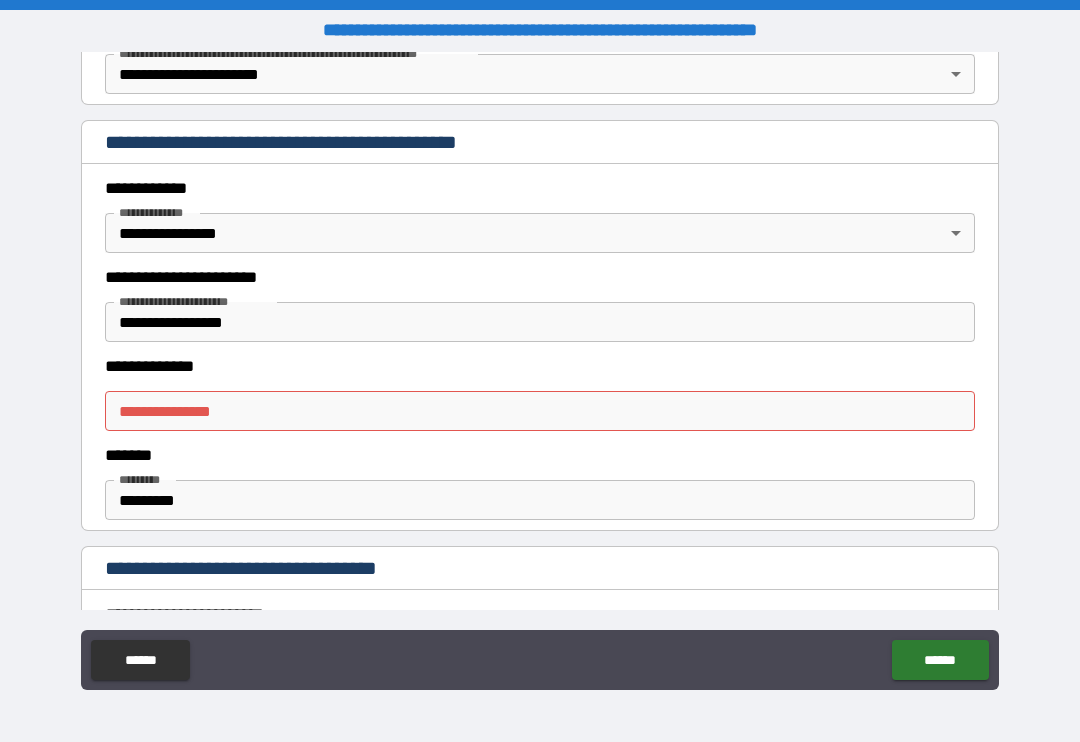 scroll, scrollTop: 420, scrollLeft: 0, axis: vertical 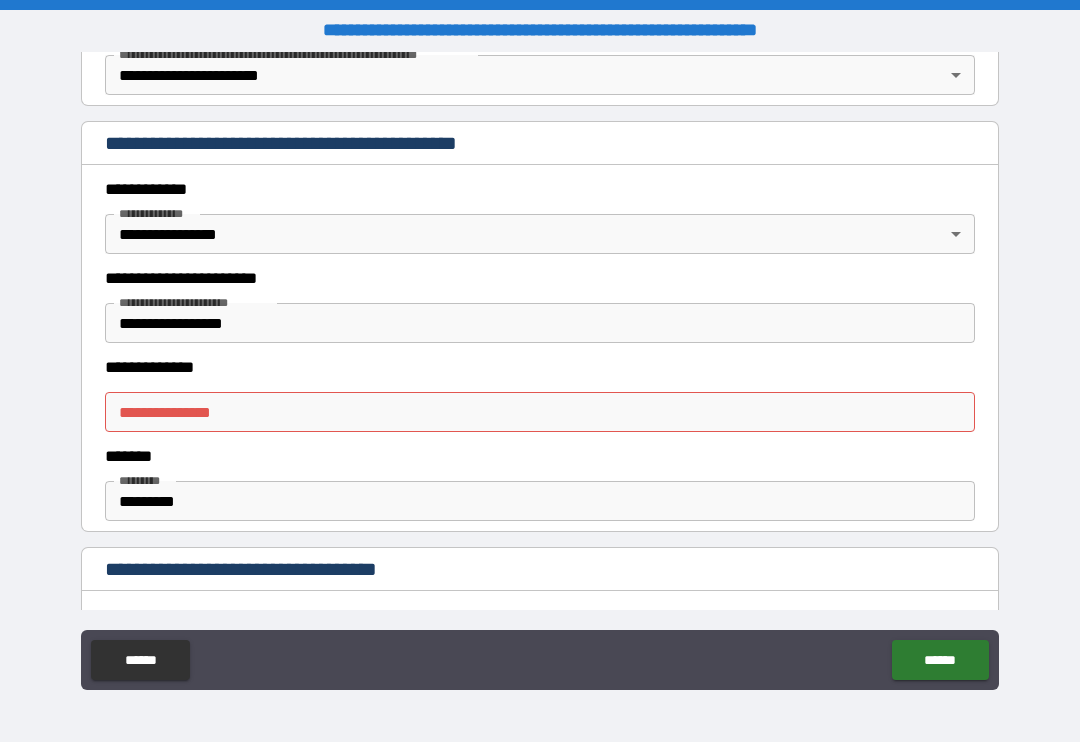 click on "**********" at bounding box center [540, 412] 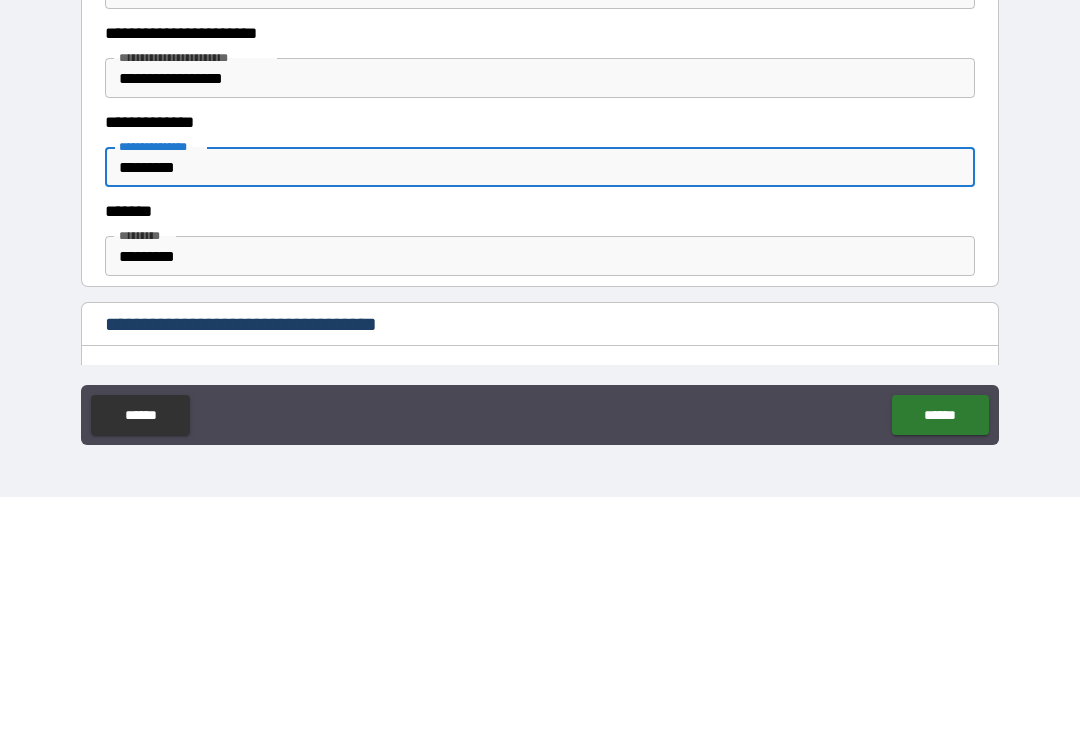 type on "*********" 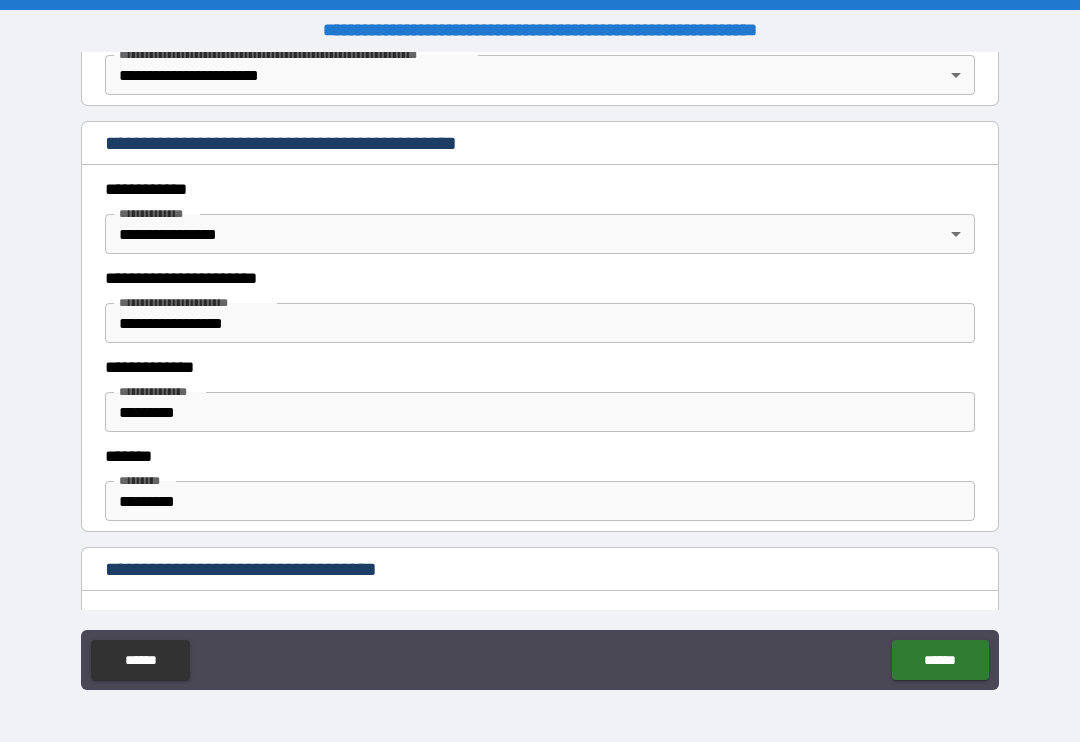 click on "******" at bounding box center (940, 660) 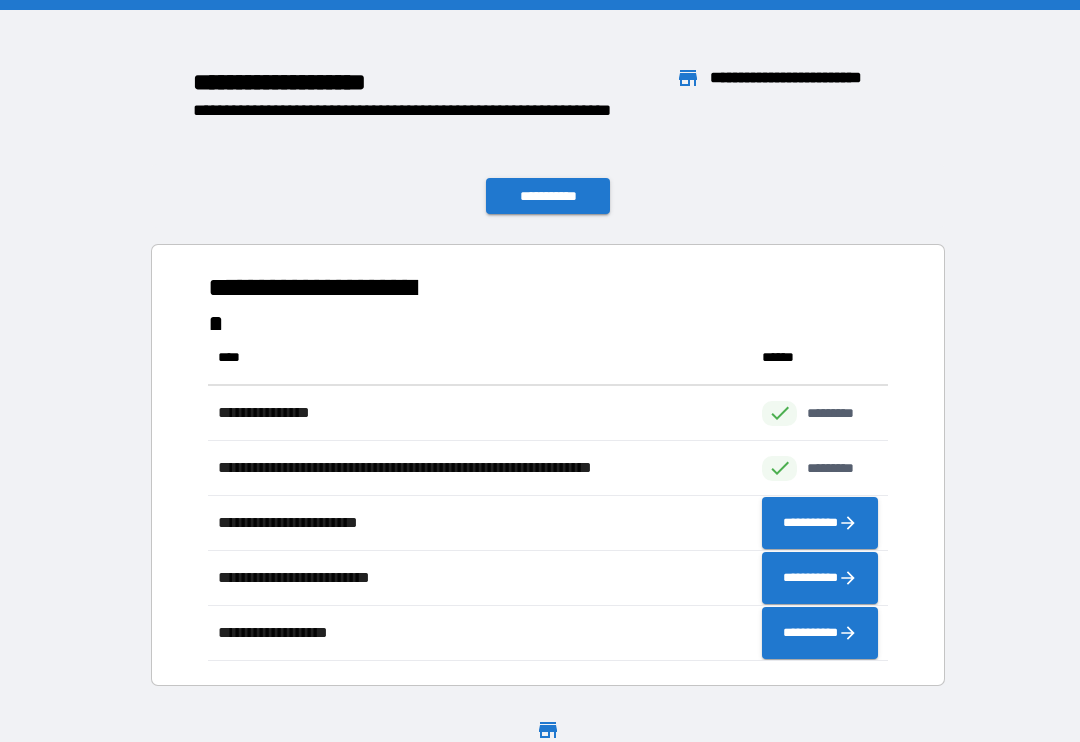 scroll, scrollTop: 331, scrollLeft: 680, axis: both 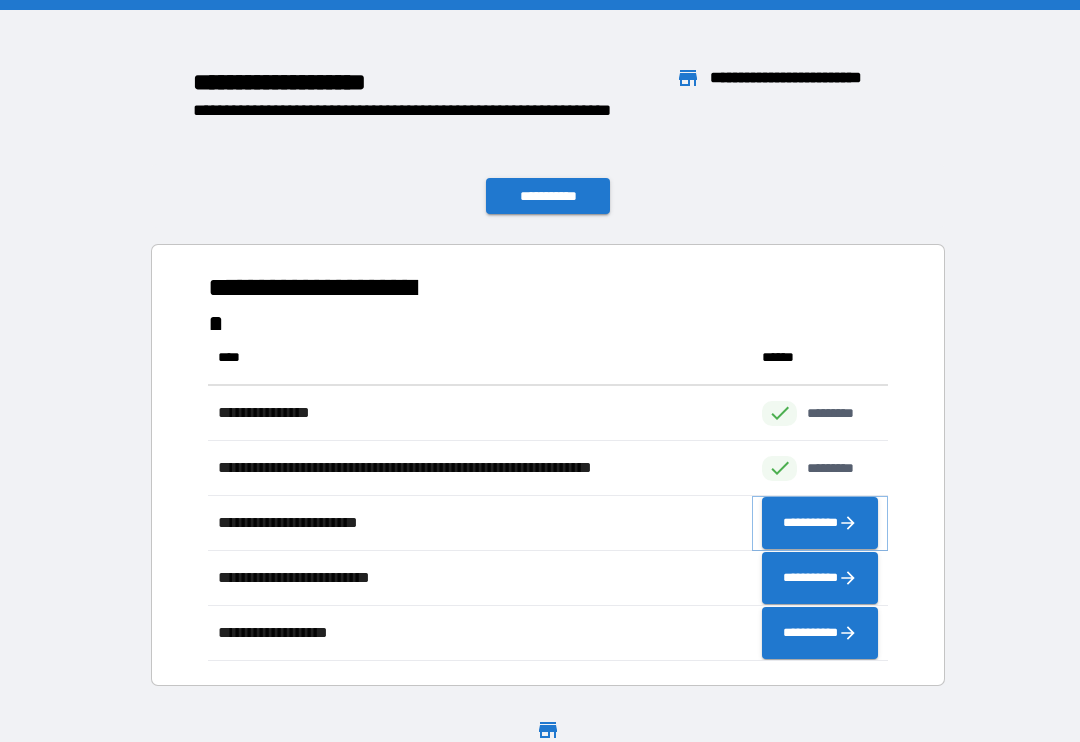 click on "**********" at bounding box center [820, 523] 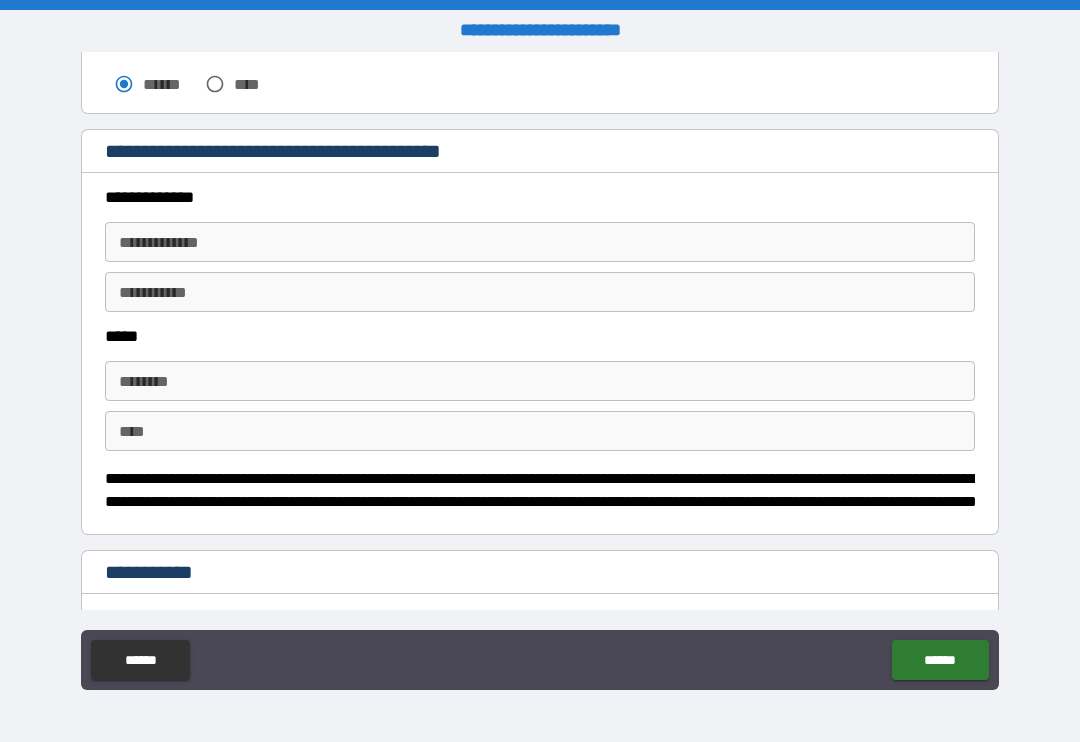 scroll, scrollTop: 457, scrollLeft: 0, axis: vertical 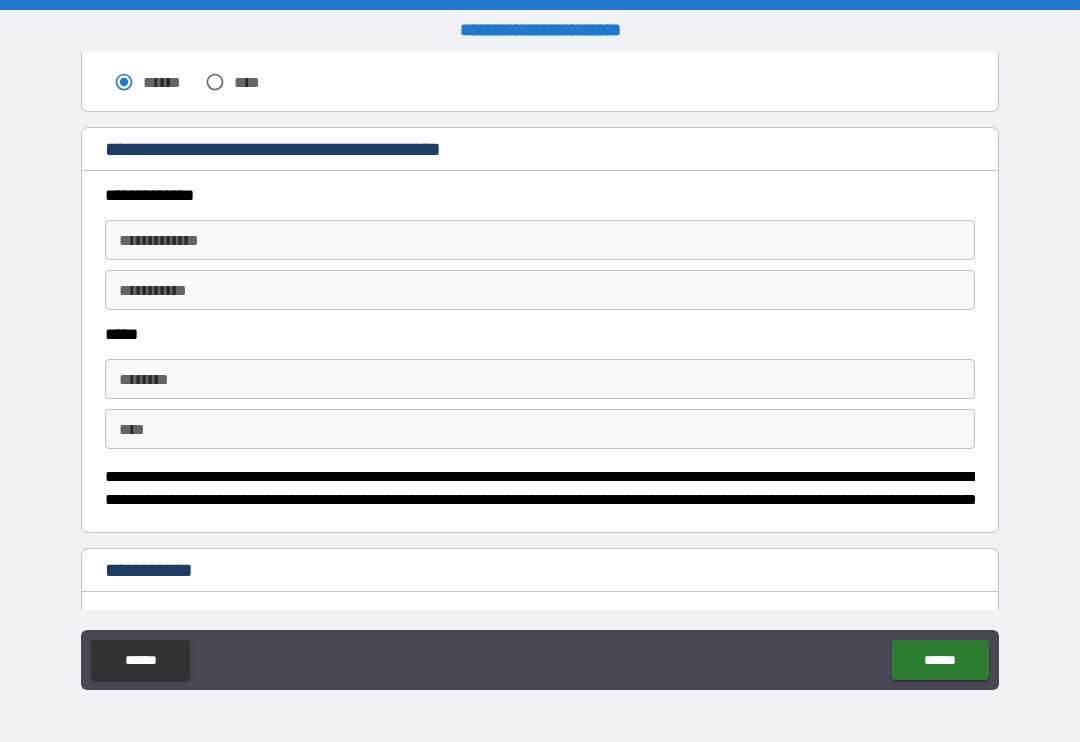 click on "**********" at bounding box center (540, 240) 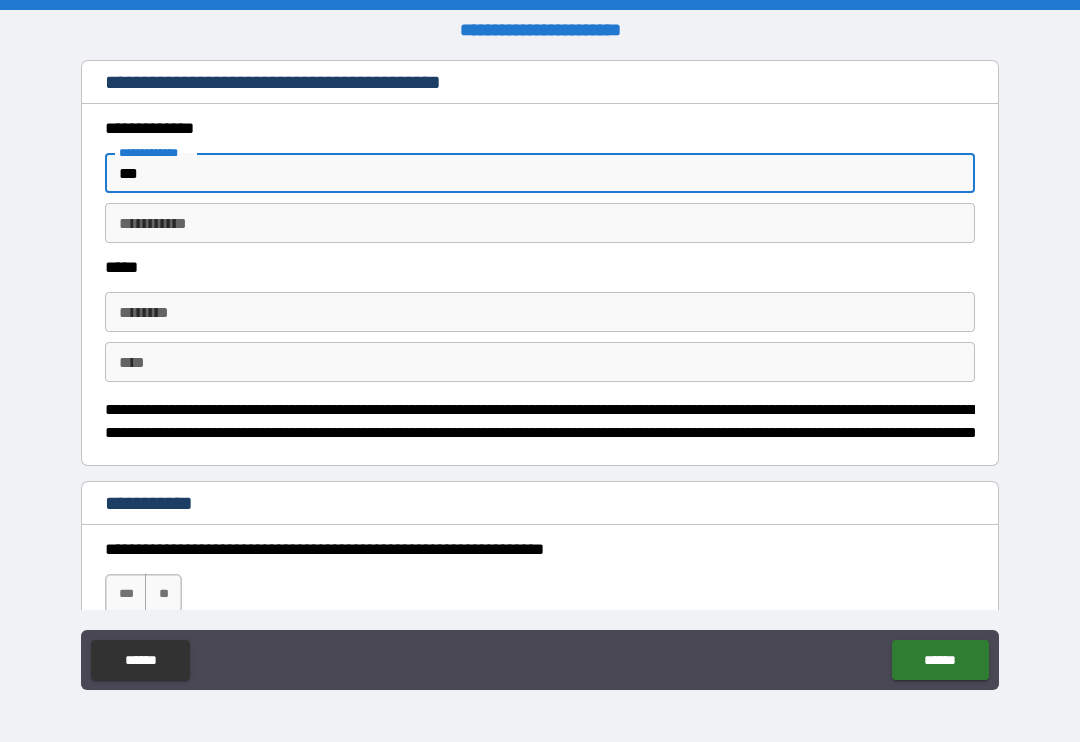 scroll, scrollTop: 533, scrollLeft: 0, axis: vertical 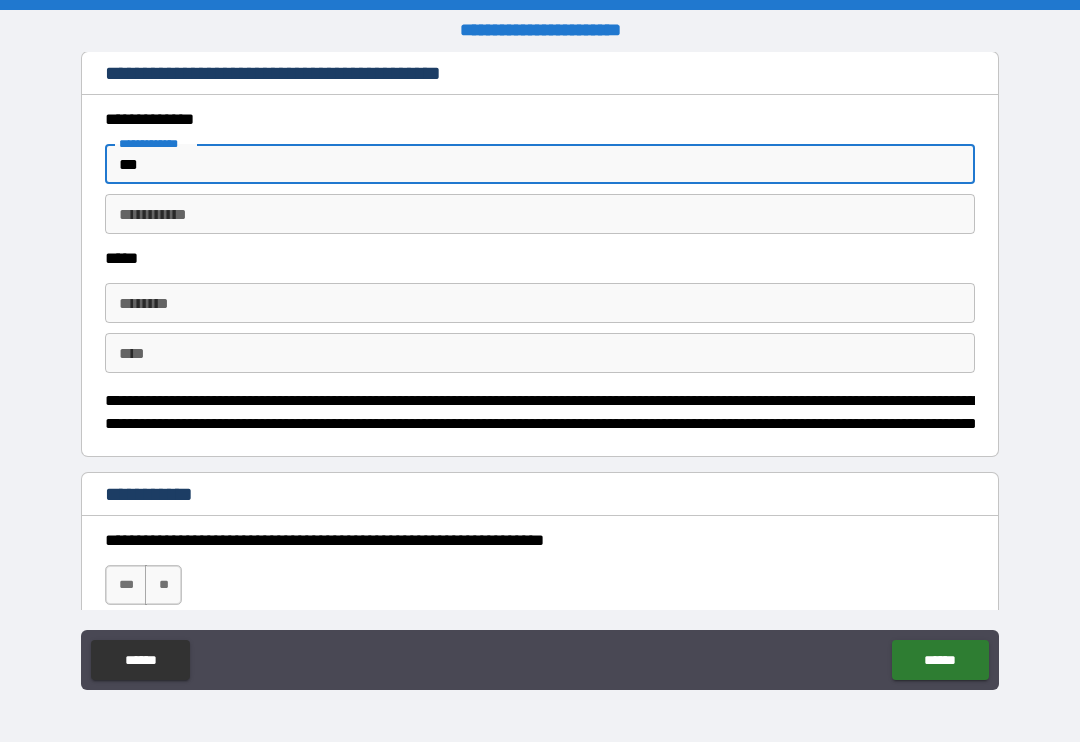 type on "***" 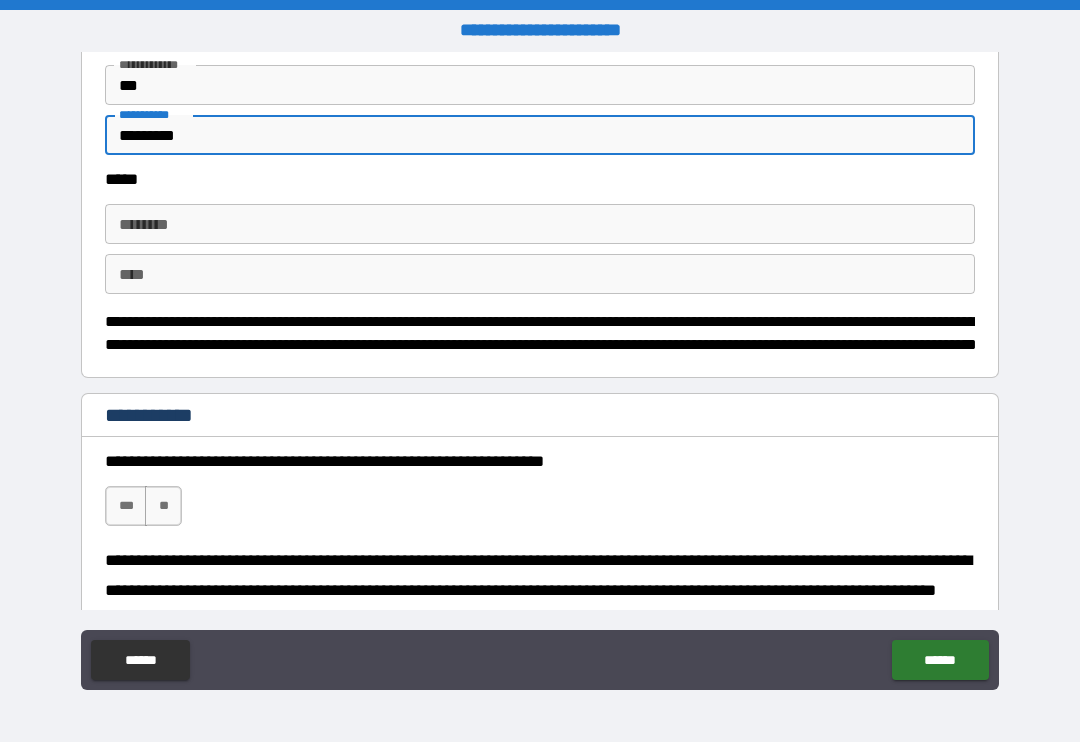 scroll, scrollTop: 631, scrollLeft: 0, axis: vertical 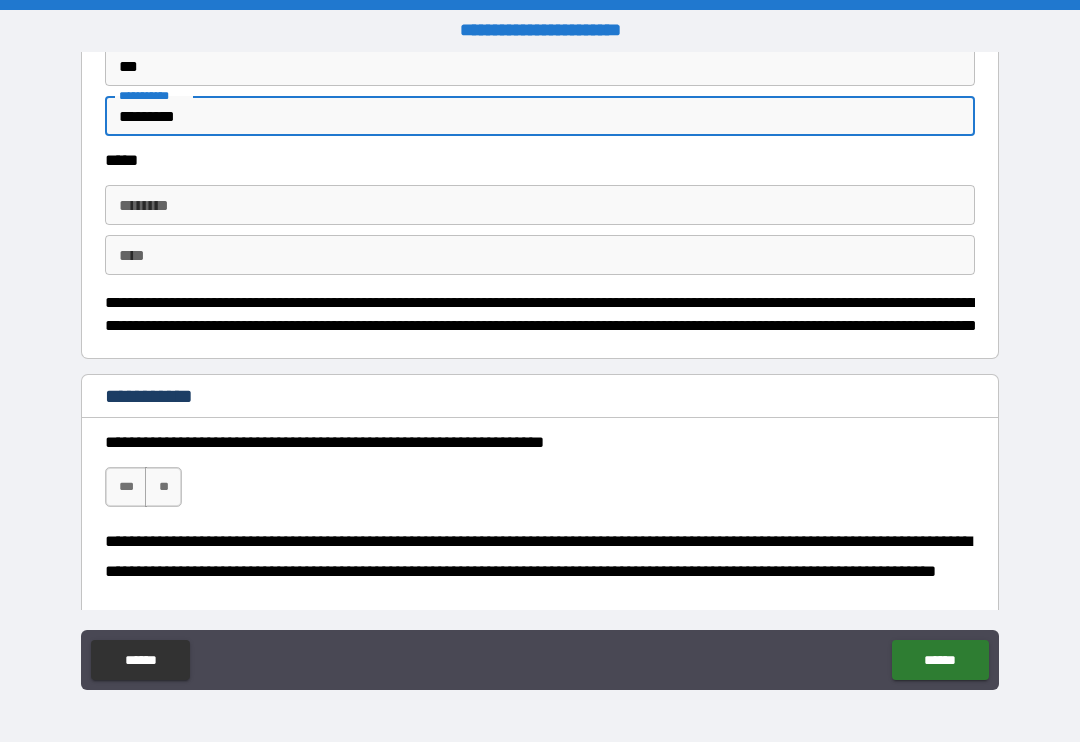 type on "*********" 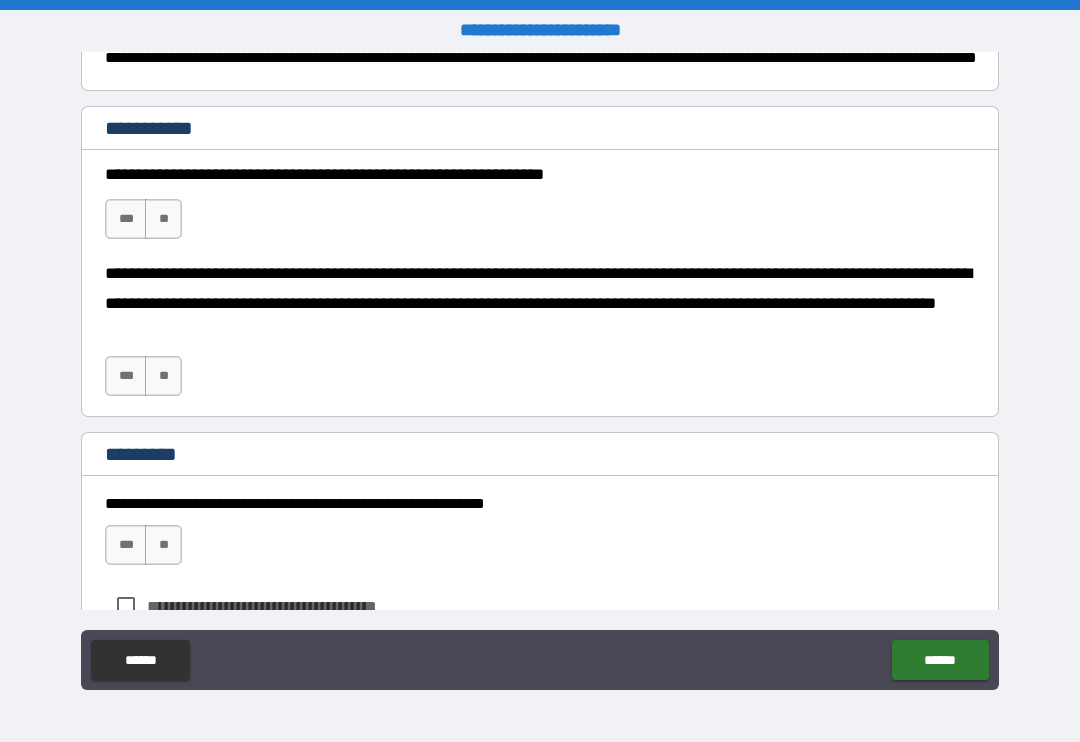 scroll, scrollTop: 900, scrollLeft: 0, axis: vertical 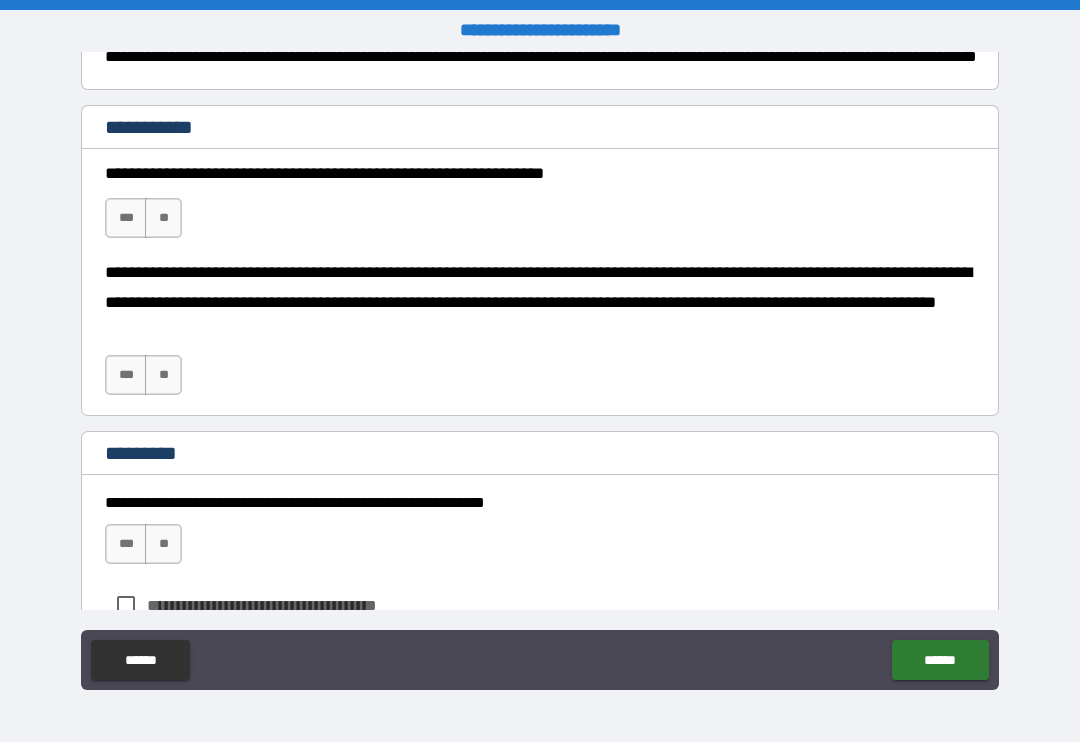 type on "**********" 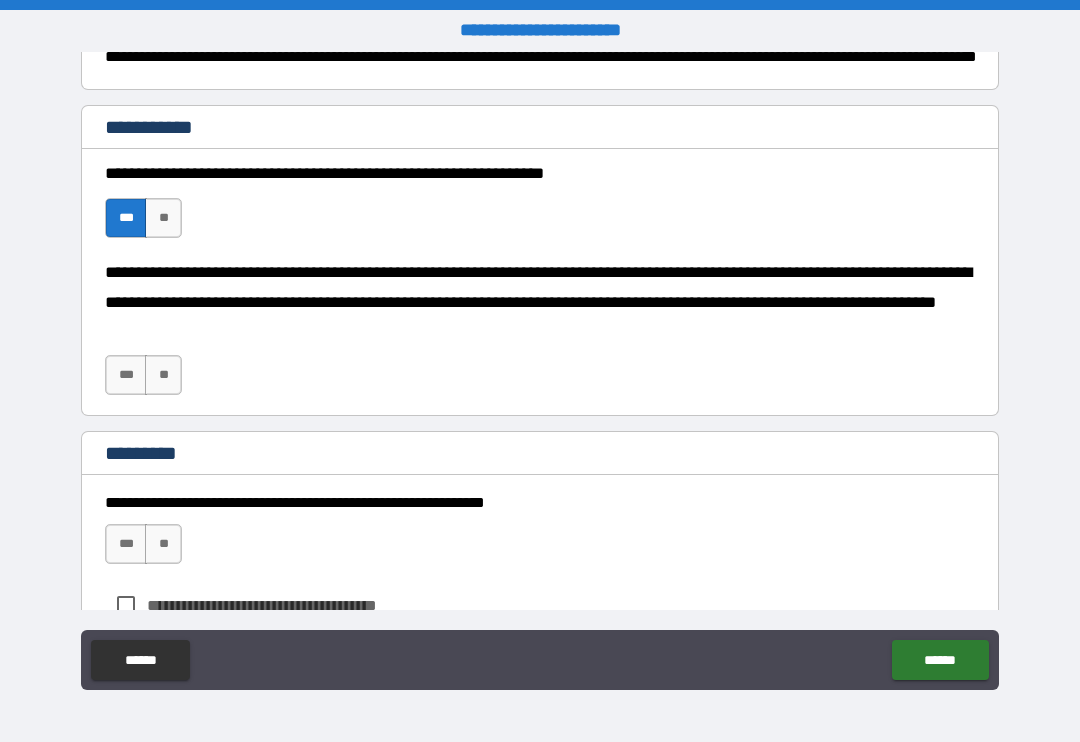 click on "***" at bounding box center [126, 375] 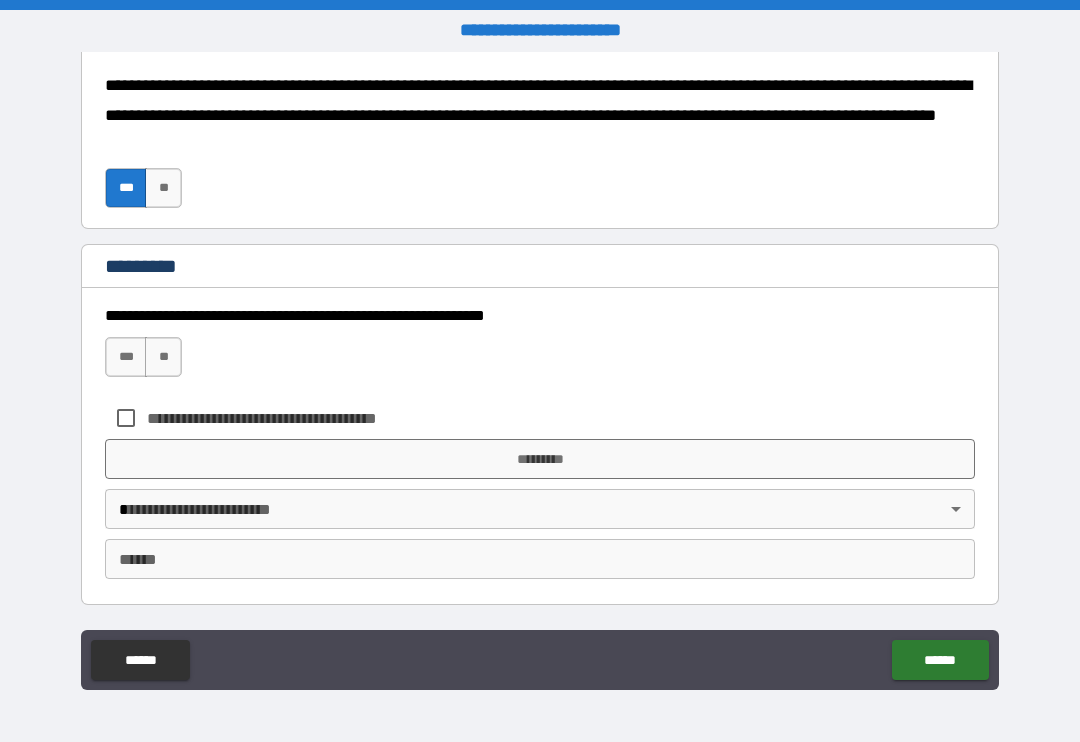 scroll, scrollTop: 1087, scrollLeft: 0, axis: vertical 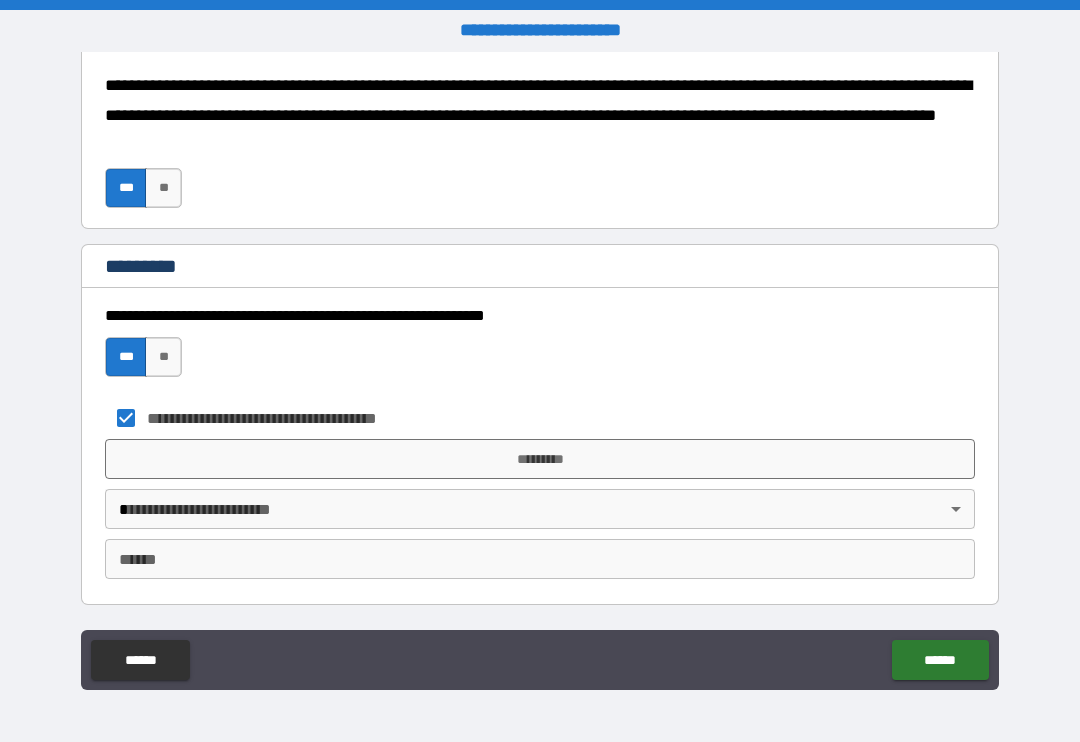 click on "*********" at bounding box center (540, 459) 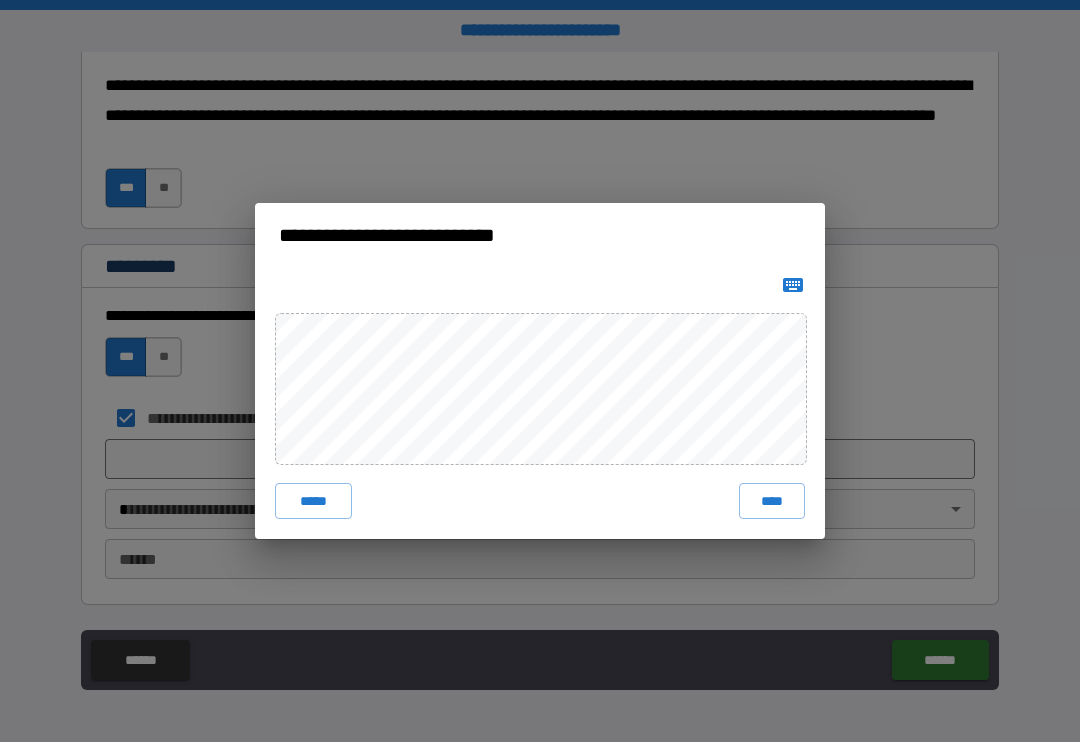 click on "****" at bounding box center (772, 501) 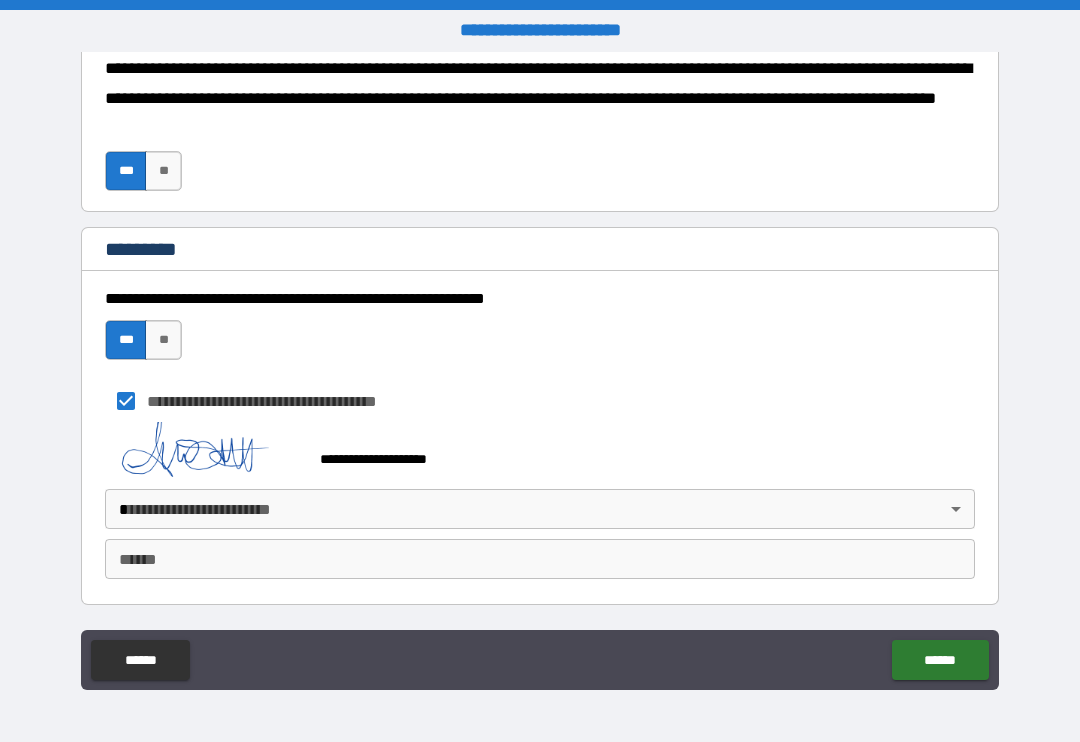 scroll, scrollTop: 1104, scrollLeft: 0, axis: vertical 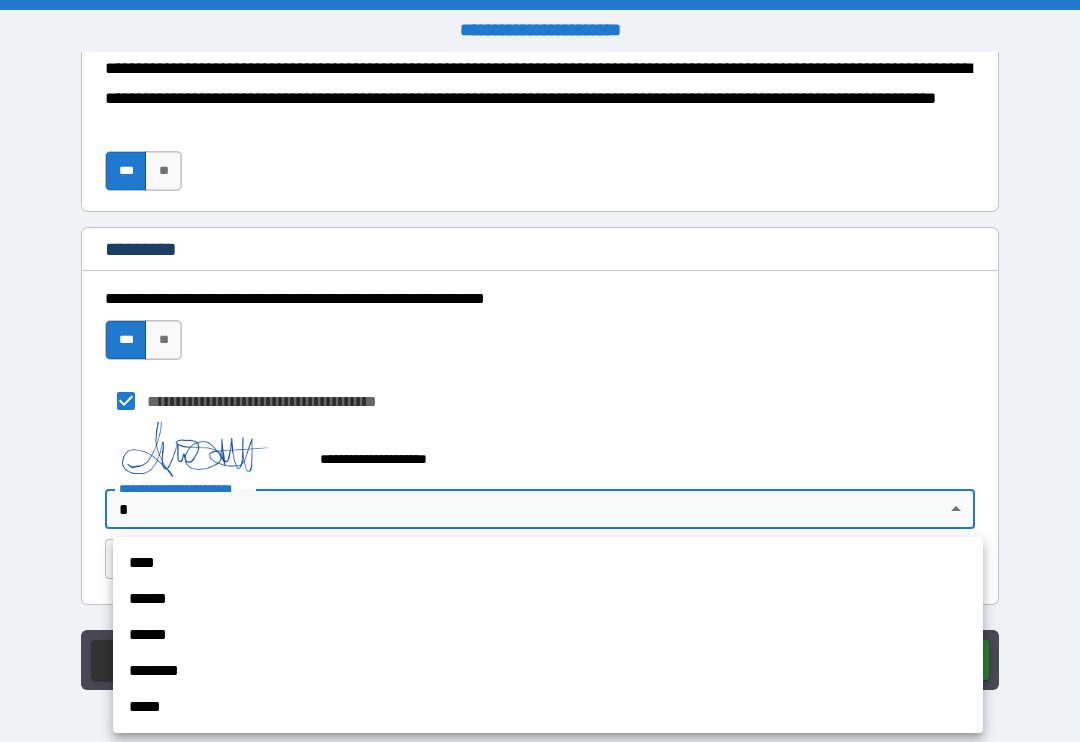 click on "******" at bounding box center (548, 599) 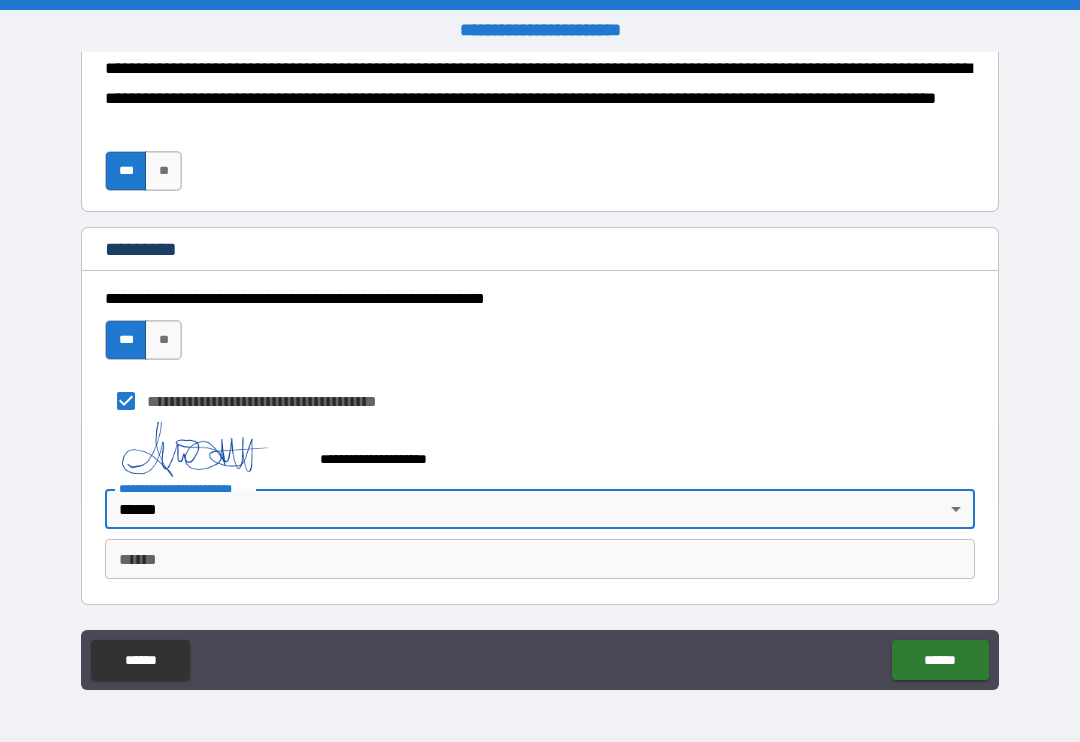 click on "****   *" at bounding box center [540, 559] 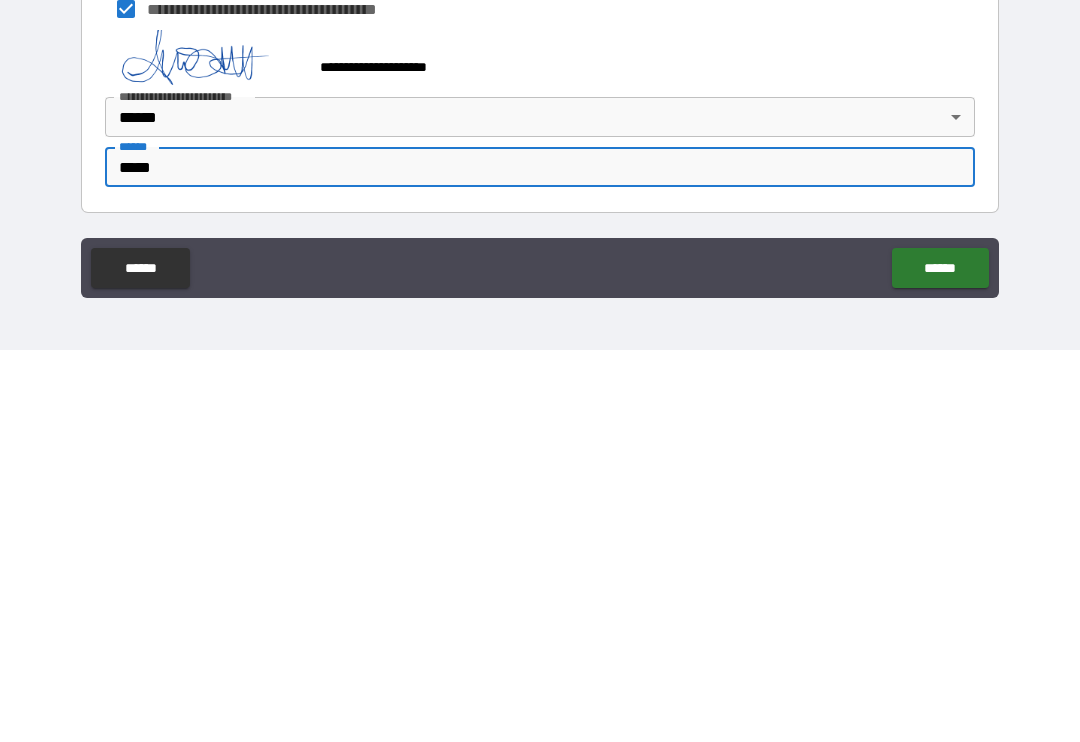 type on "******" 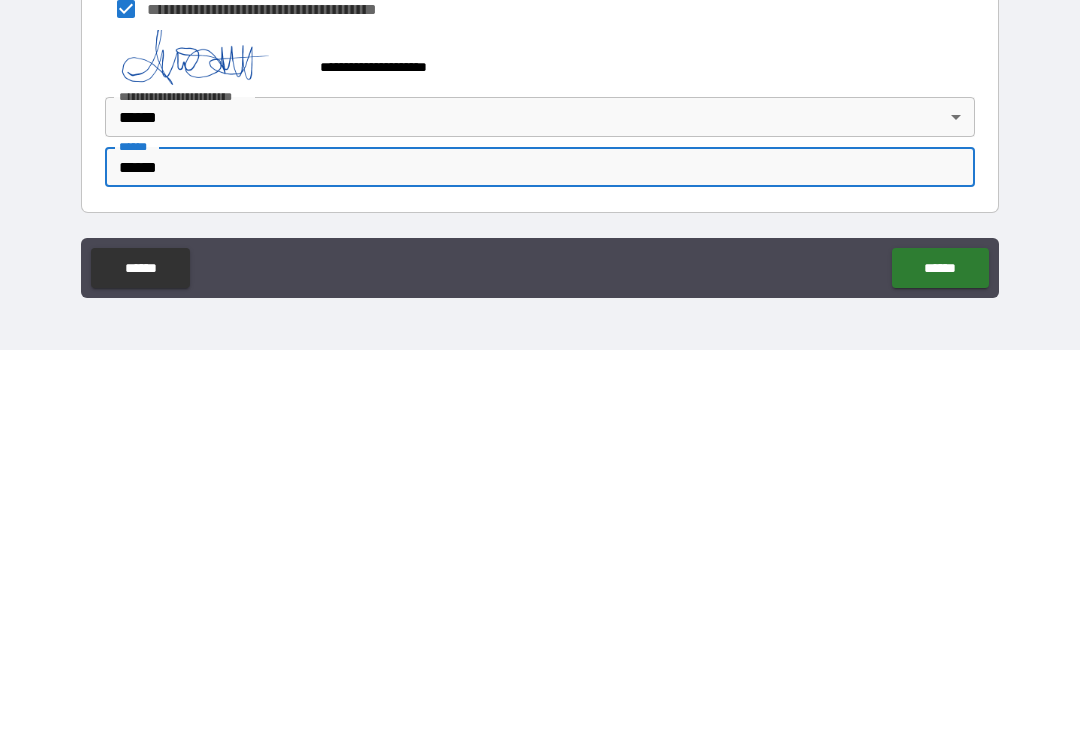 click on "******" at bounding box center [940, 660] 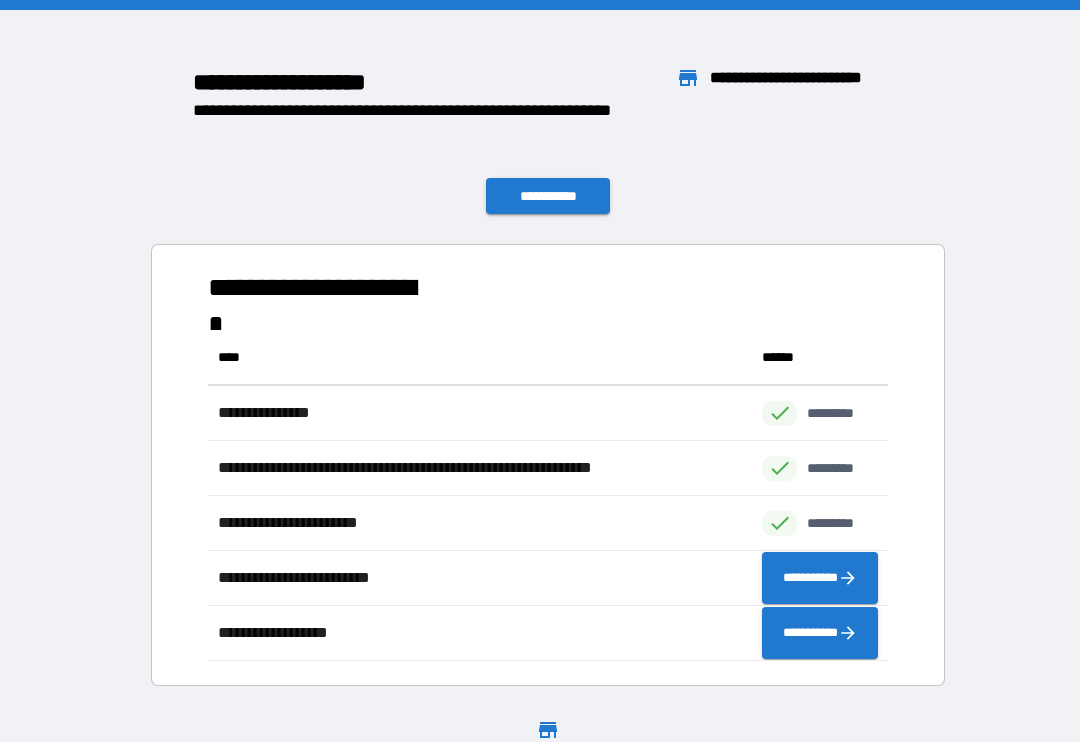 scroll, scrollTop: 1, scrollLeft: 1, axis: both 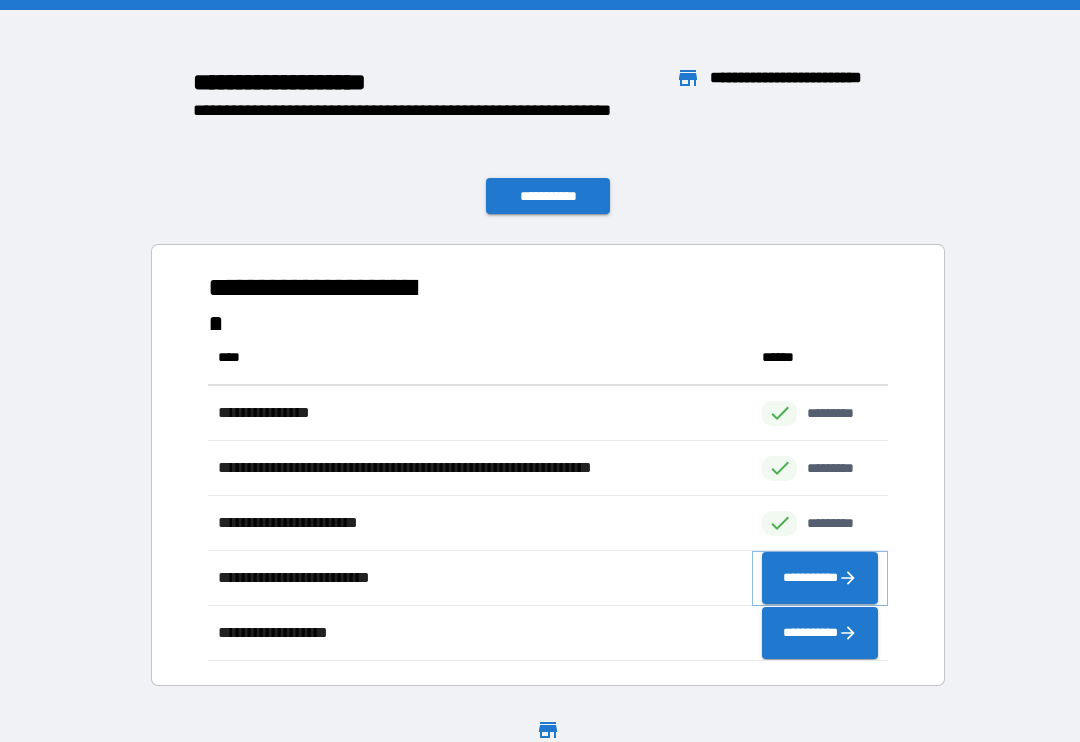 click on "**********" at bounding box center [820, 578] 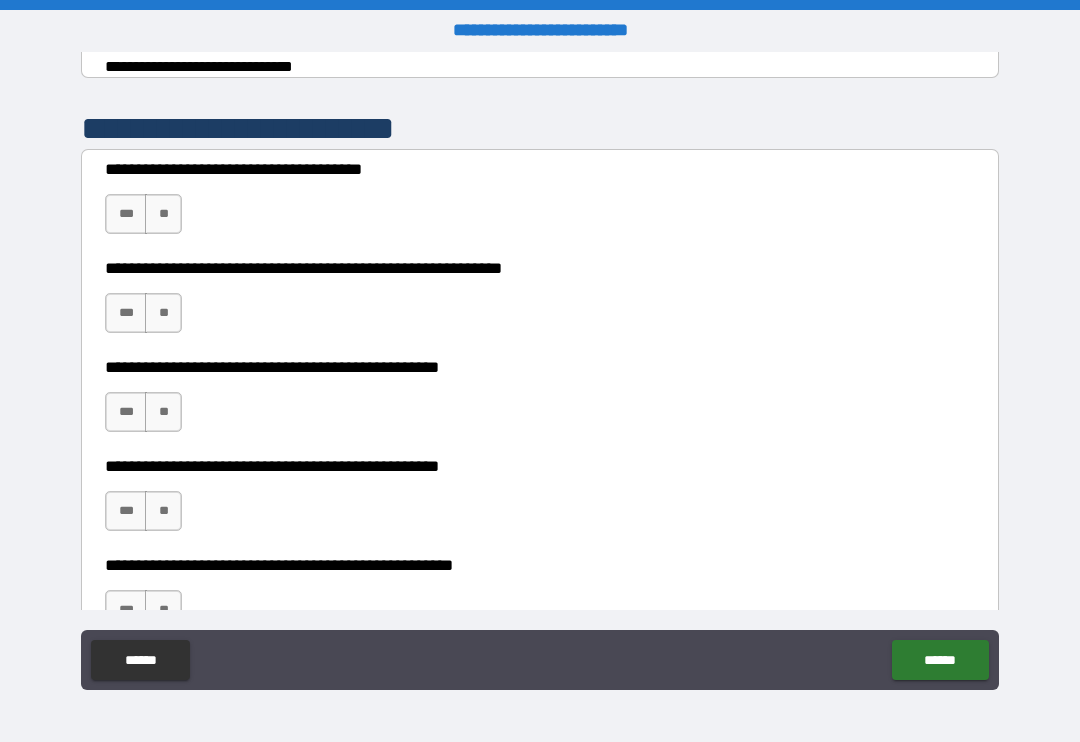scroll, scrollTop: 371, scrollLeft: 0, axis: vertical 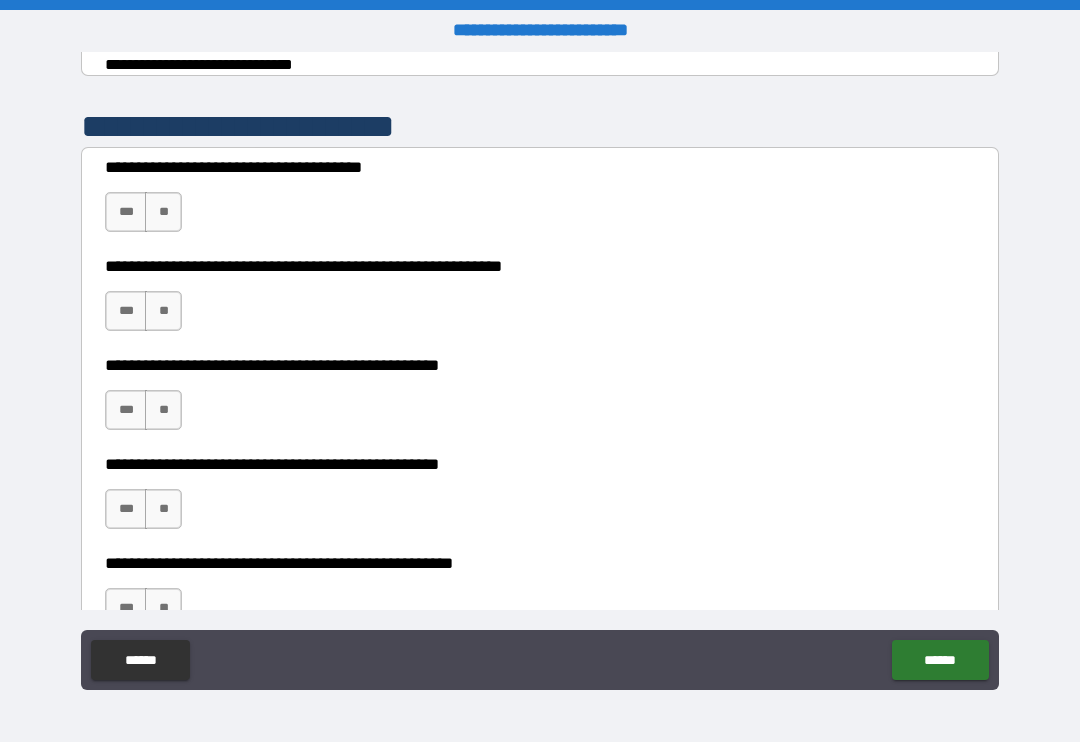 click on "**" at bounding box center [163, 212] 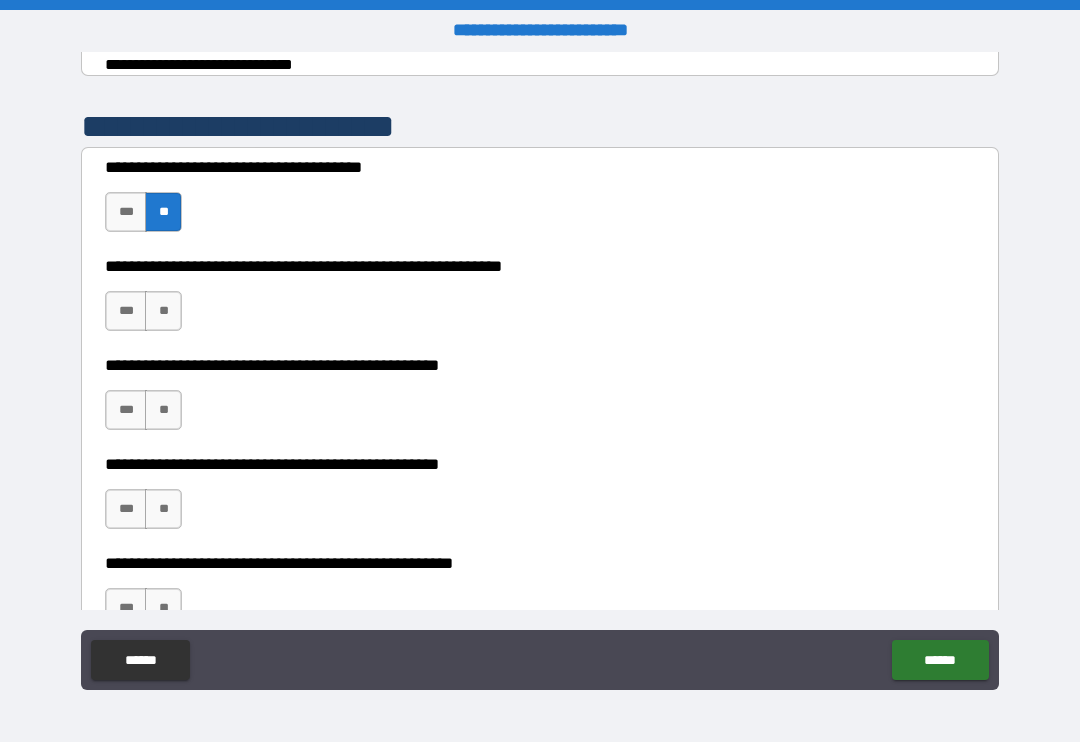 click on "**" at bounding box center (163, 311) 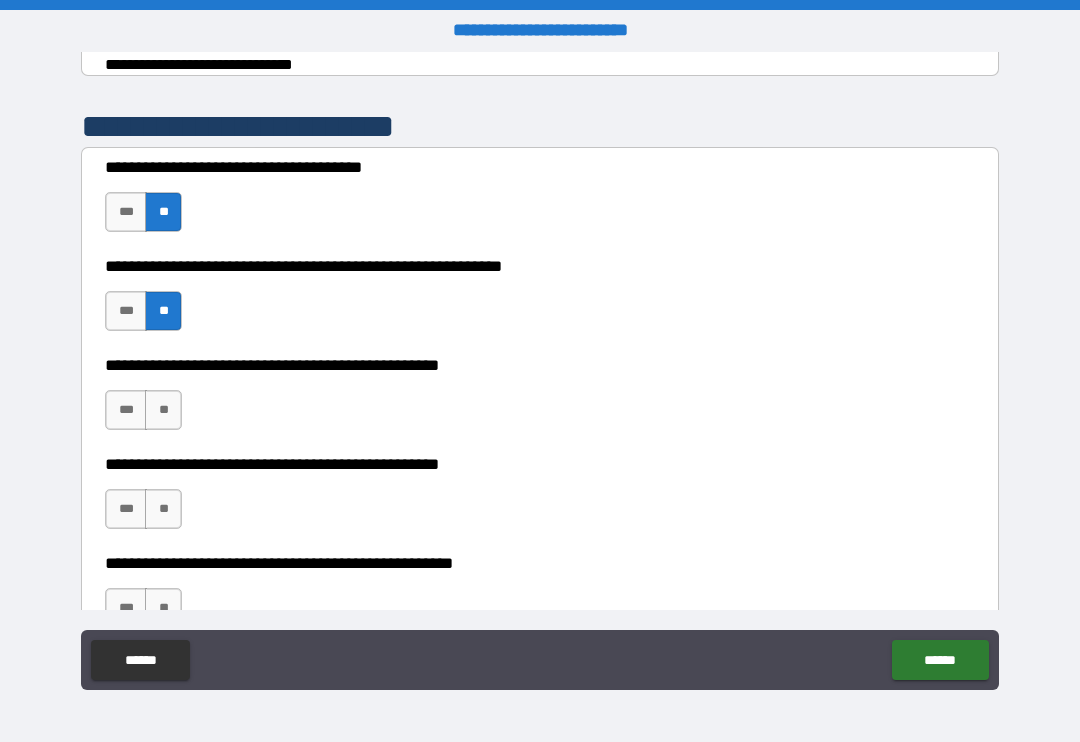 click on "**" at bounding box center [163, 410] 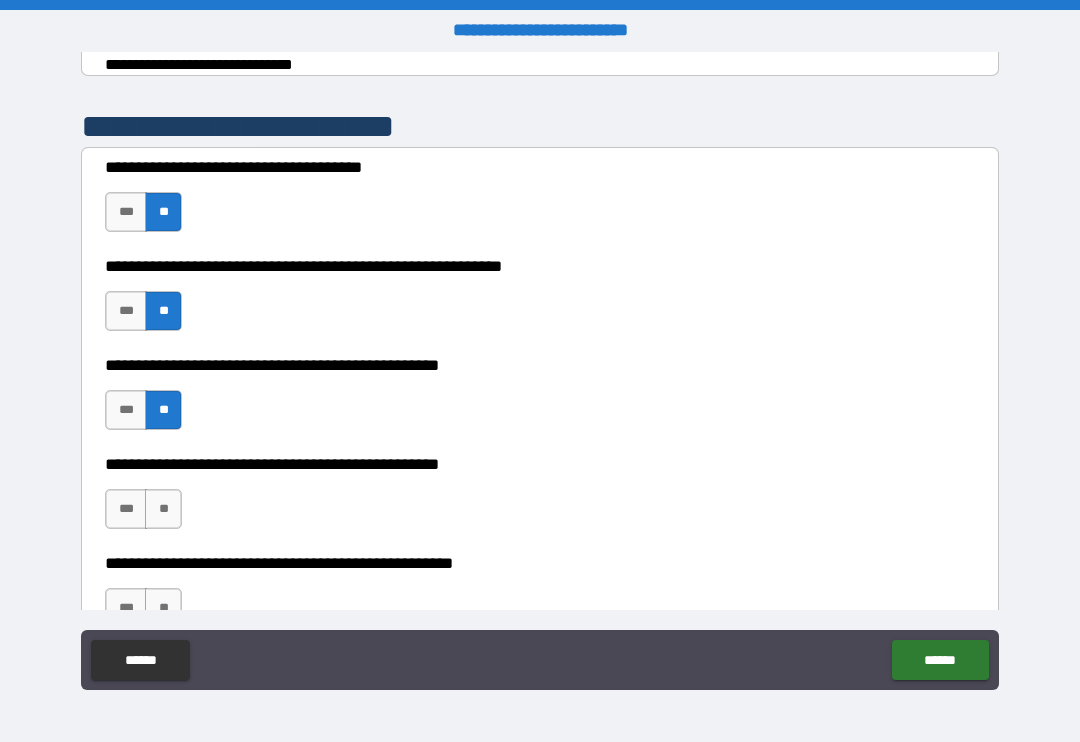 click on "**" at bounding box center [163, 509] 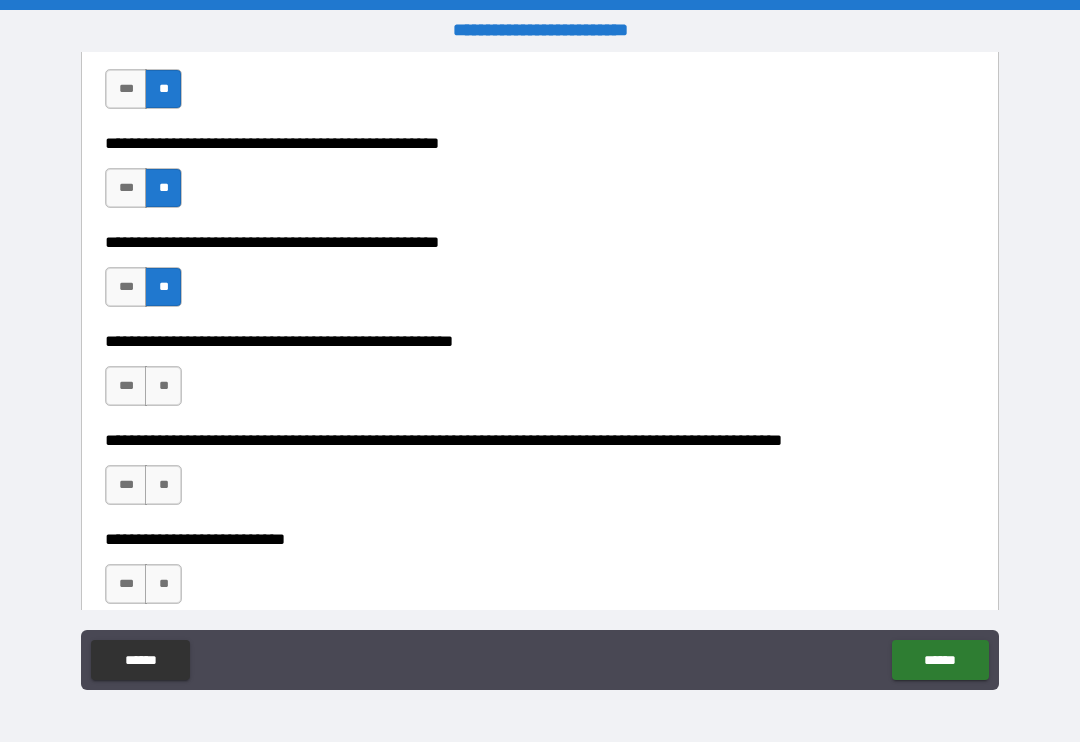 scroll, scrollTop: 595, scrollLeft: 0, axis: vertical 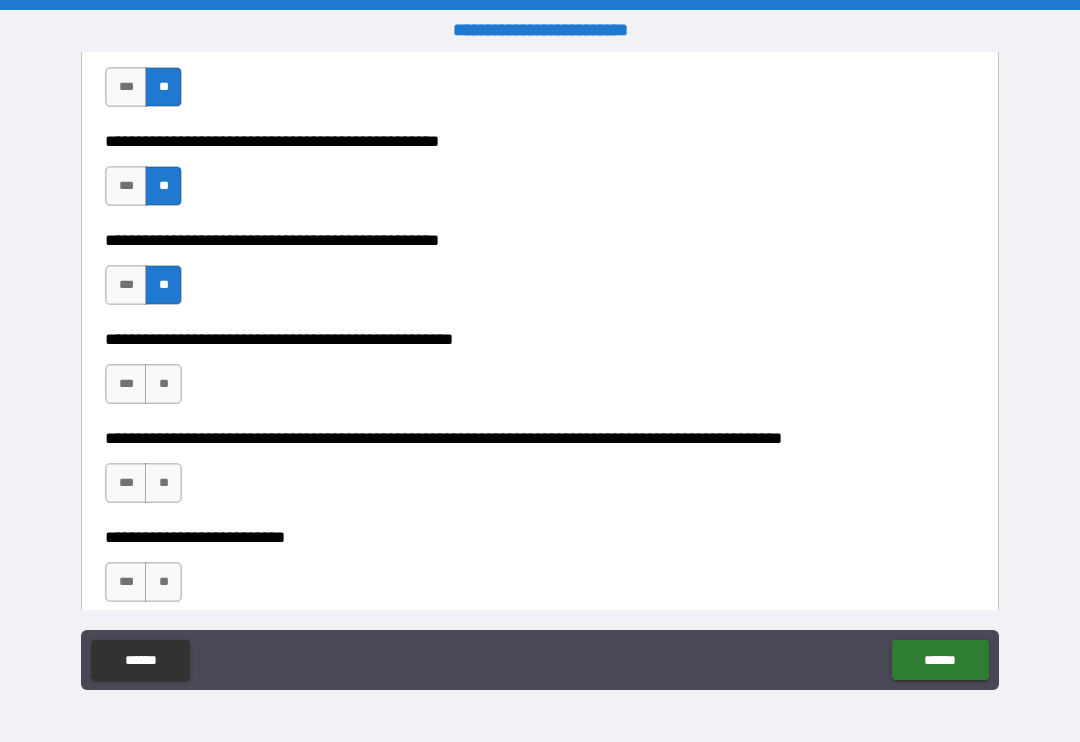 click on "**" at bounding box center [163, 384] 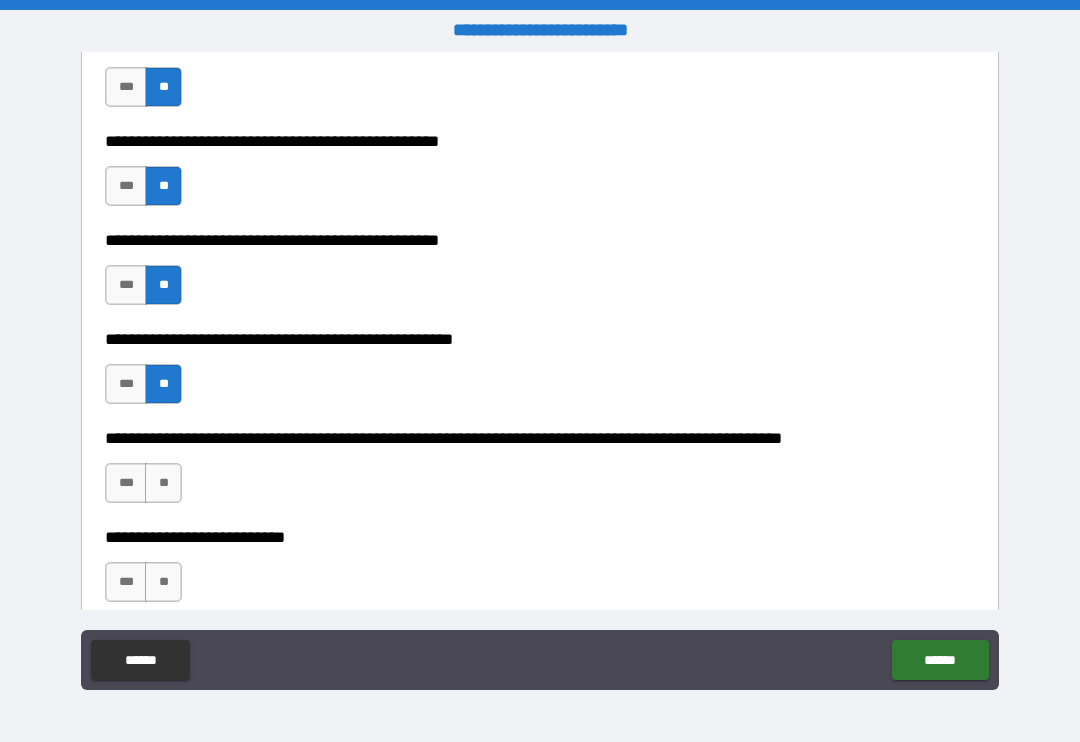 click on "**" at bounding box center (163, 483) 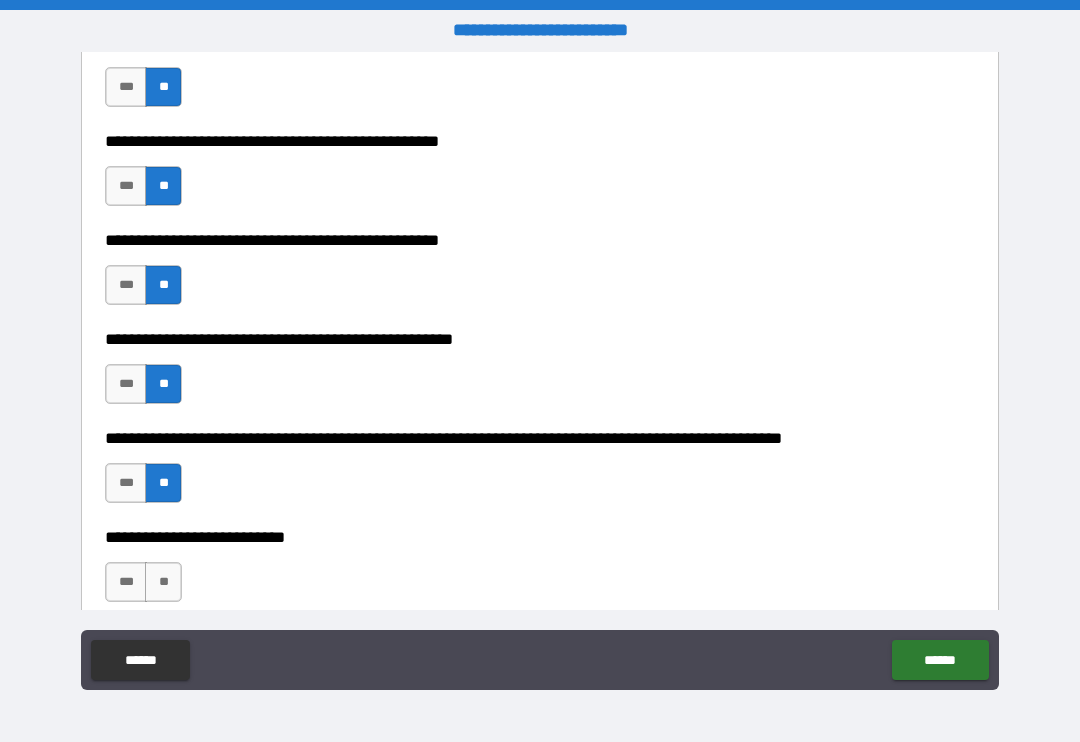 click on "**" at bounding box center [163, 582] 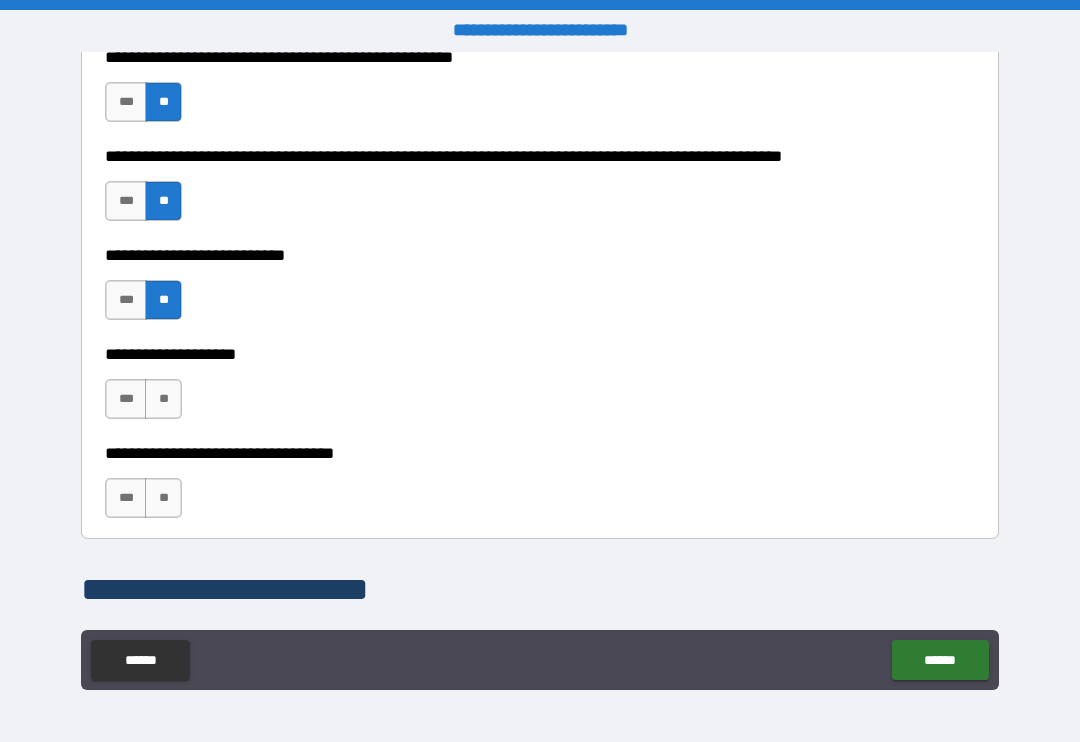 scroll, scrollTop: 901, scrollLeft: 0, axis: vertical 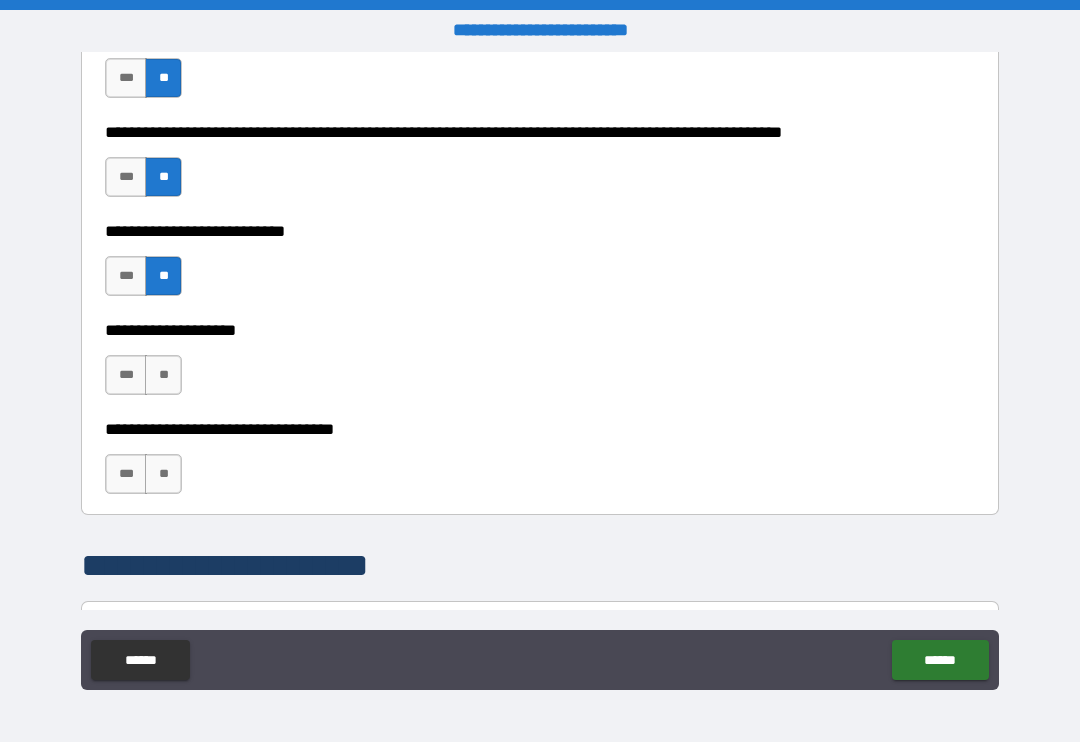 click on "**" at bounding box center [163, 375] 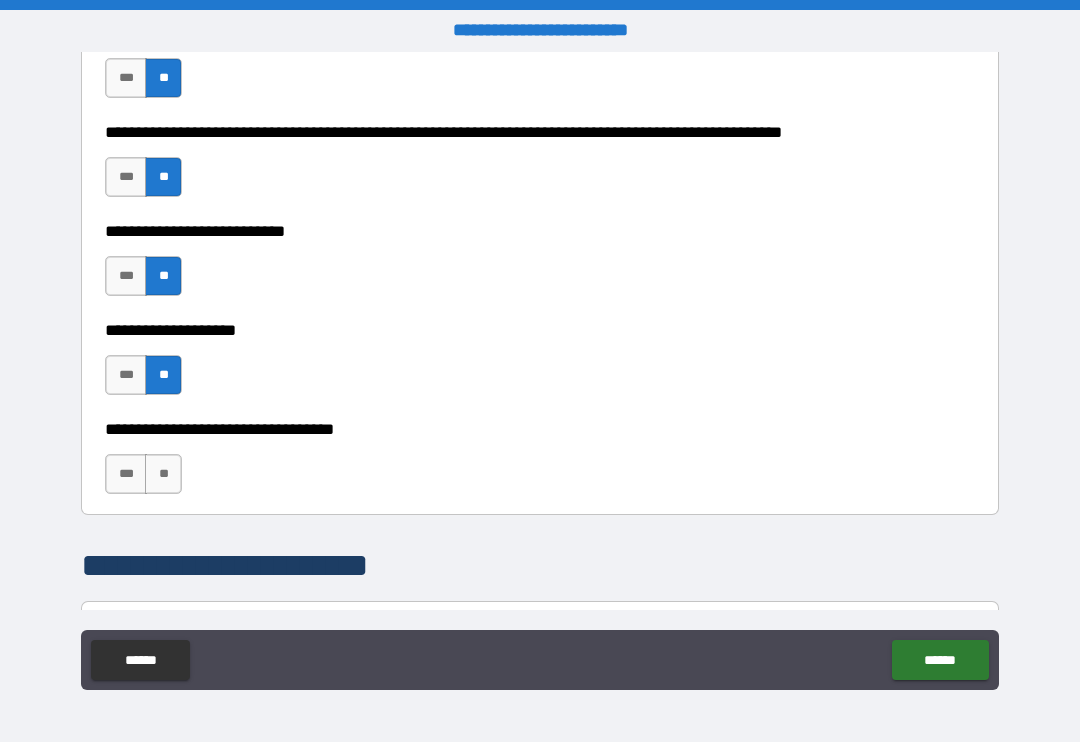 click on "**" at bounding box center (163, 474) 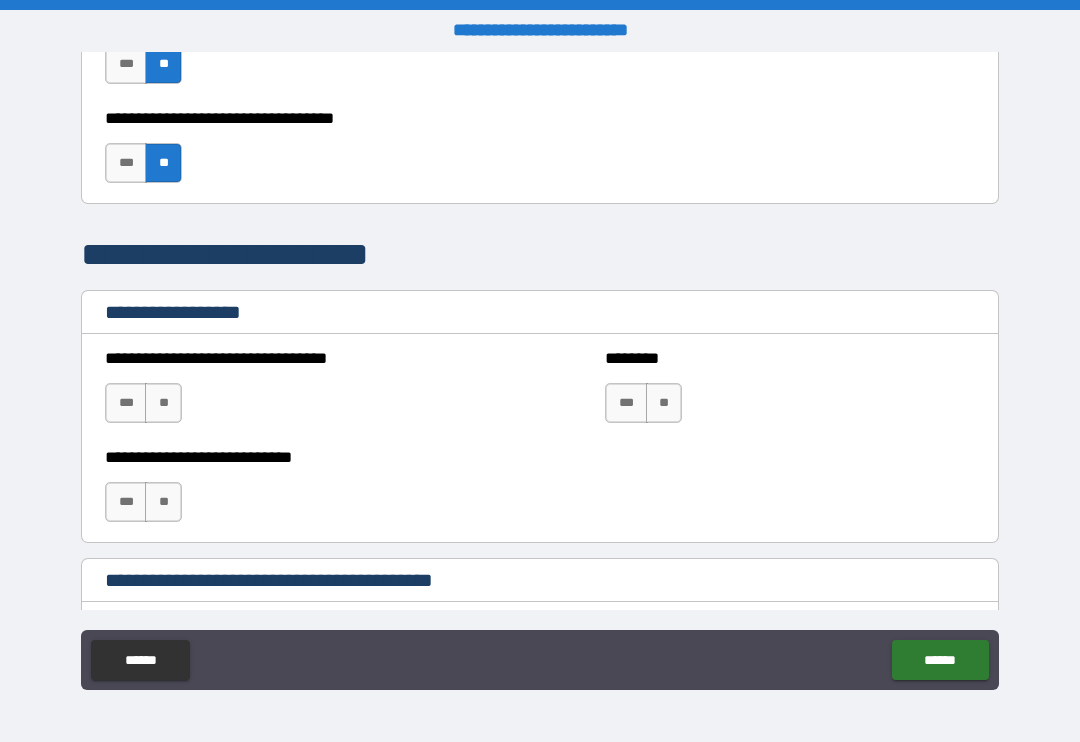 scroll, scrollTop: 1222, scrollLeft: 0, axis: vertical 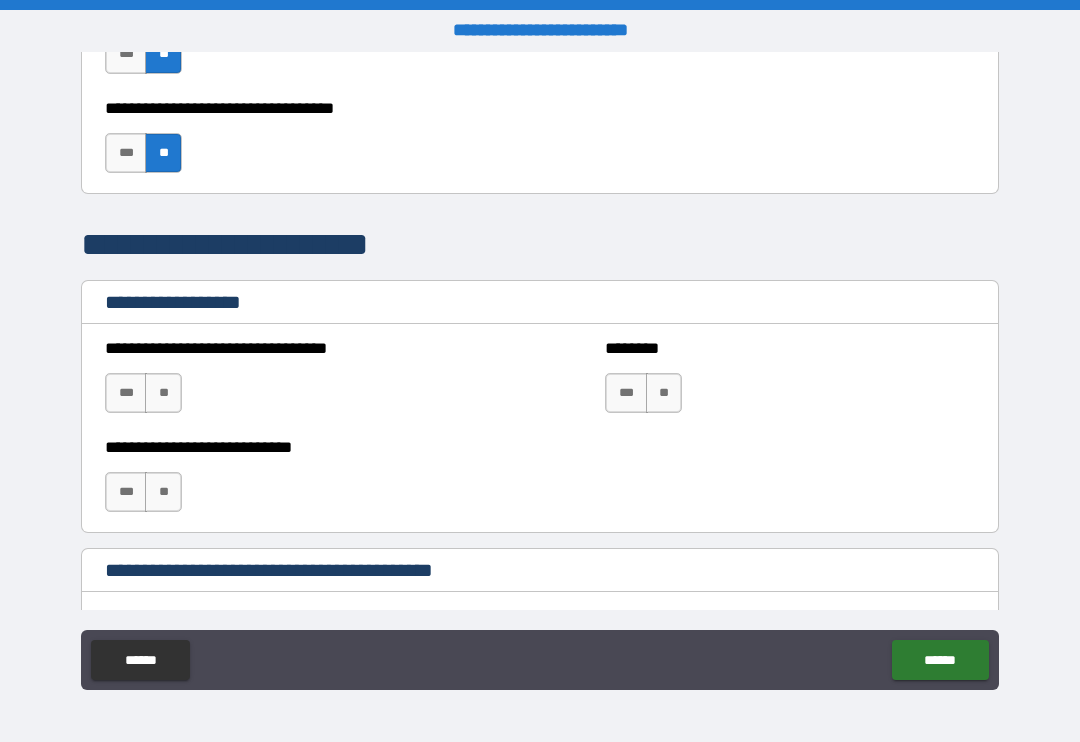click on "**" at bounding box center (163, 393) 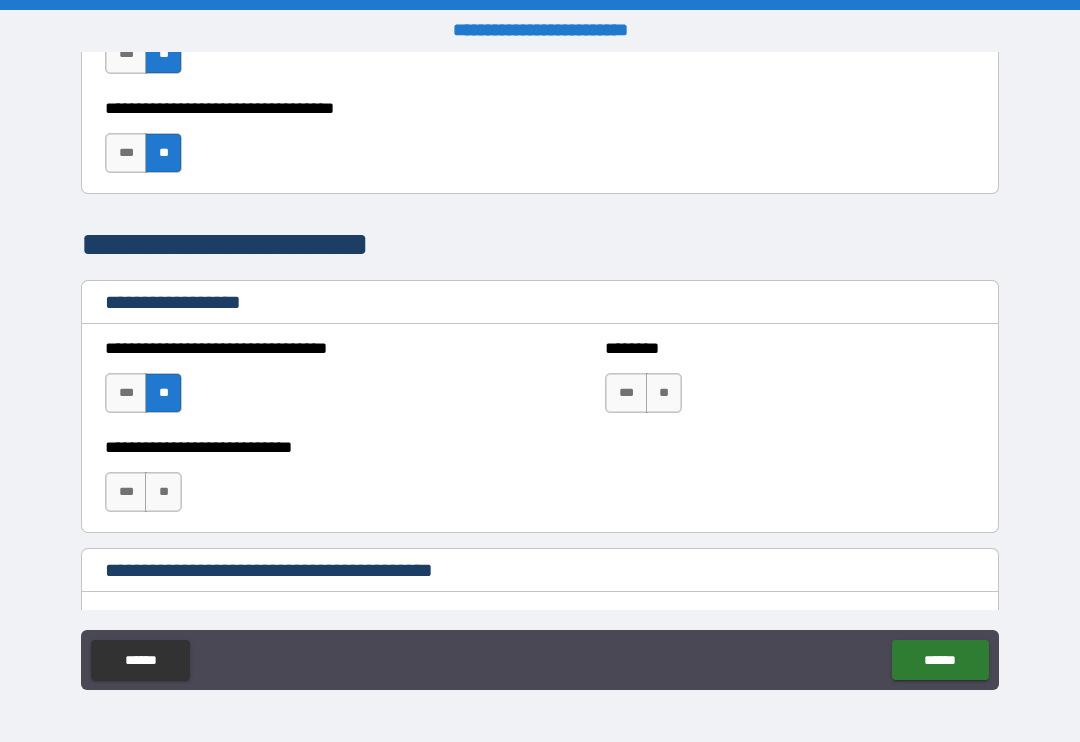 click on "**" at bounding box center [664, 393] 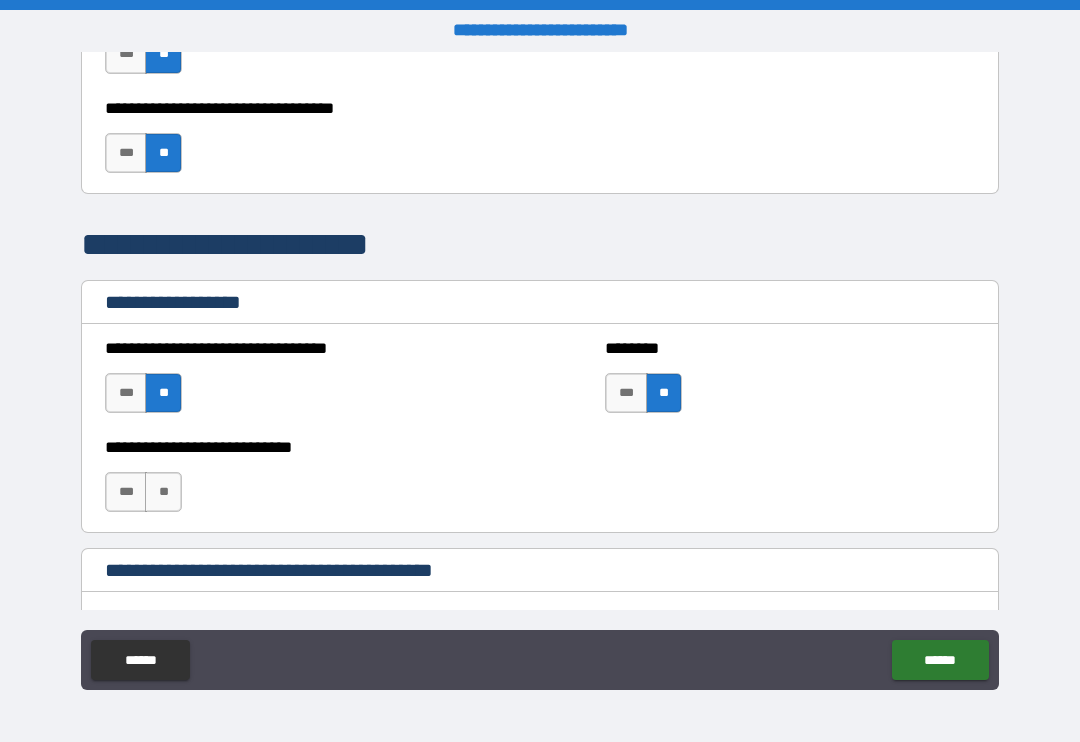 click on "**" at bounding box center (163, 492) 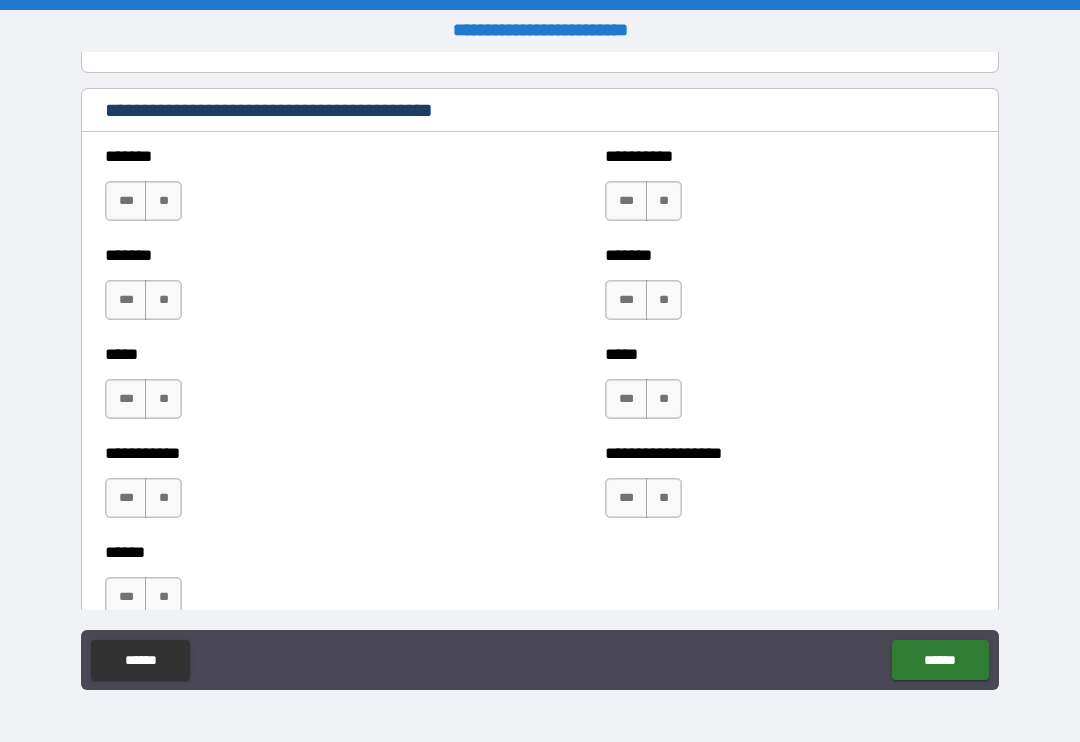 scroll, scrollTop: 1686, scrollLeft: 0, axis: vertical 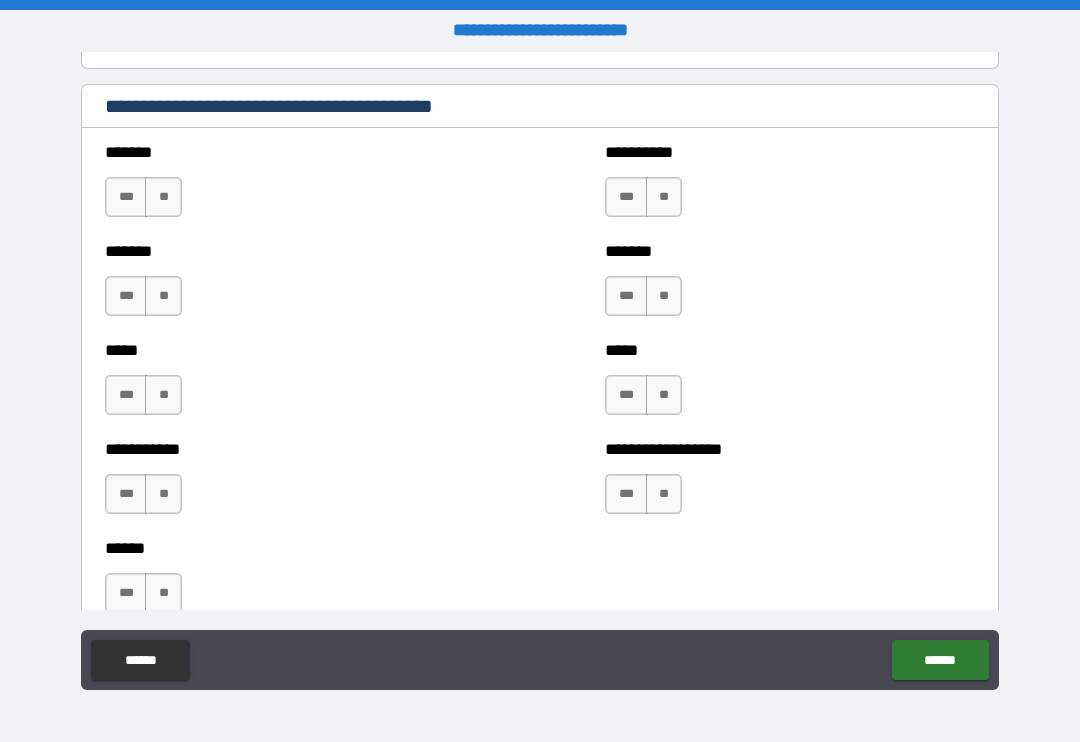 click on "**" at bounding box center (664, 197) 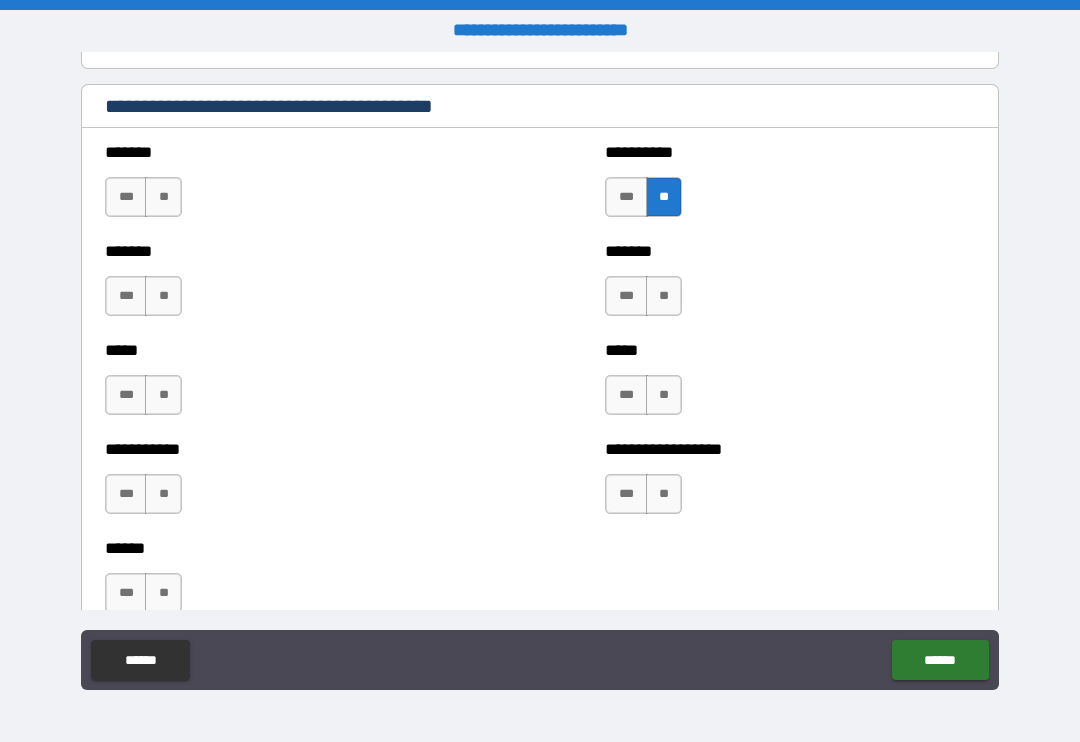 click on "**" at bounding box center [664, 296] 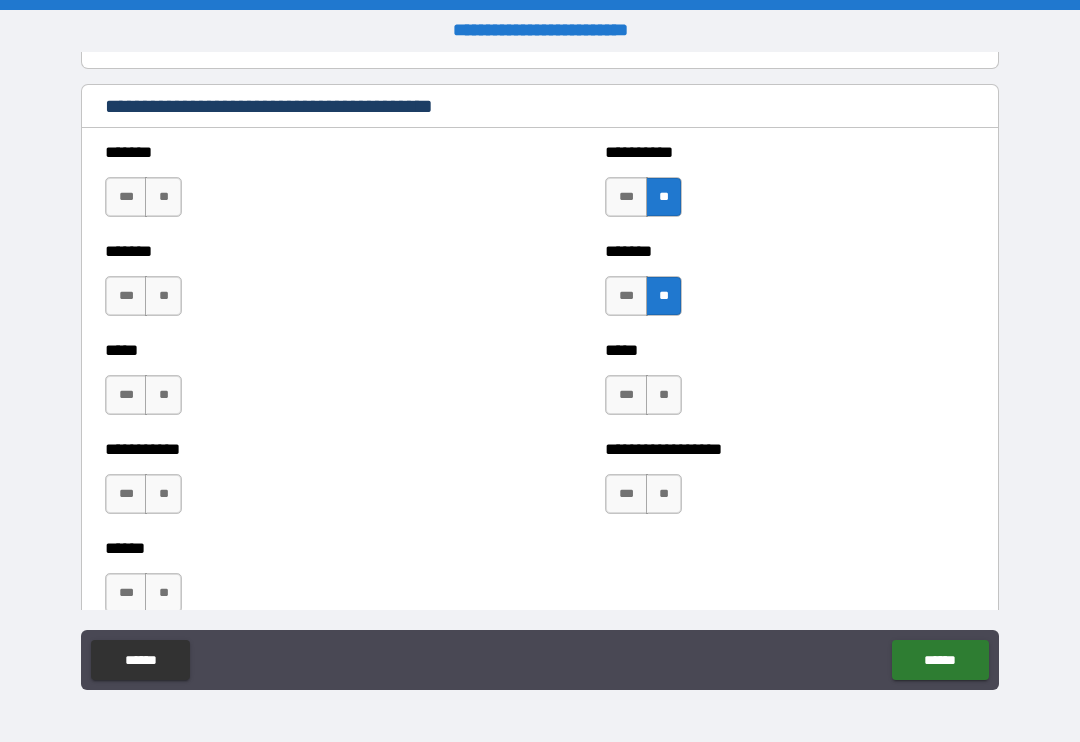 click on "**" at bounding box center [664, 395] 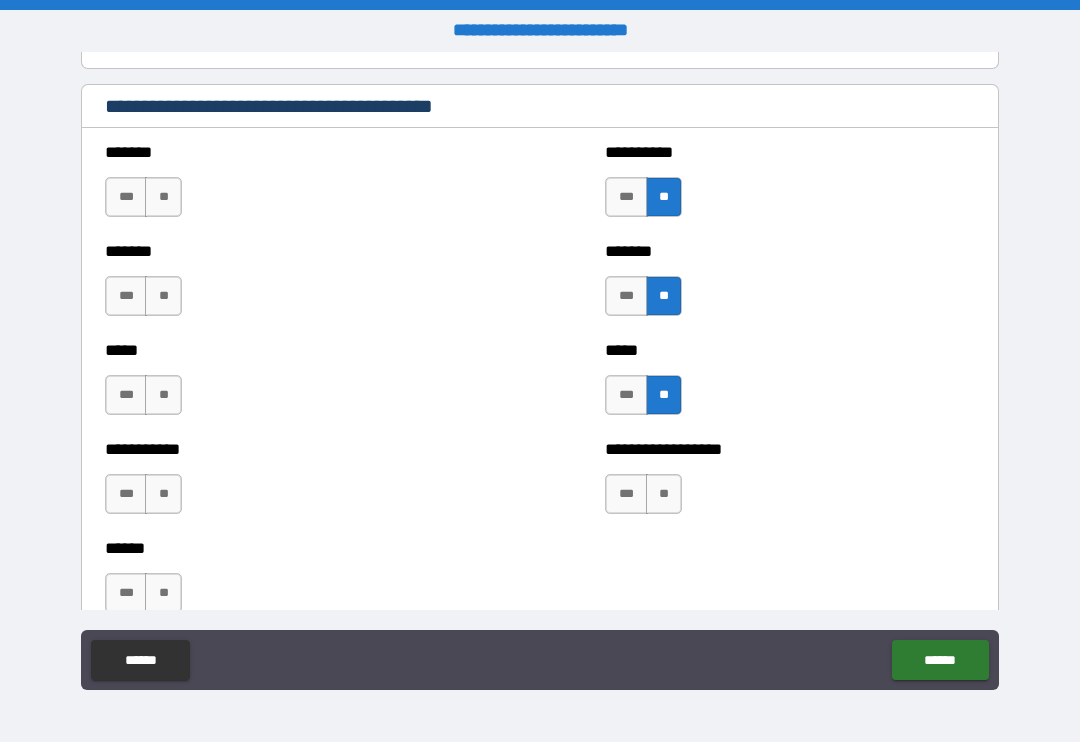 click on "**" at bounding box center (664, 494) 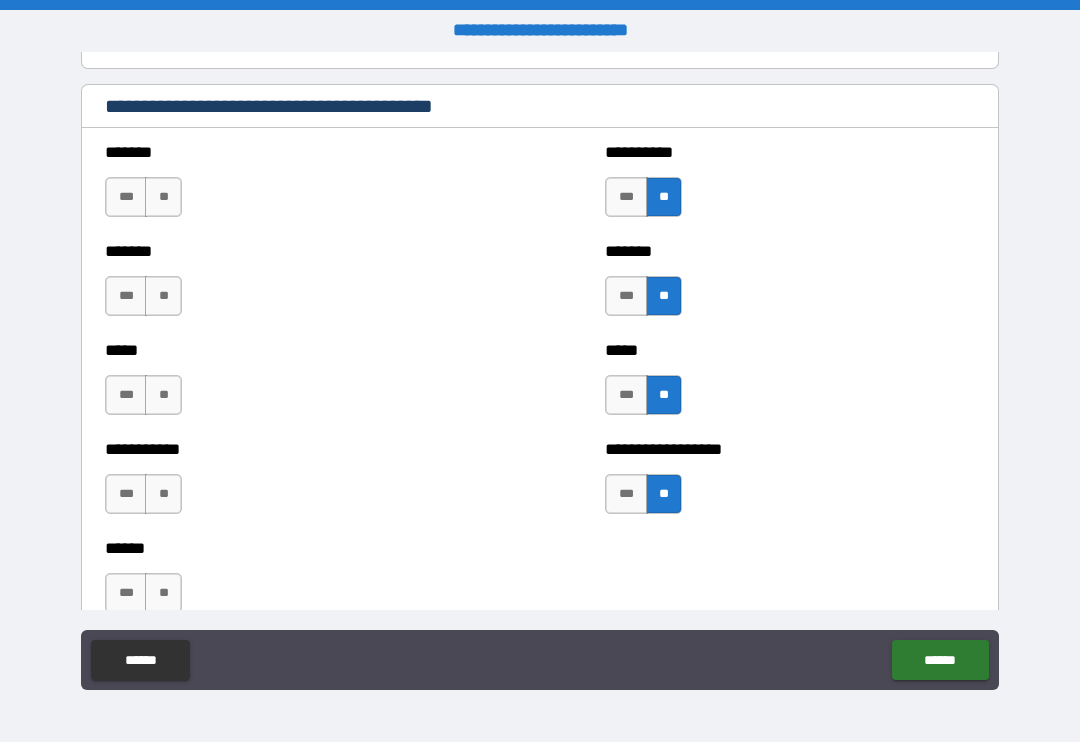 click on "**" at bounding box center [163, 197] 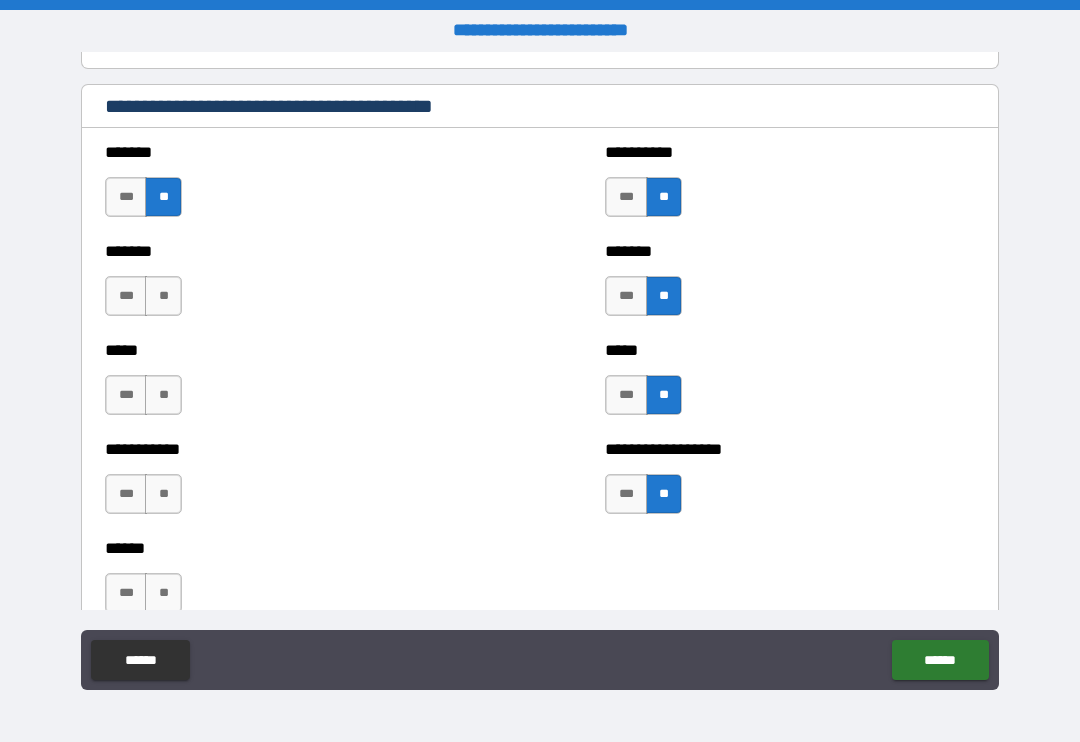 click on "**" at bounding box center [163, 296] 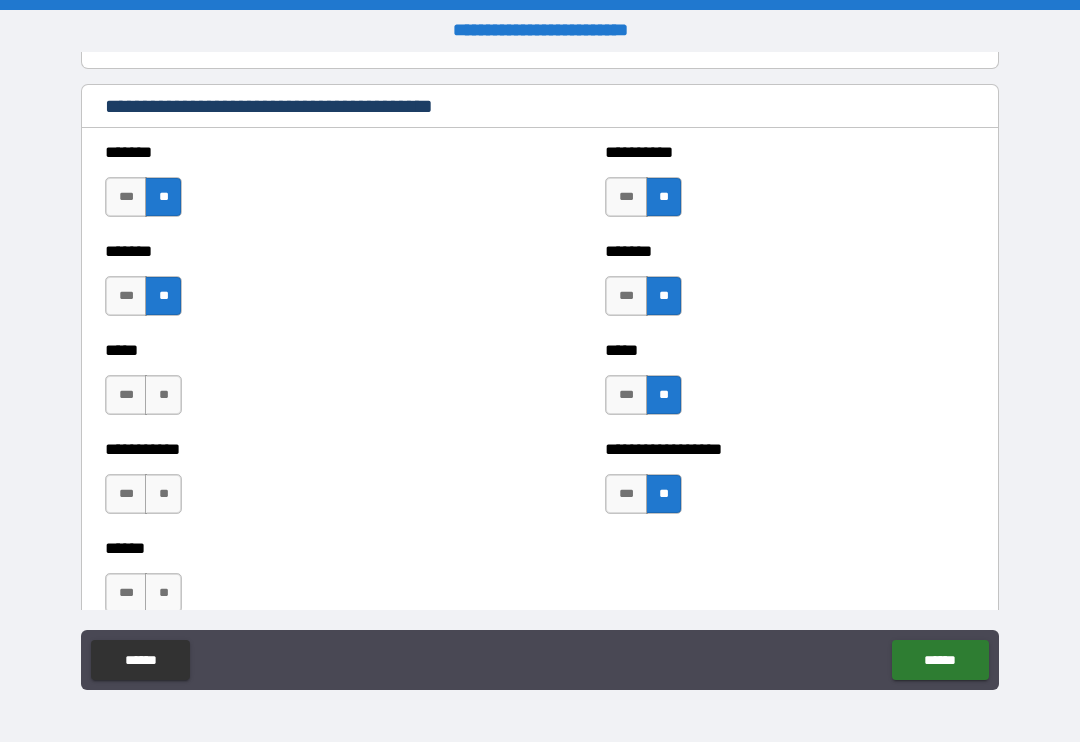 click on "**" at bounding box center (163, 395) 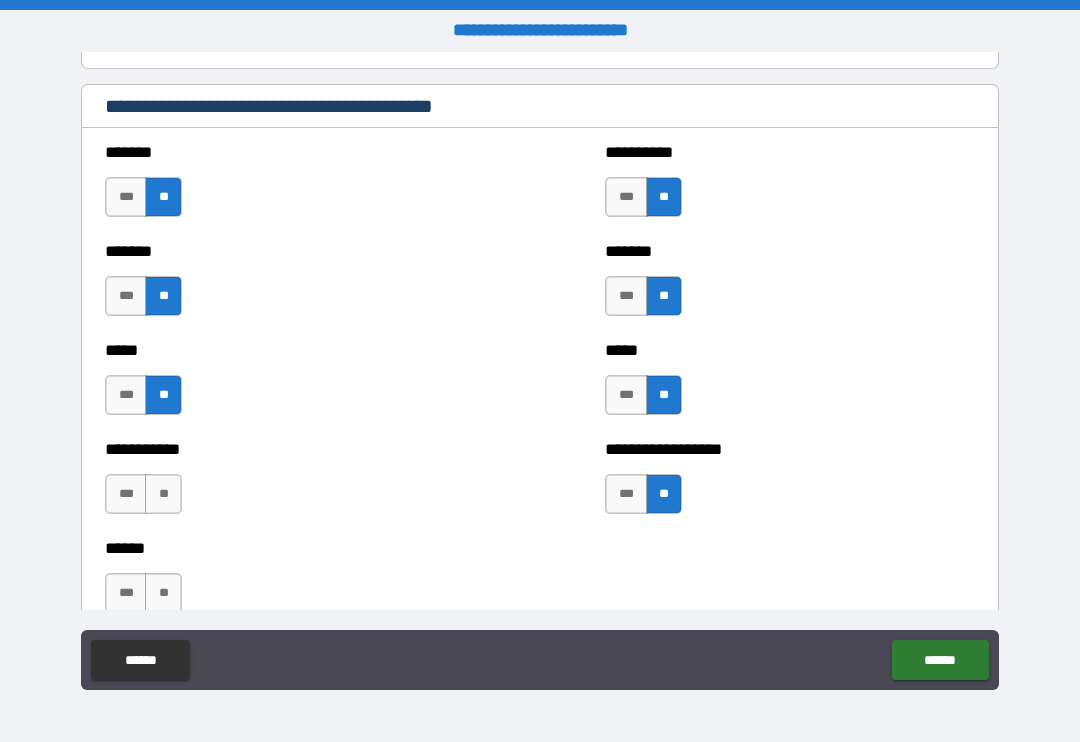 click on "**" at bounding box center [163, 494] 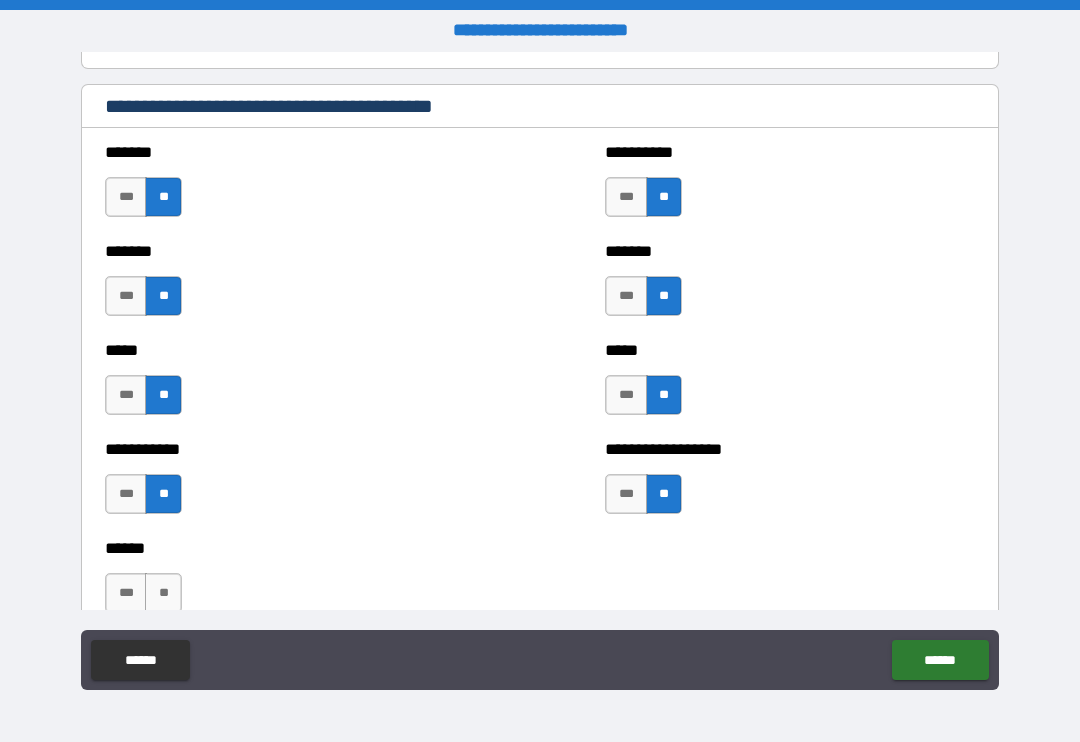 click on "*** **" at bounding box center (146, 598) 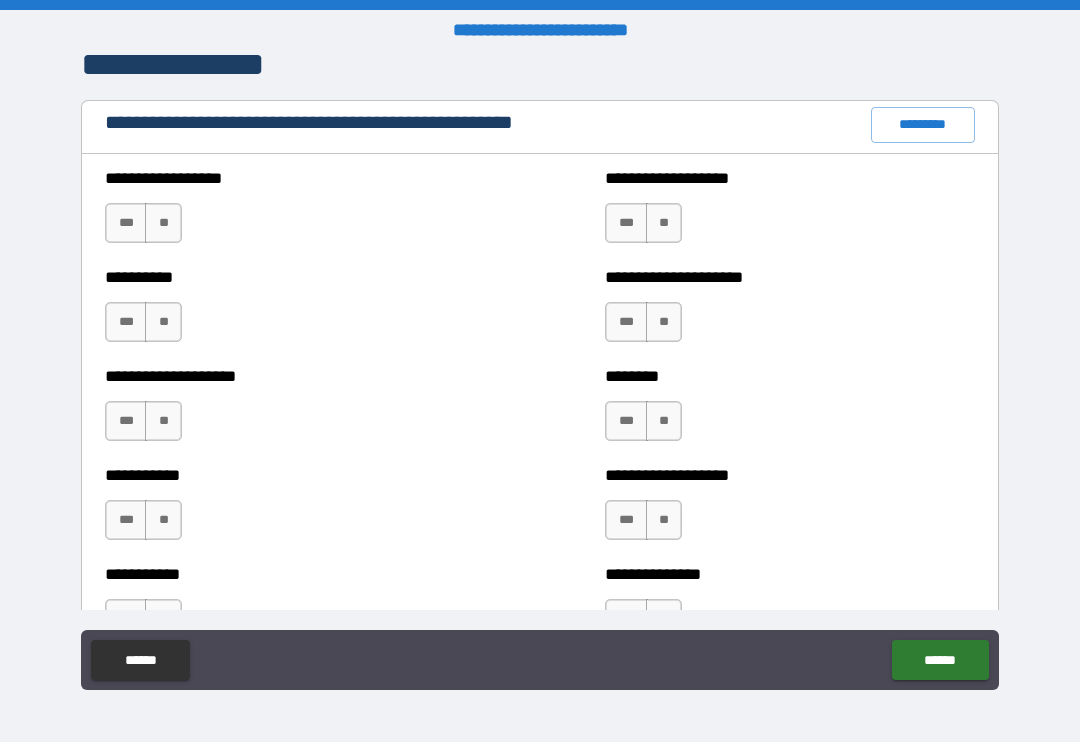 scroll, scrollTop: 2308, scrollLeft: 0, axis: vertical 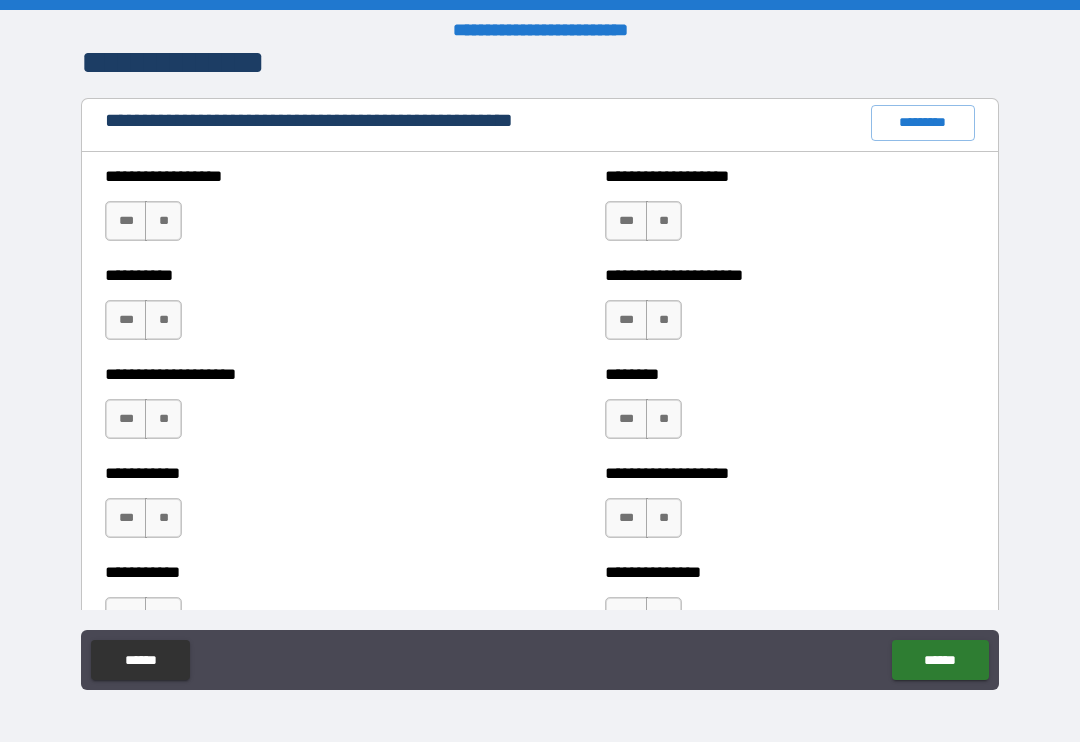 click on "**" at bounding box center (163, 221) 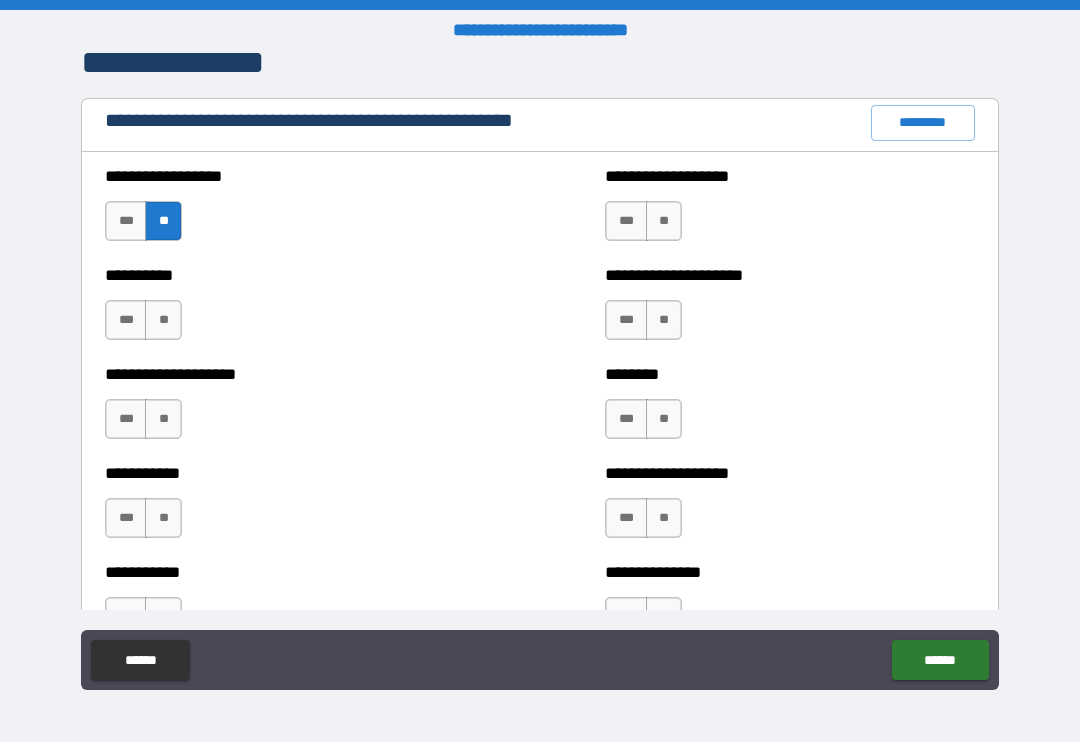 click on "**" at bounding box center [163, 320] 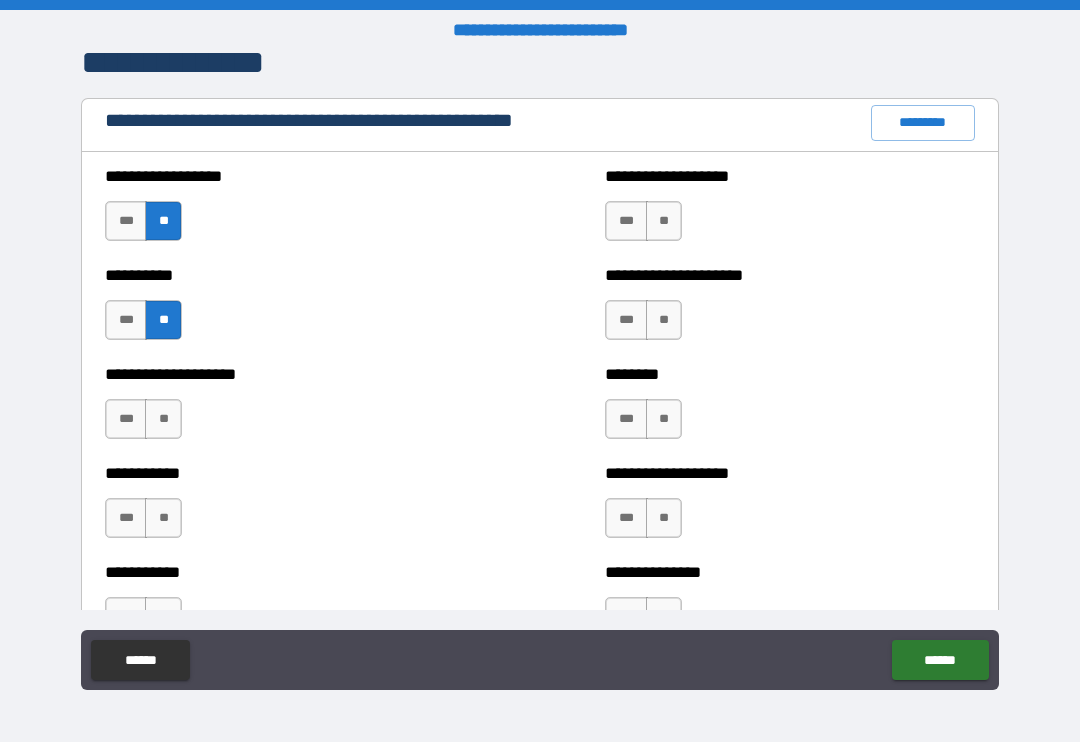click on "**" at bounding box center (163, 419) 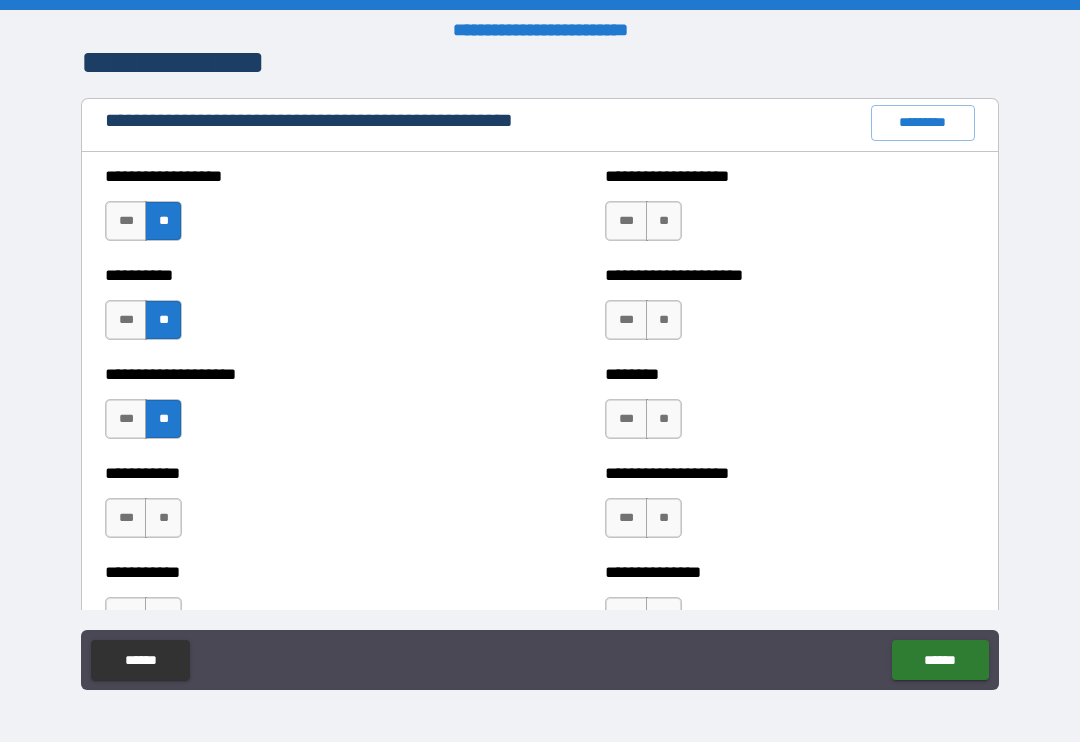 click on "**" at bounding box center (163, 518) 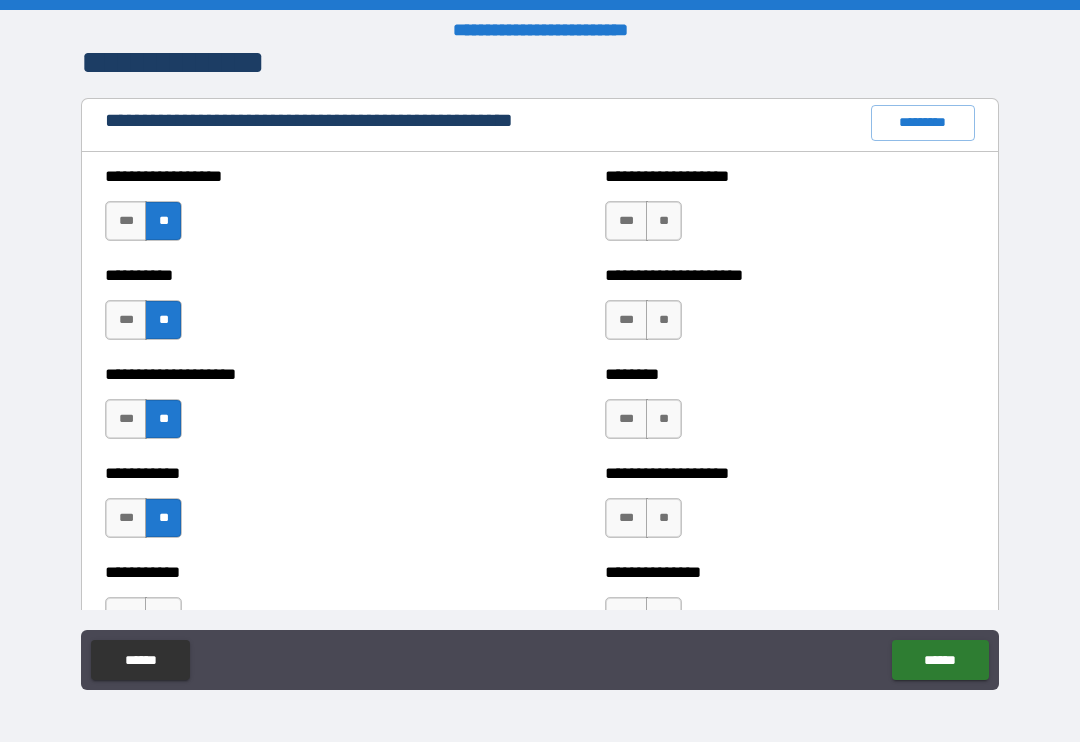 click on "**" at bounding box center [664, 221] 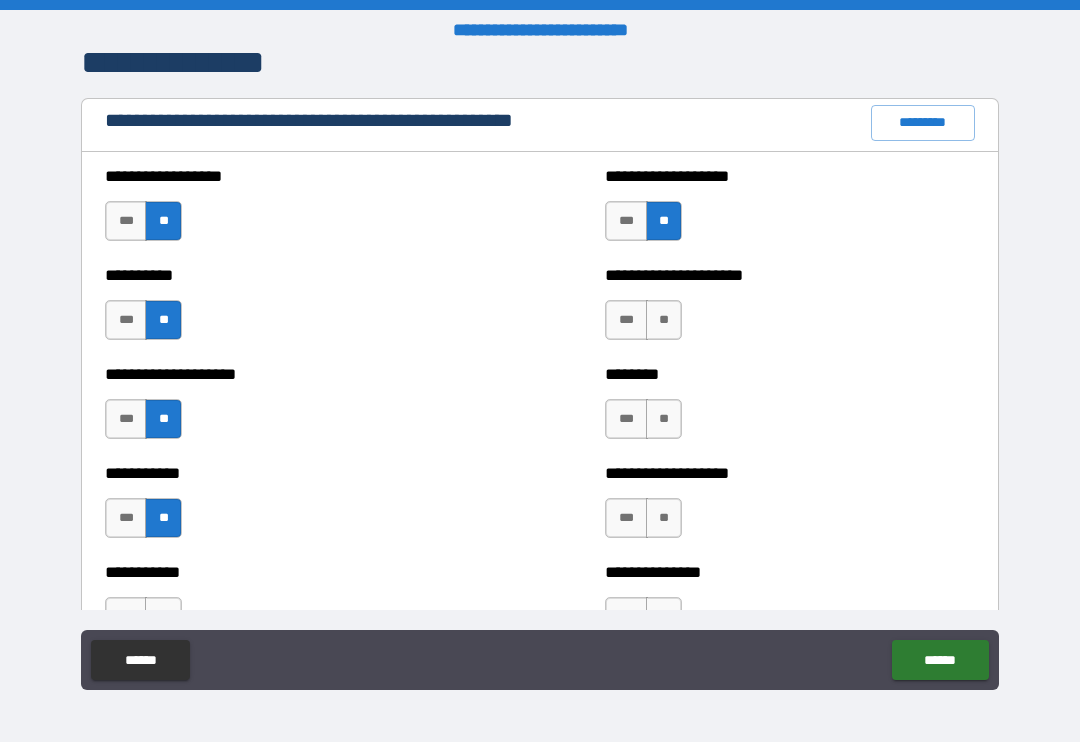 click on "**********" at bounding box center (790, 310) 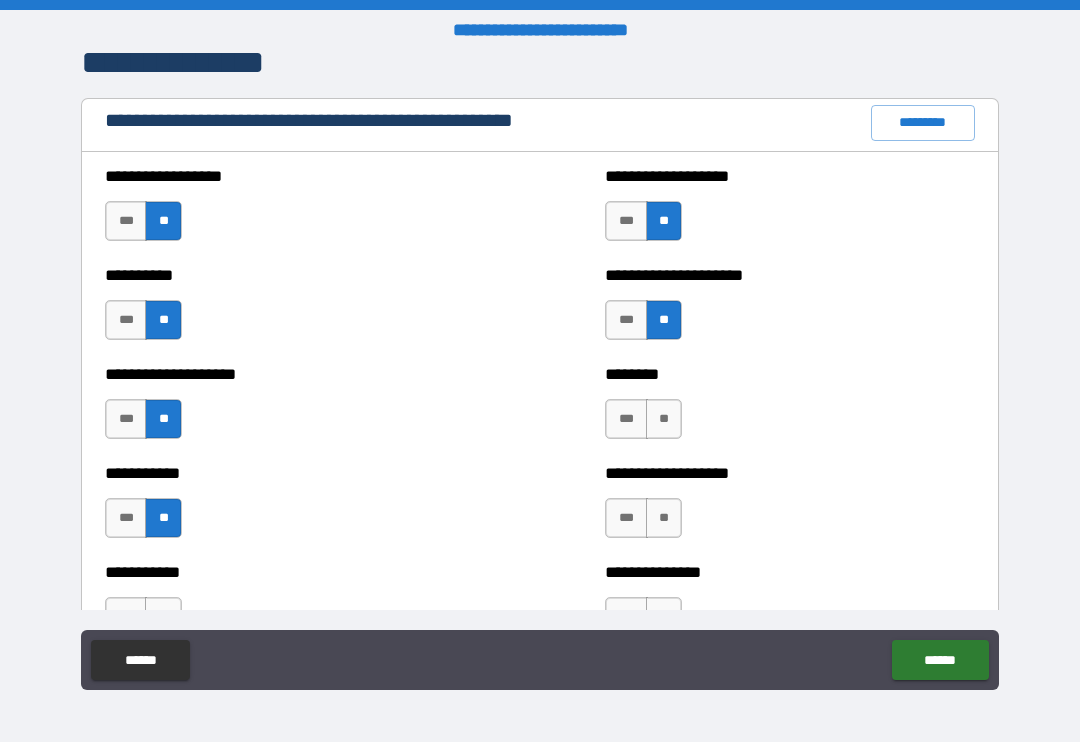 click on "**" at bounding box center [664, 419] 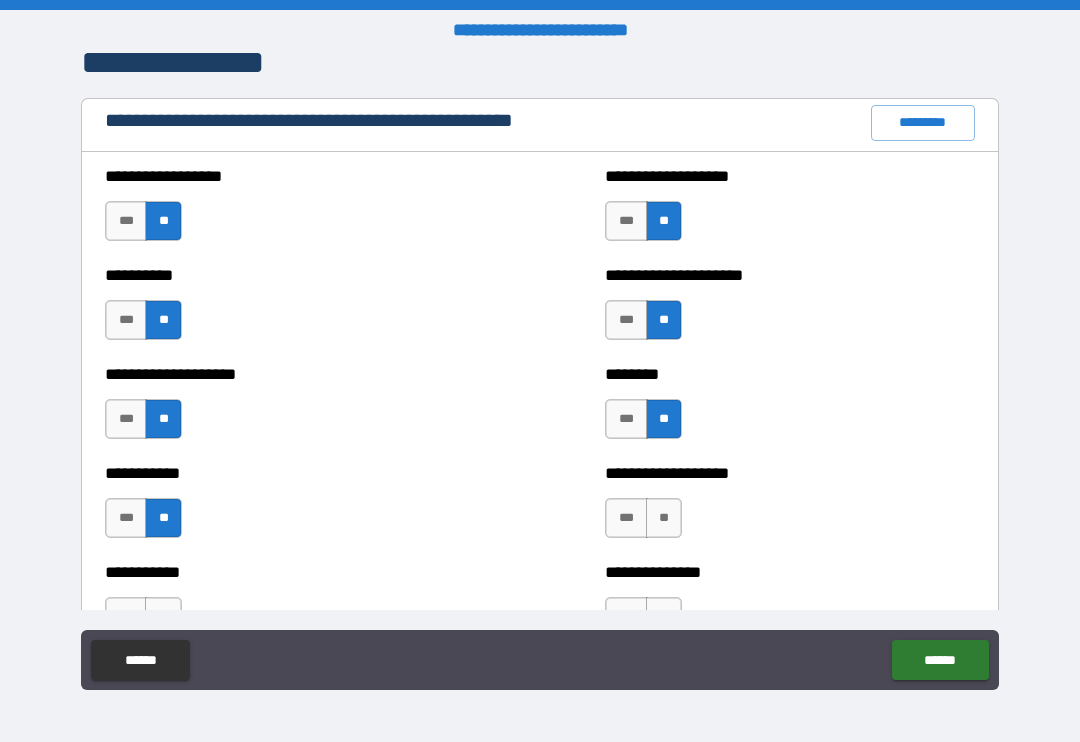 click on "**" at bounding box center (664, 518) 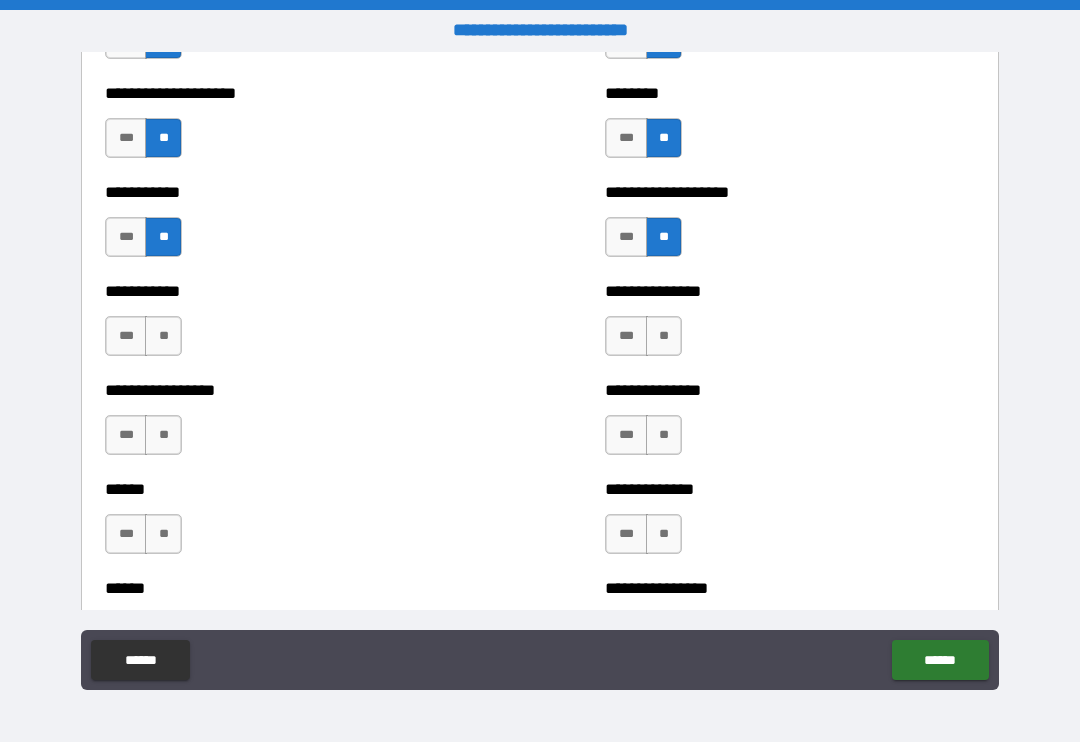 scroll, scrollTop: 2588, scrollLeft: 0, axis: vertical 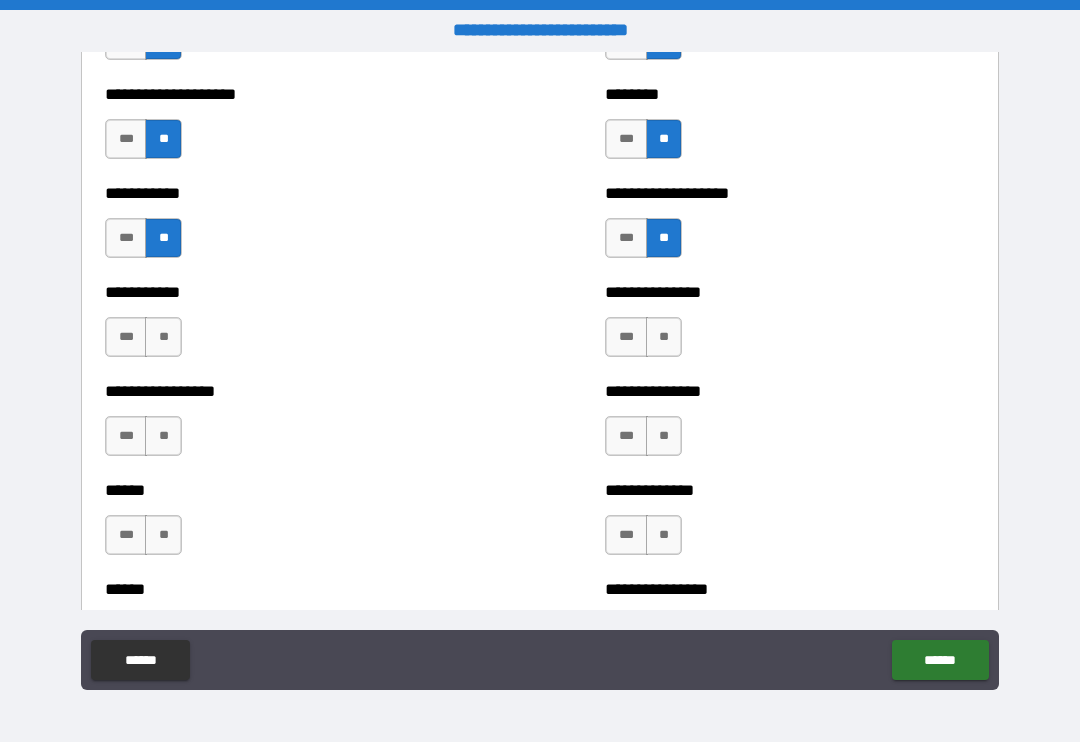 click on "**" at bounding box center [664, 337] 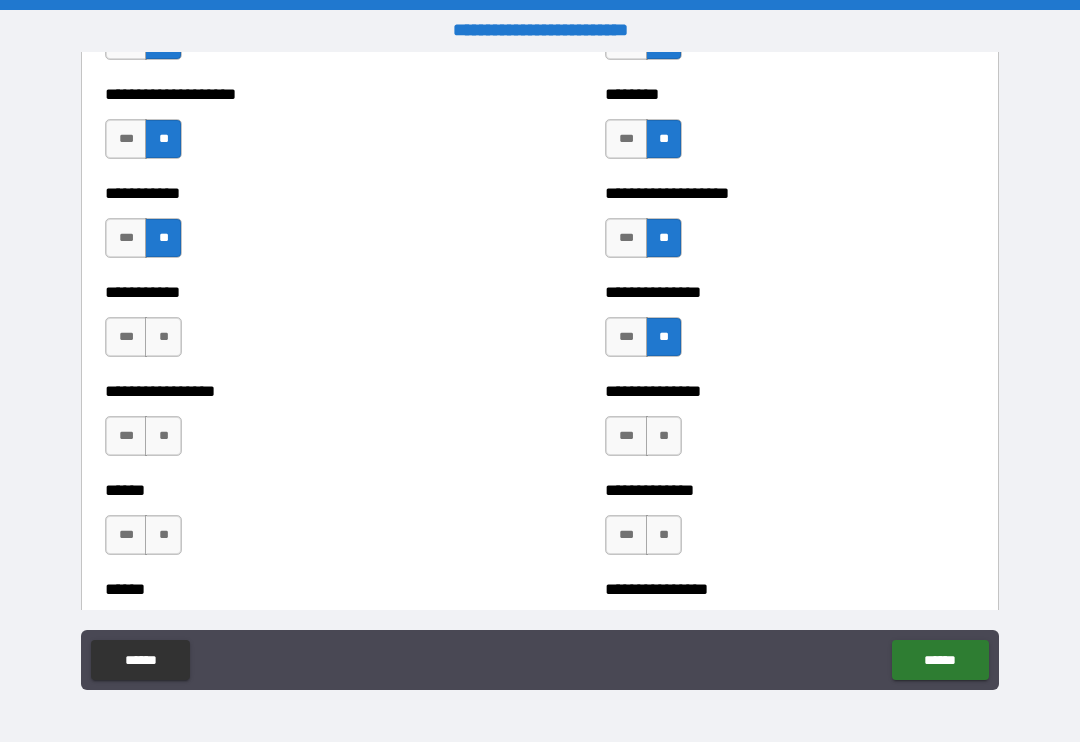 click on "**" at bounding box center (664, 436) 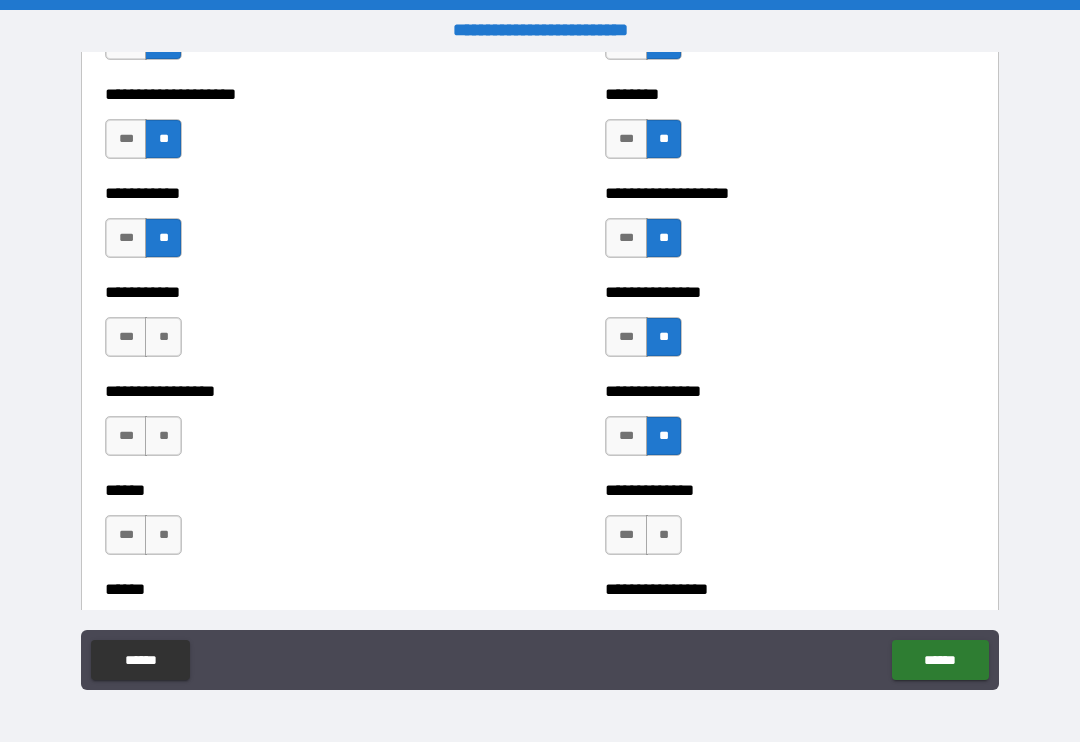 click on "**" at bounding box center [664, 535] 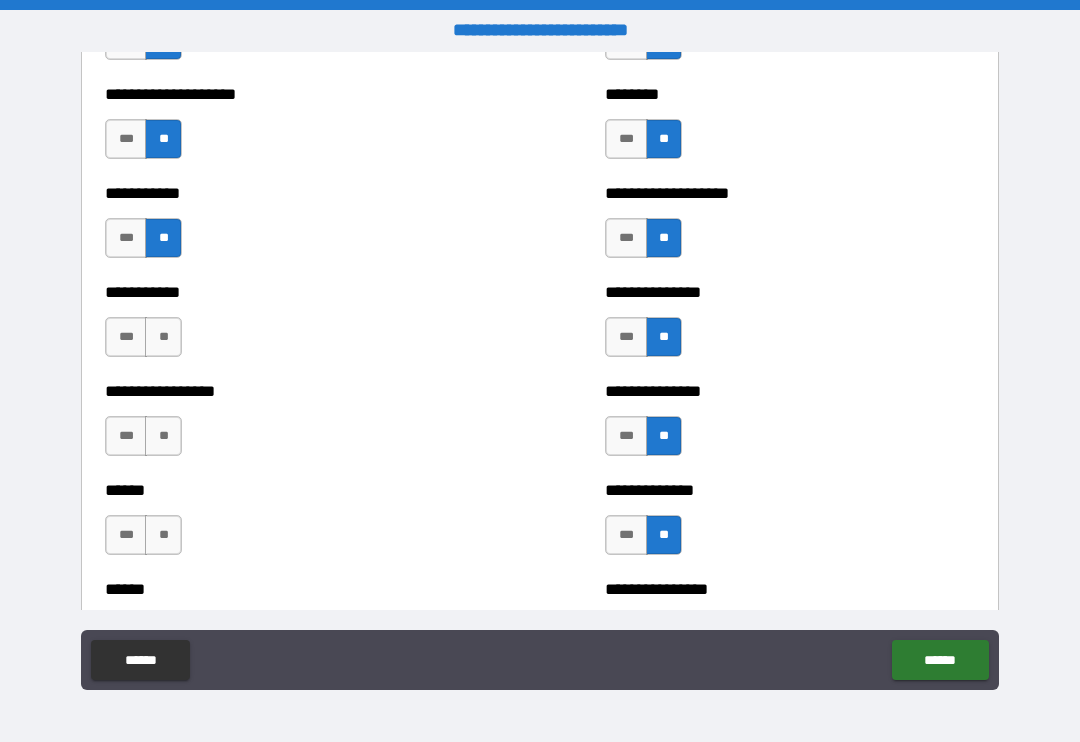 click on "**" at bounding box center (163, 337) 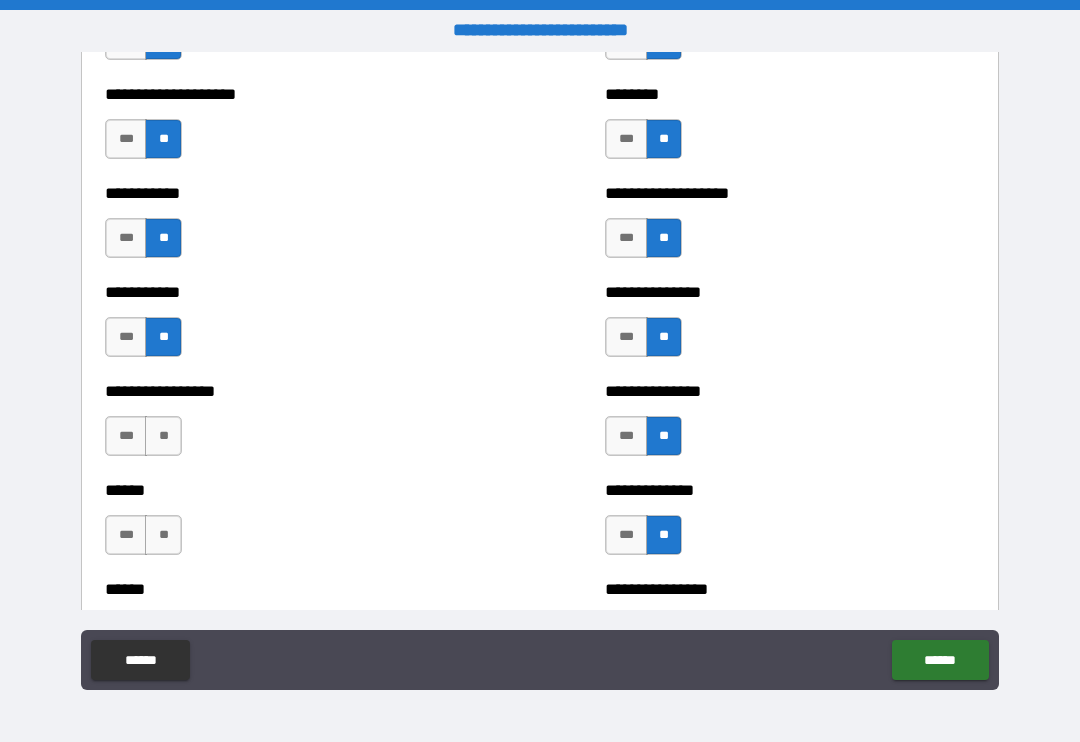 click on "**" at bounding box center [163, 436] 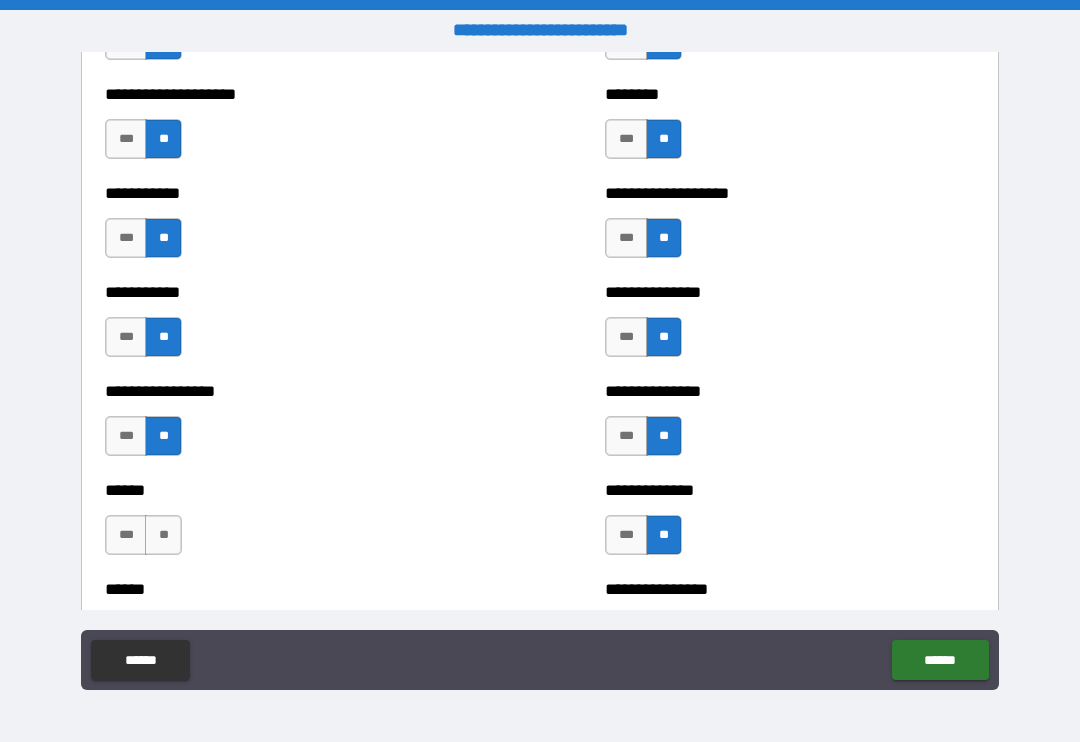 click on "**" at bounding box center (163, 535) 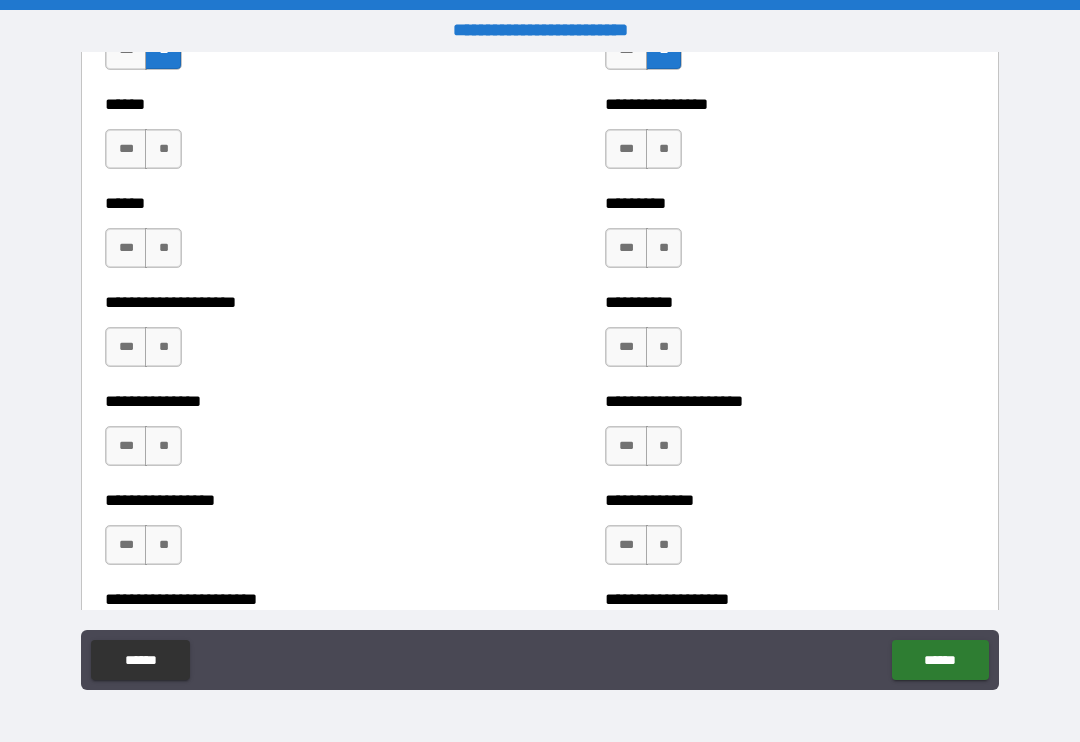 scroll, scrollTop: 3076, scrollLeft: 0, axis: vertical 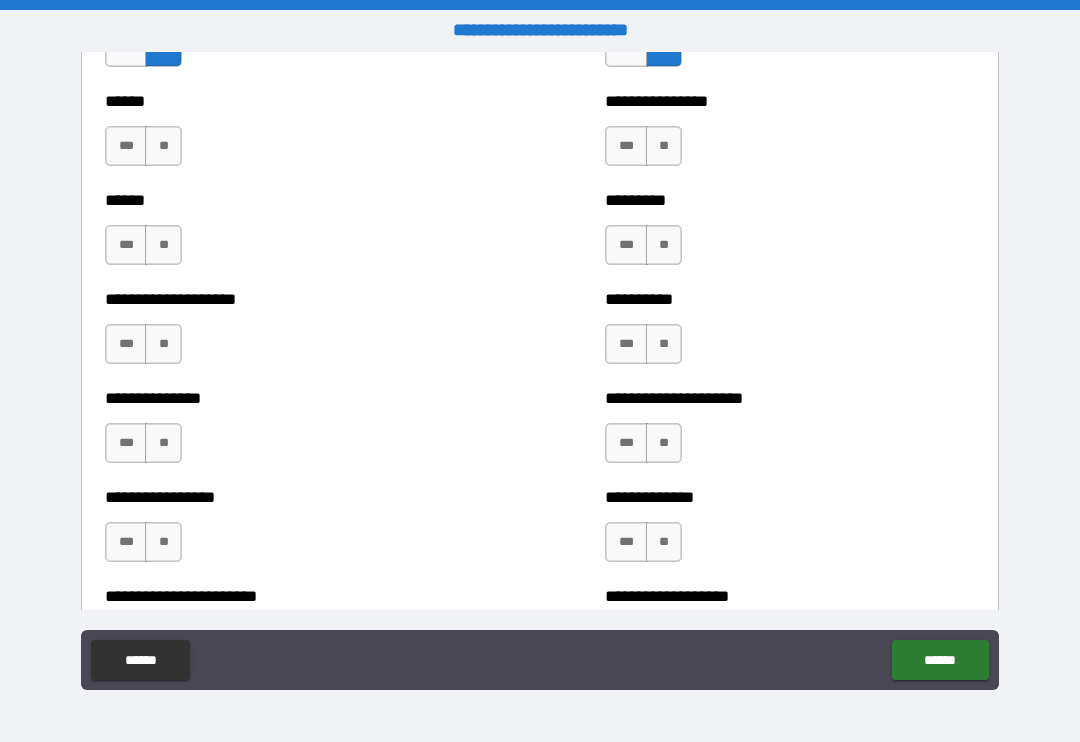 click on "**" at bounding box center [664, 146] 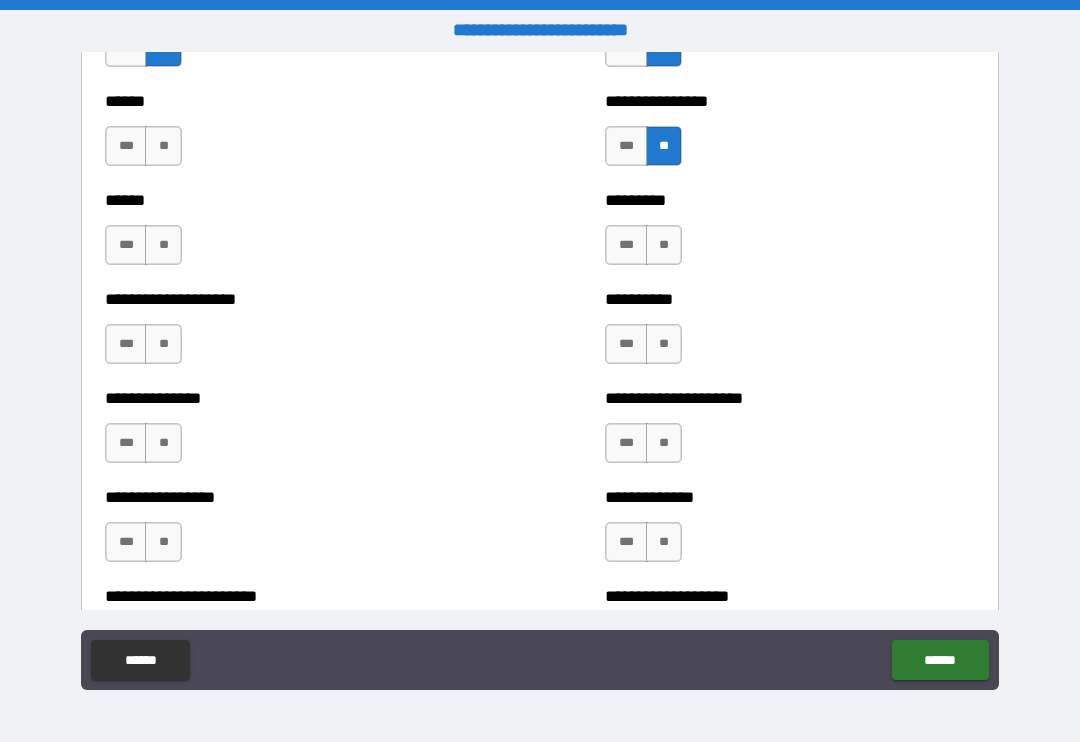click on "**" at bounding box center [664, 245] 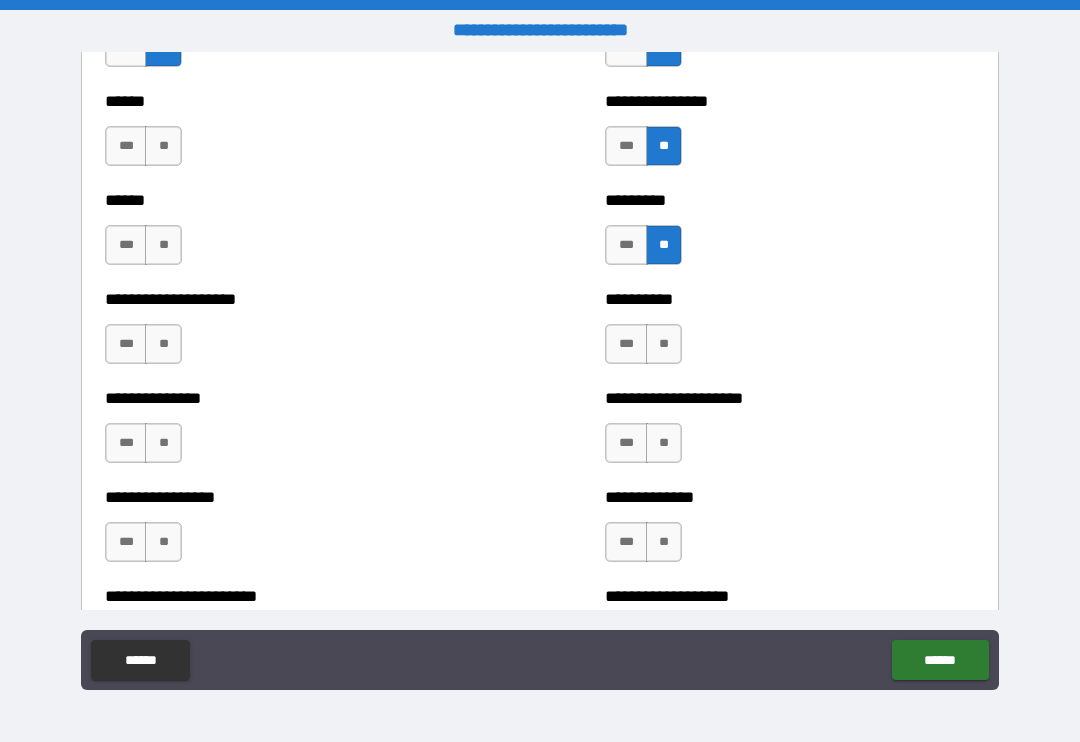 click on "**" at bounding box center (664, 344) 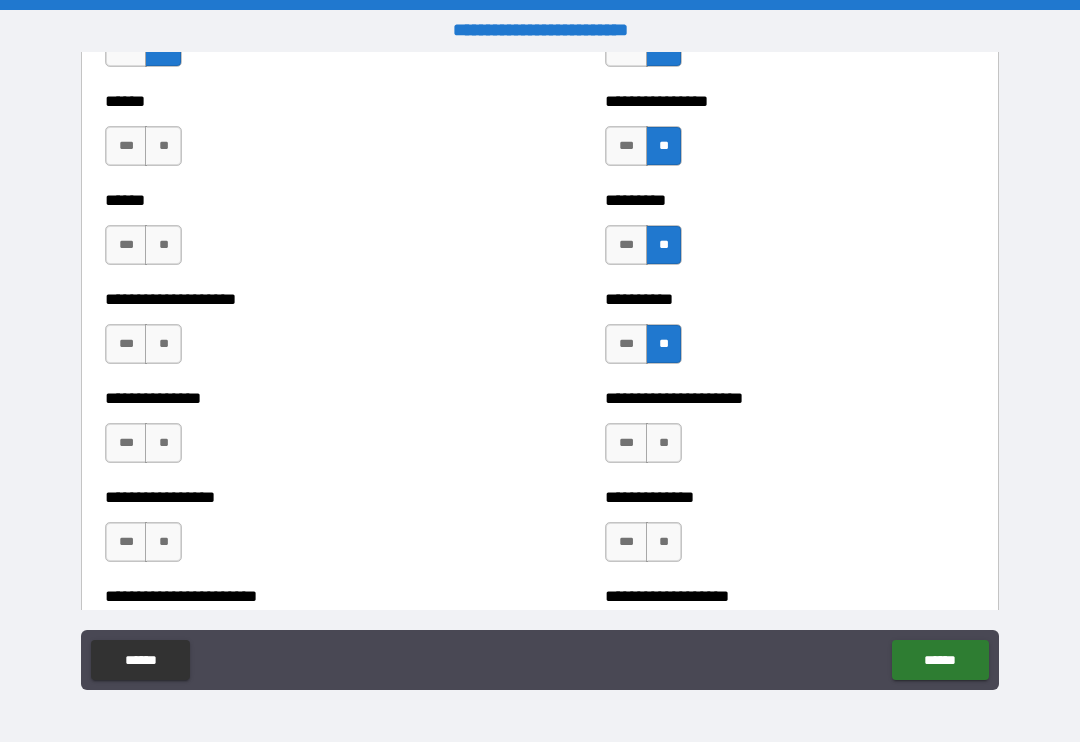 click on "**" at bounding box center [664, 443] 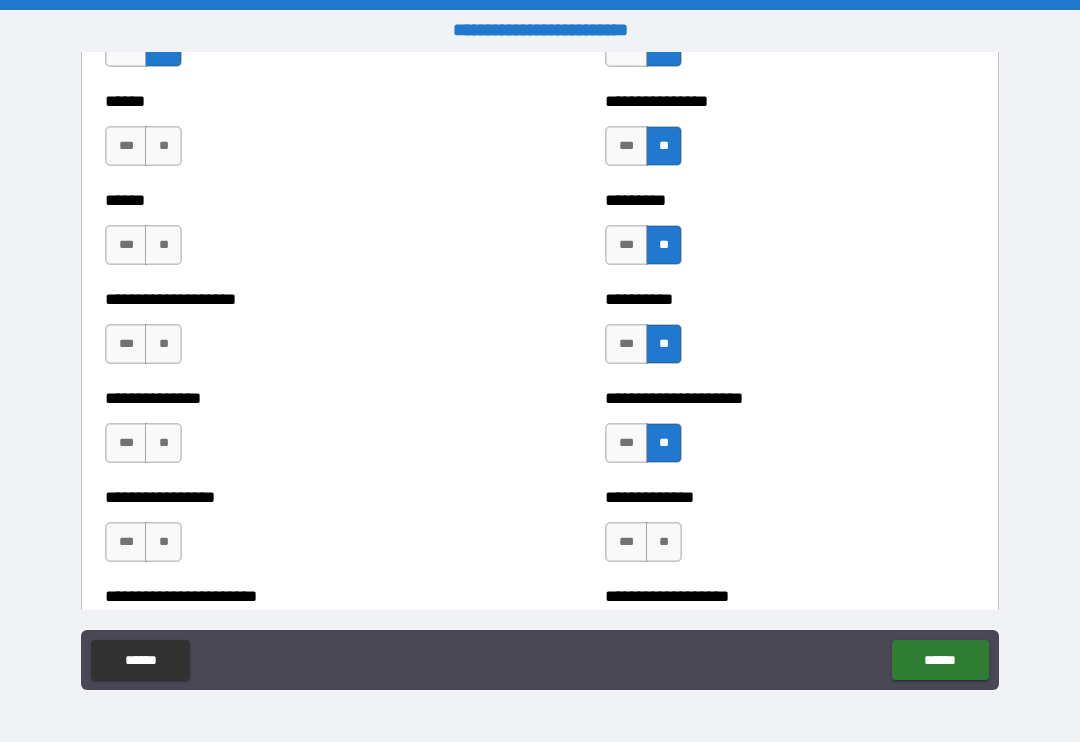 click on "**" at bounding box center [664, 542] 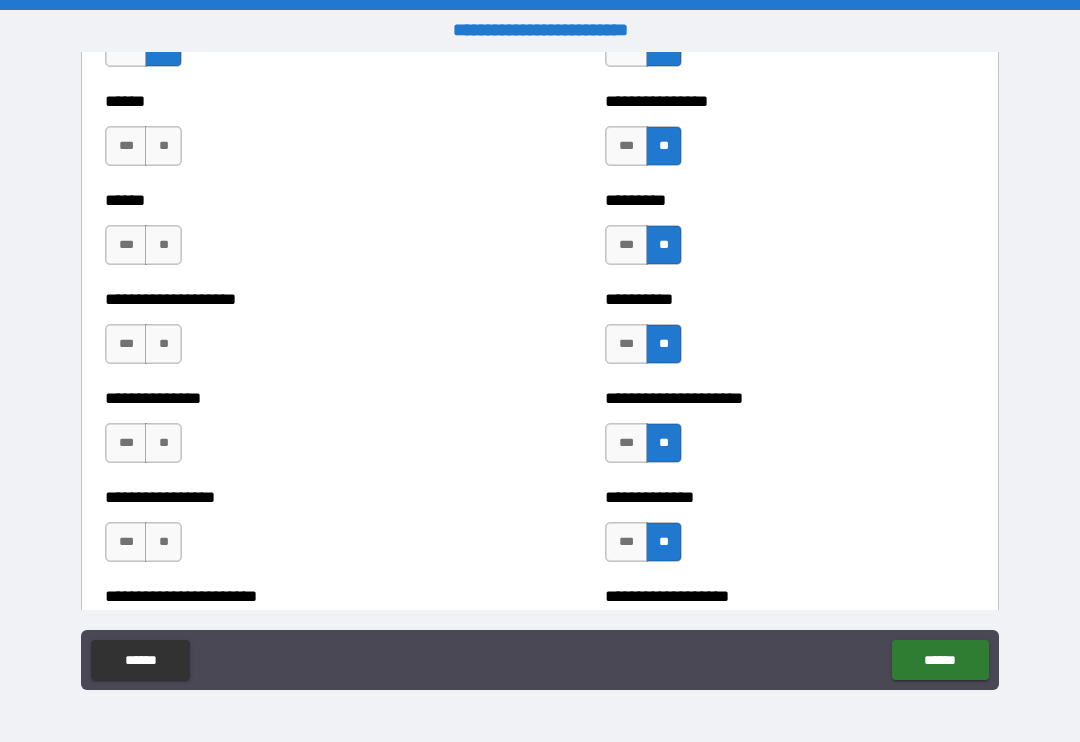 click on "**" at bounding box center [163, 146] 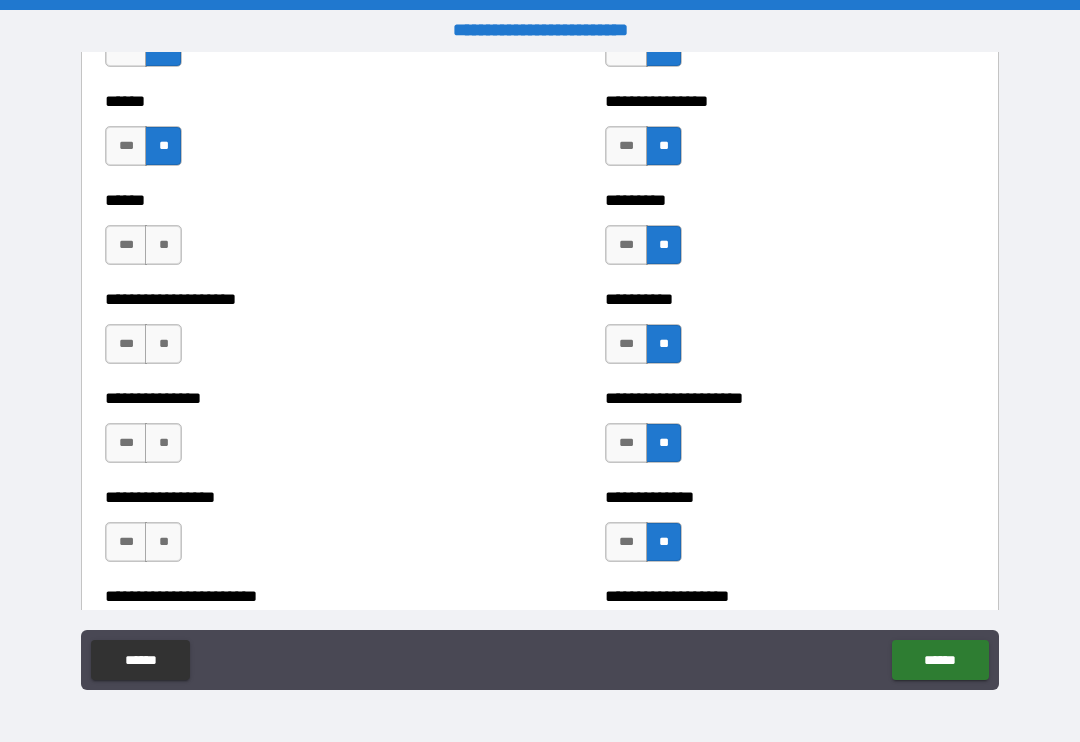 click on "**" at bounding box center [163, 245] 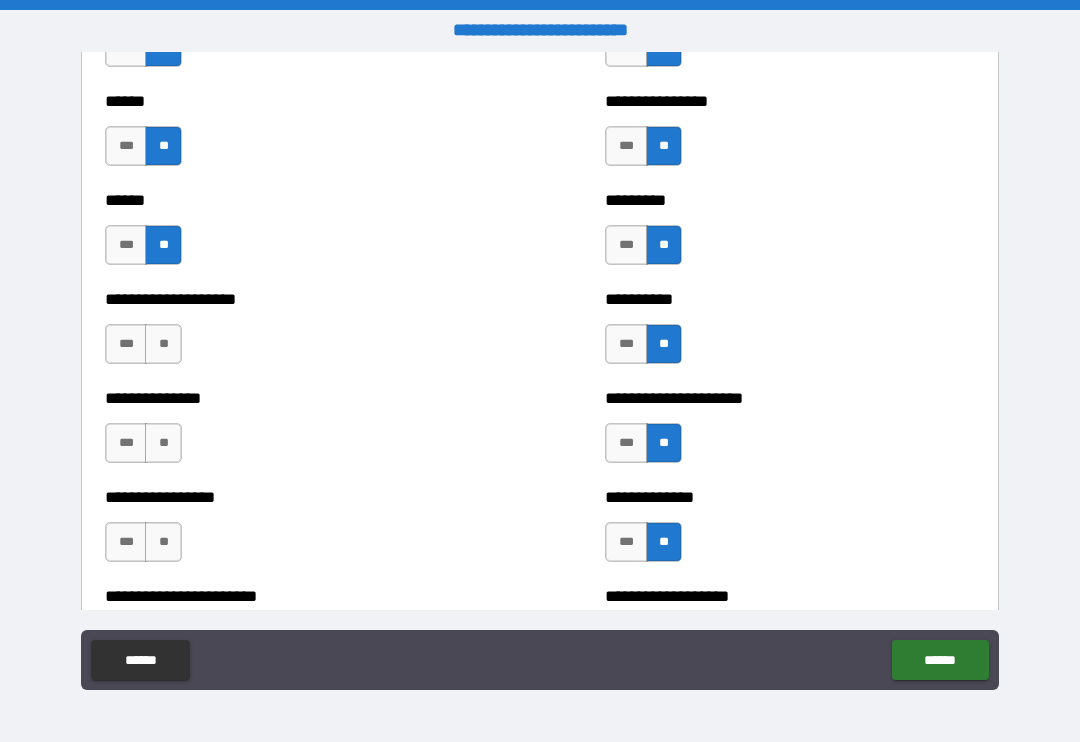 click on "**" at bounding box center (163, 344) 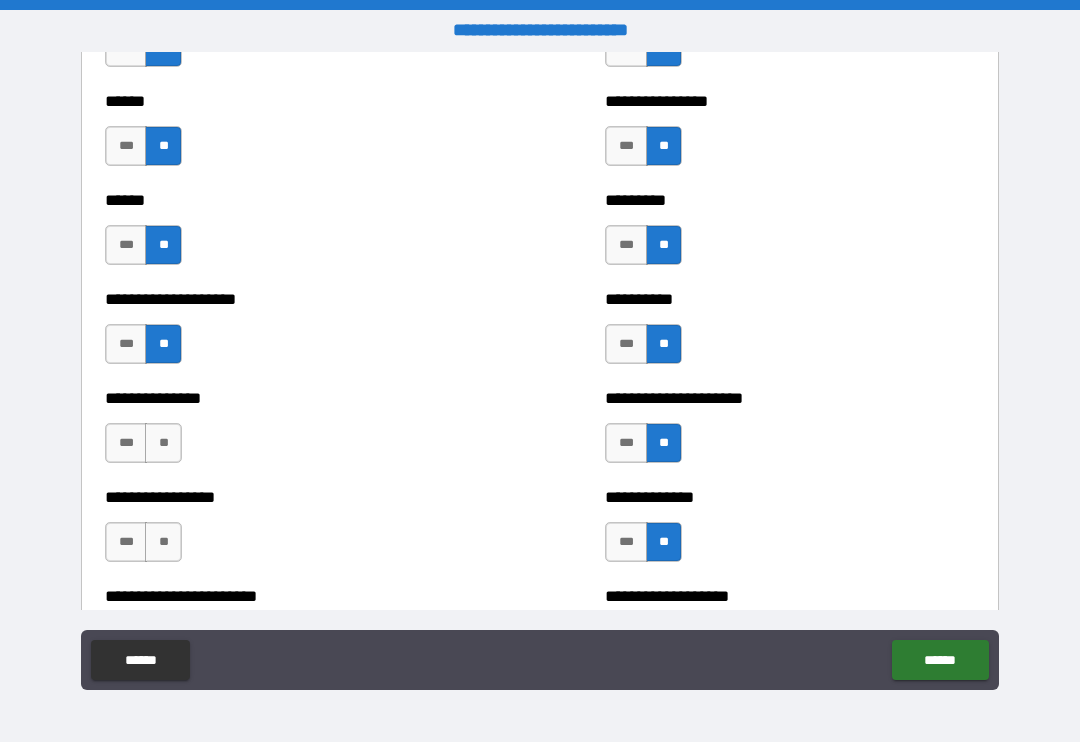 click on "**" at bounding box center (163, 443) 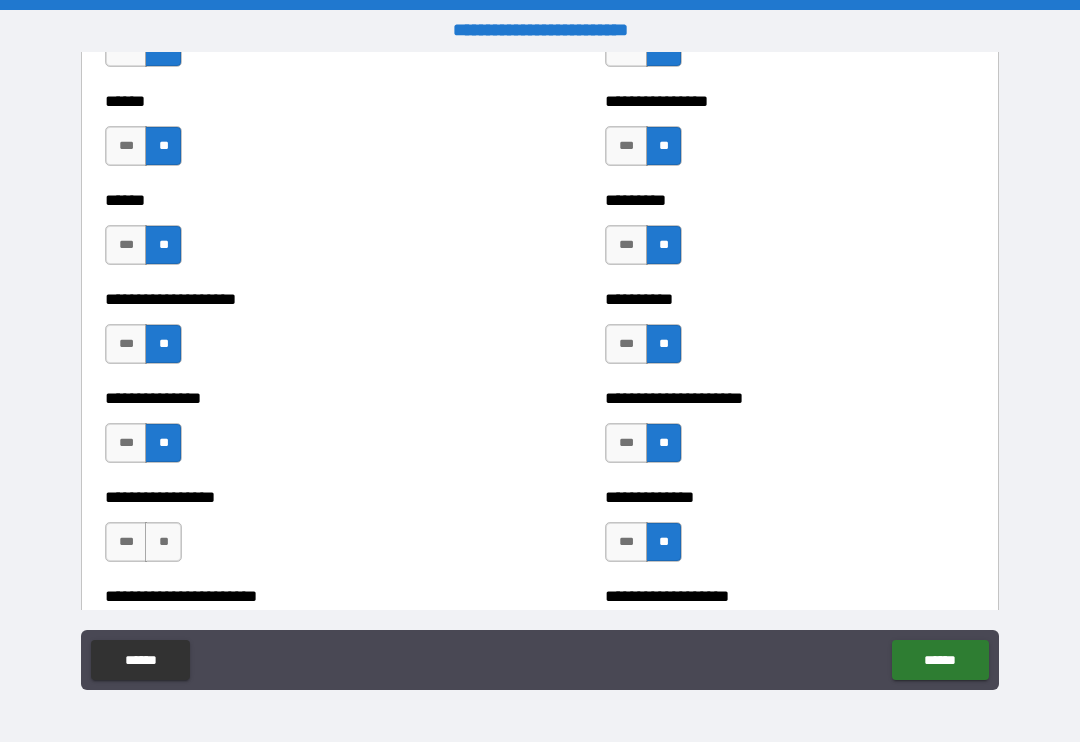 click on "**" at bounding box center [163, 542] 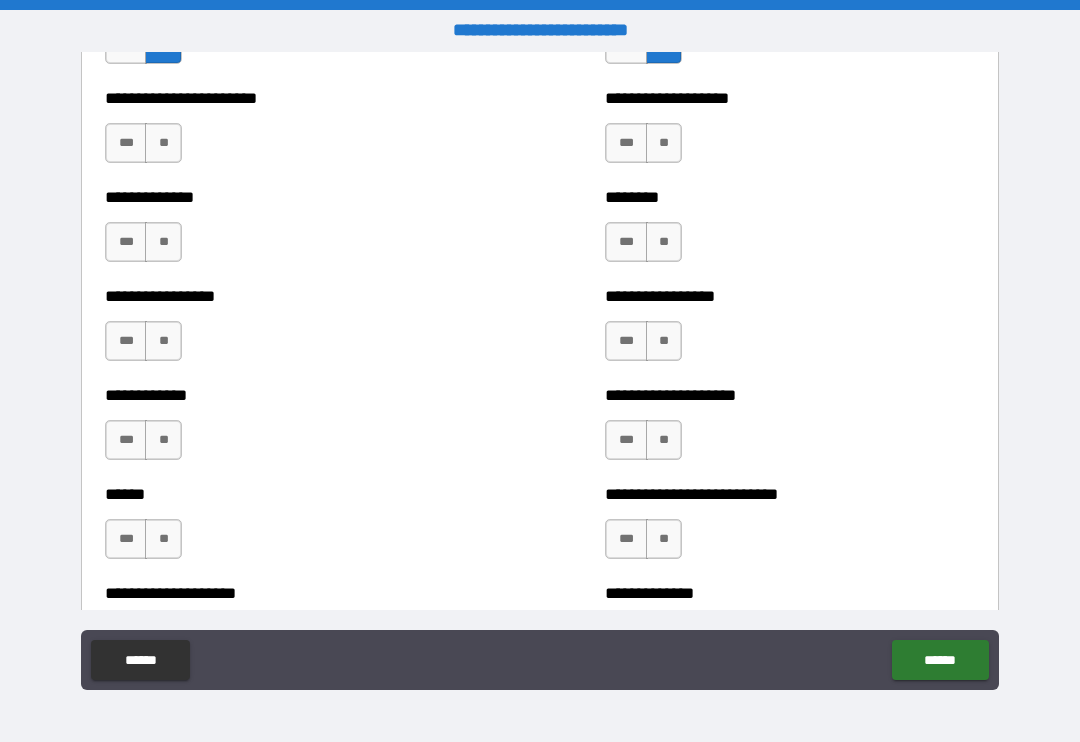 scroll, scrollTop: 3576, scrollLeft: 0, axis: vertical 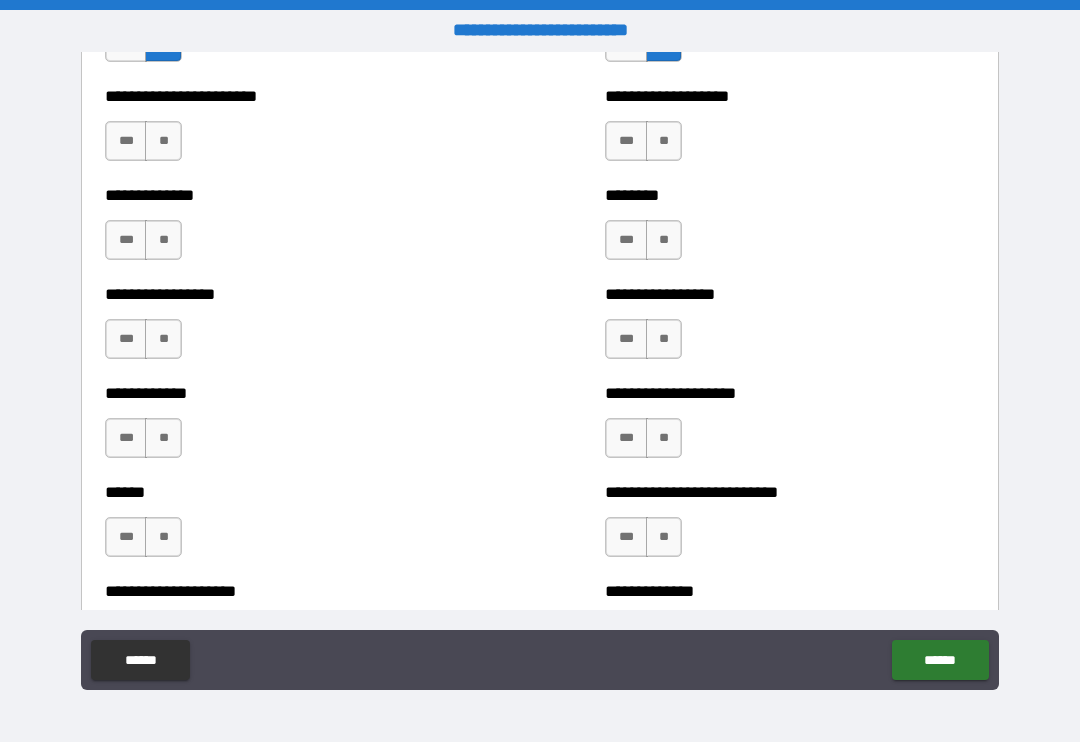 click on "**" at bounding box center [664, 141] 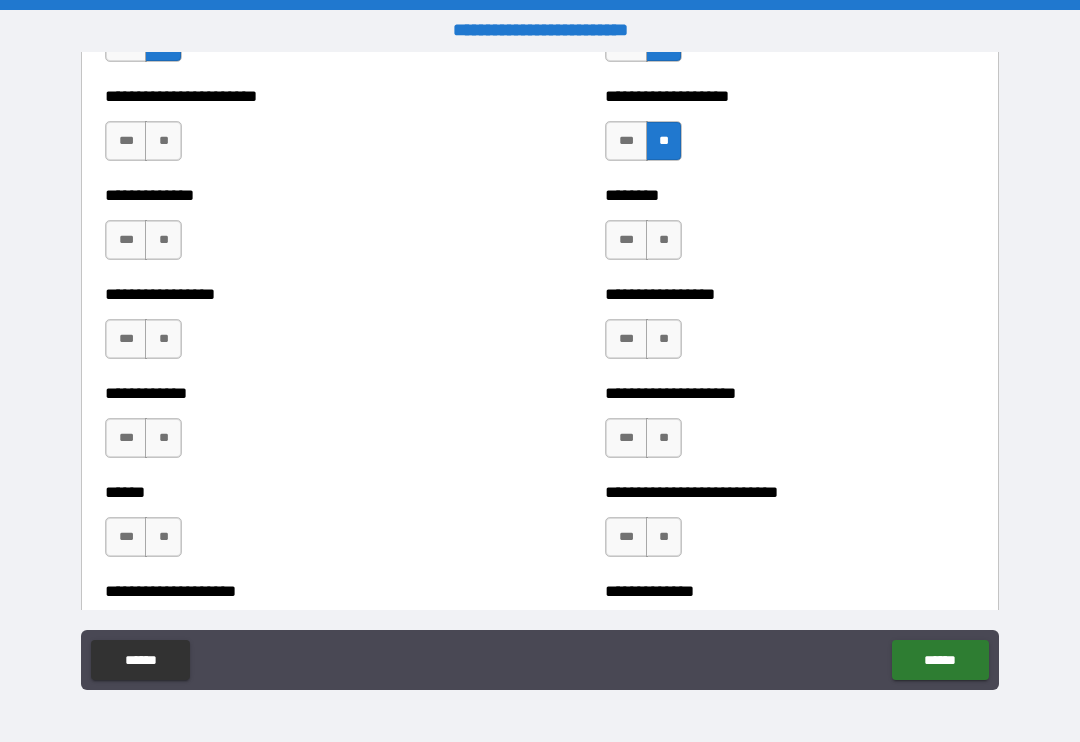 click on "**" at bounding box center [664, 240] 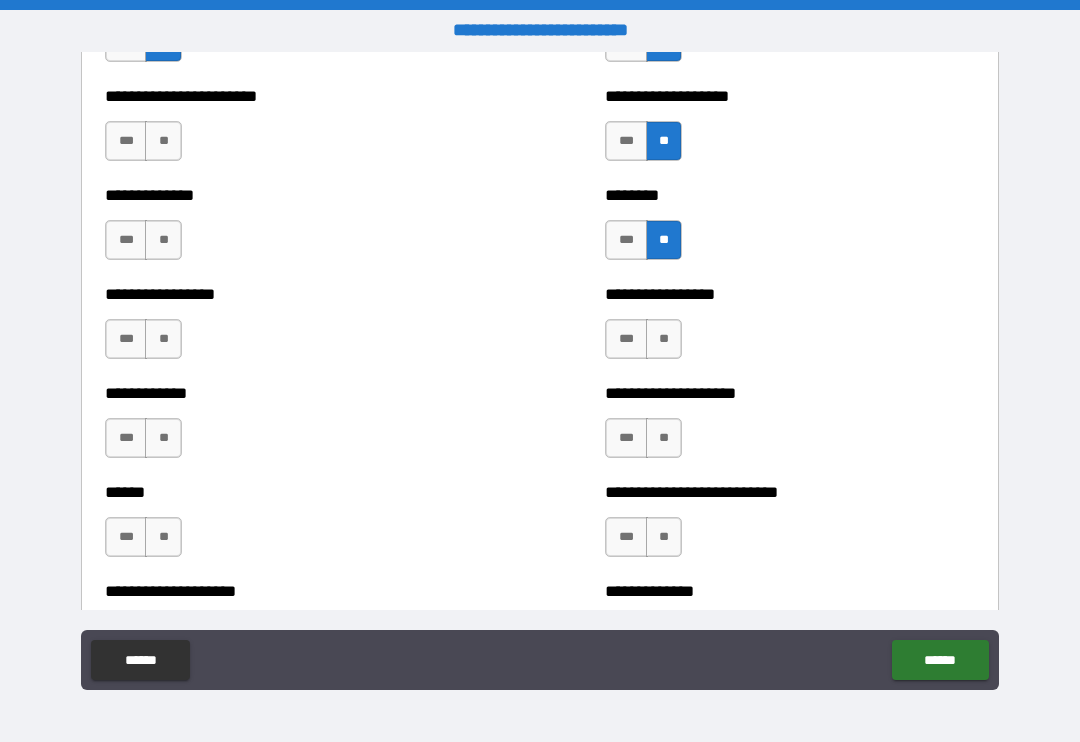click on "**" at bounding box center (664, 339) 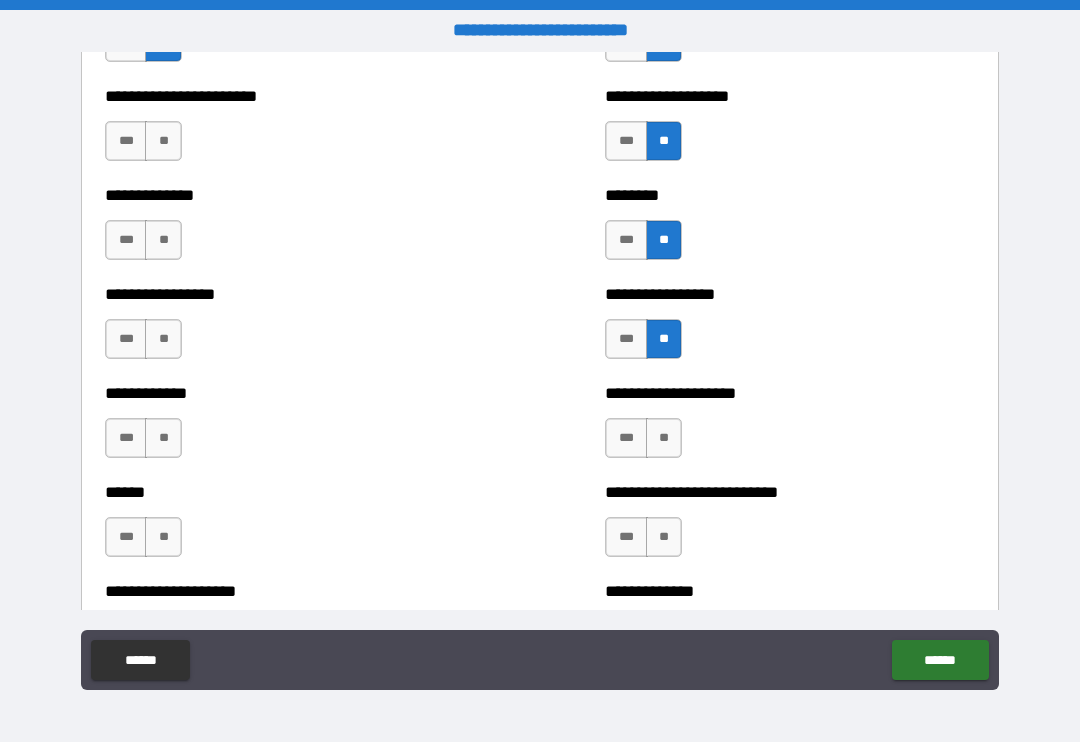 click on "**" at bounding box center [664, 438] 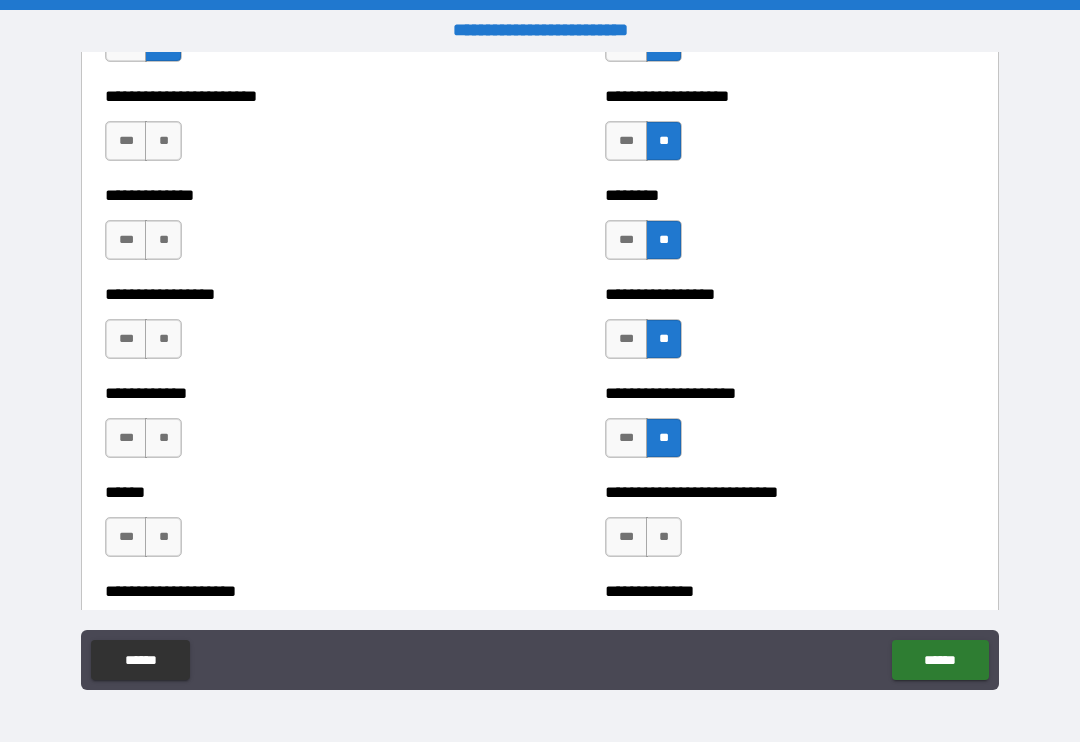 click on "**" at bounding box center [664, 537] 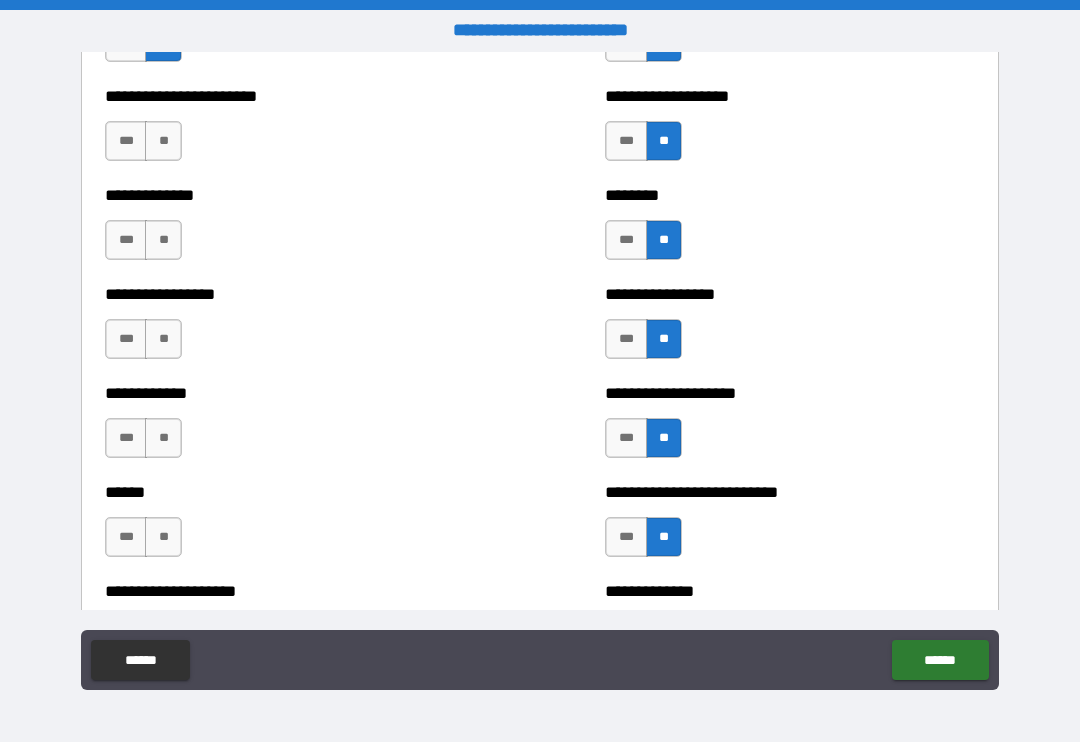click on "**" at bounding box center [163, 141] 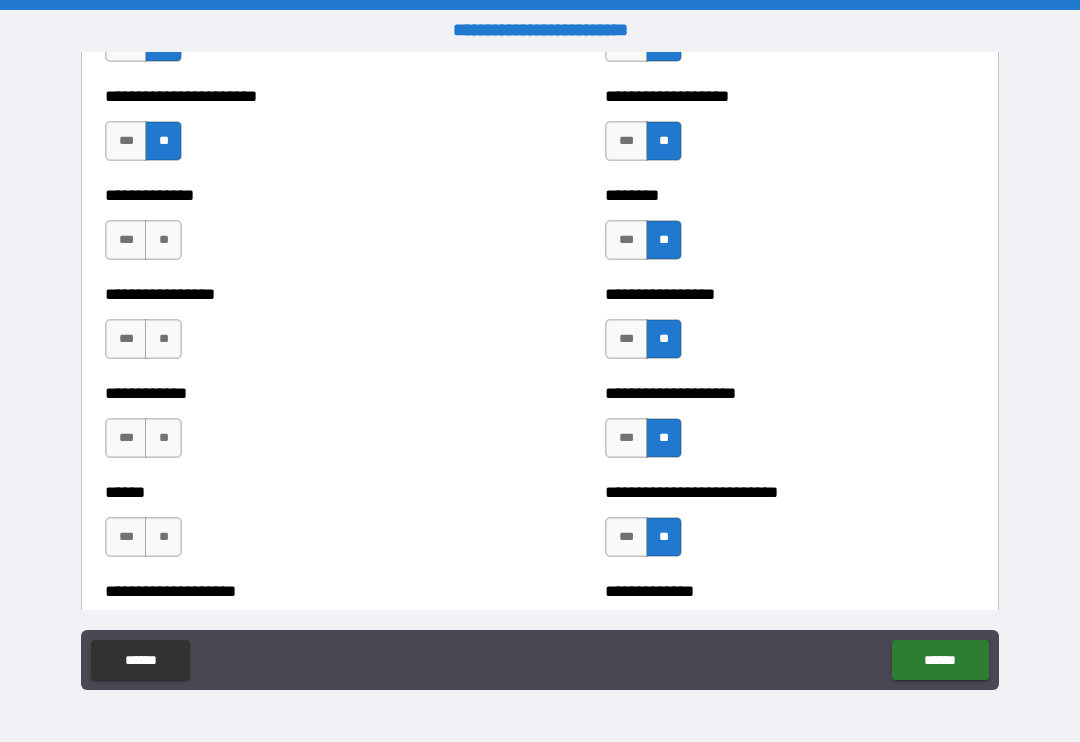 click on "**" at bounding box center [163, 240] 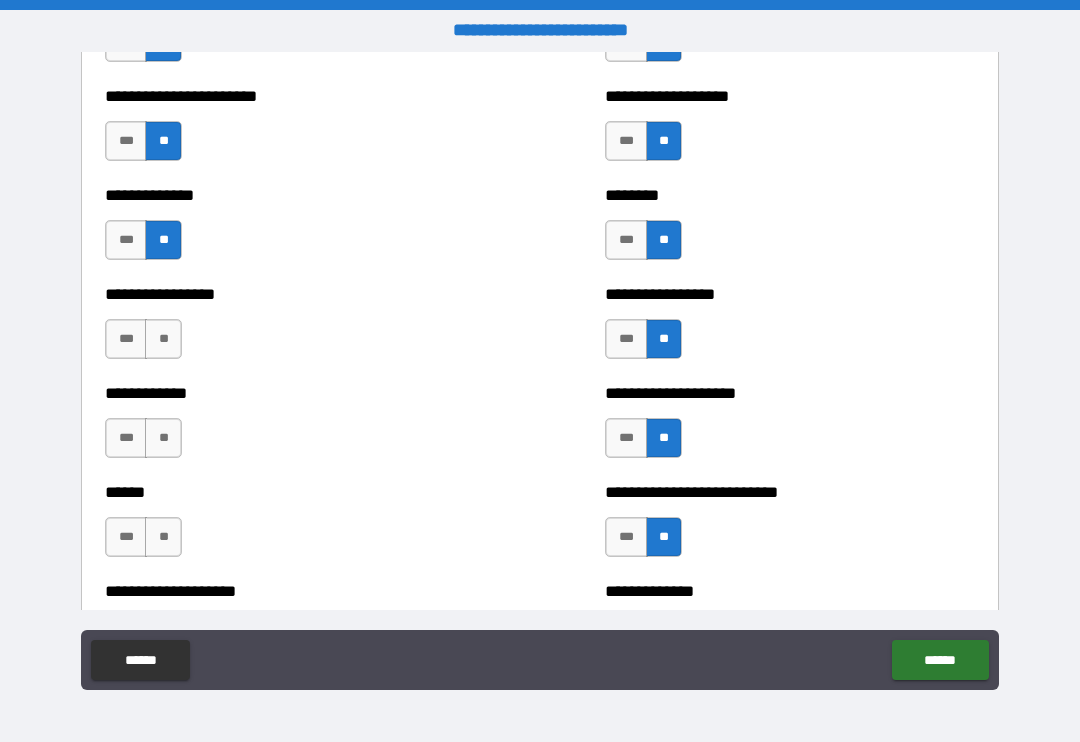 click on "**" at bounding box center (163, 339) 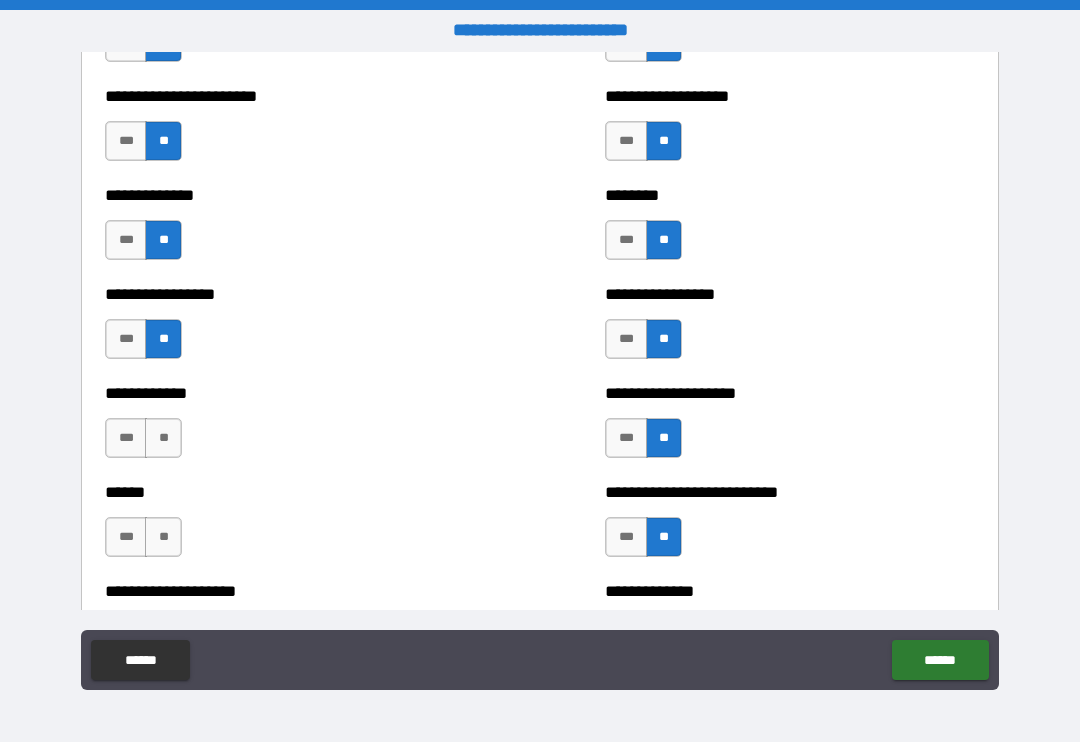 click on "**" at bounding box center [163, 438] 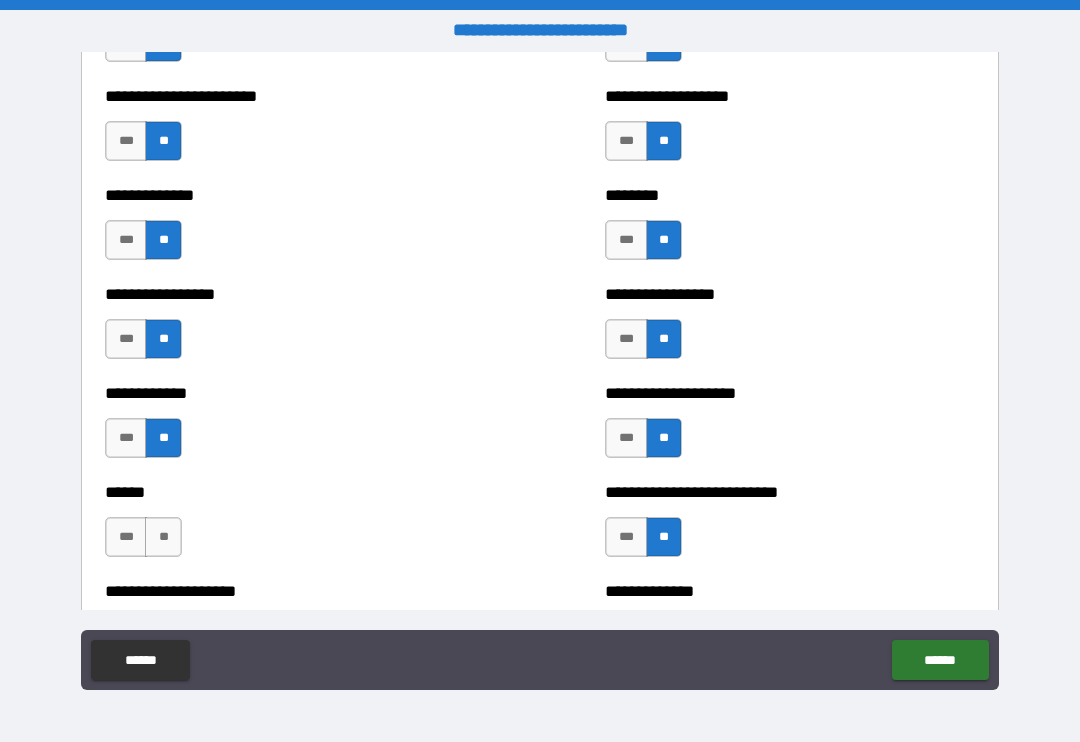 click on "**" at bounding box center [163, 537] 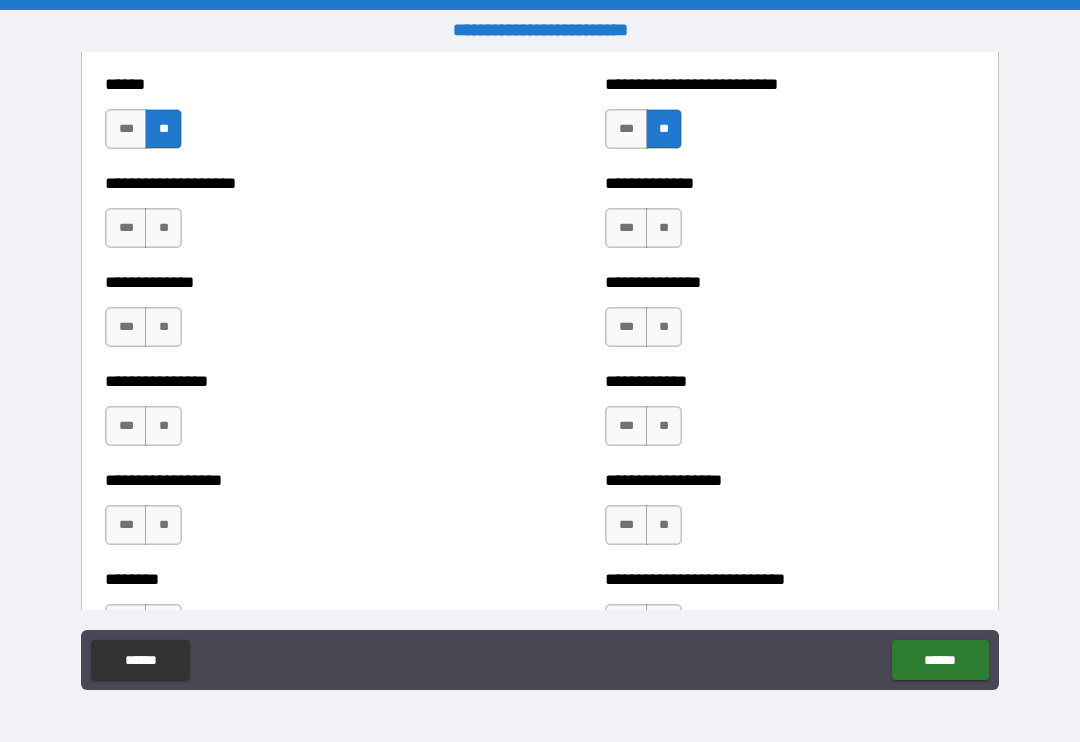 scroll, scrollTop: 3990, scrollLeft: 0, axis: vertical 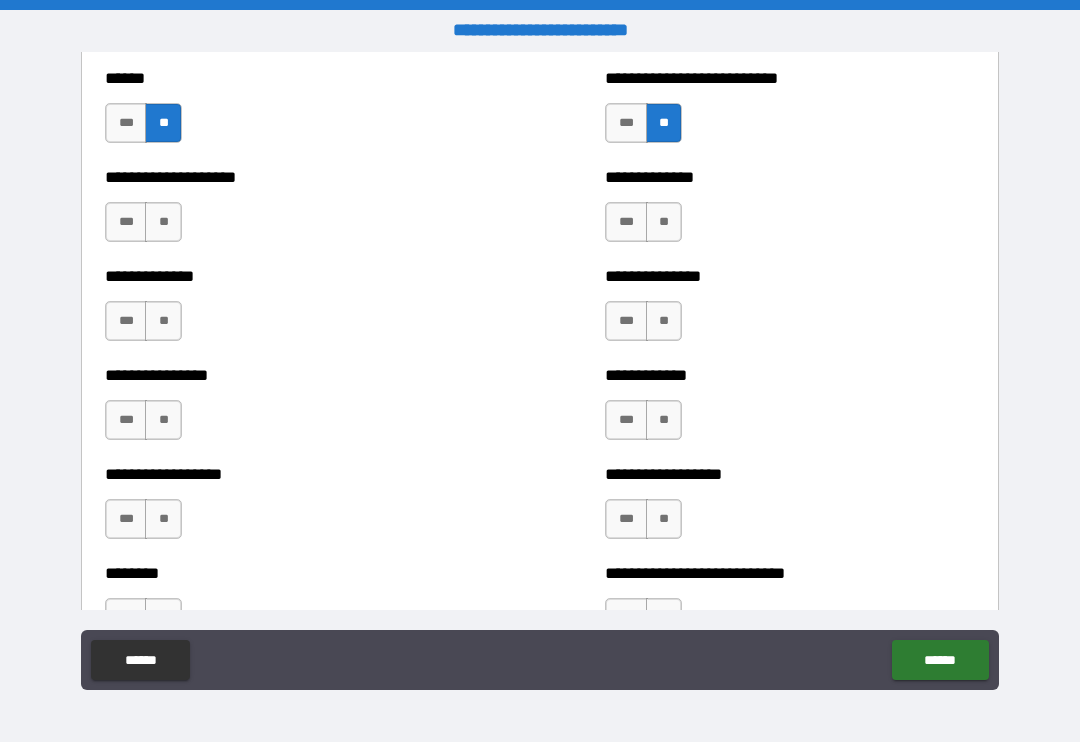 click on "**" at bounding box center (664, 222) 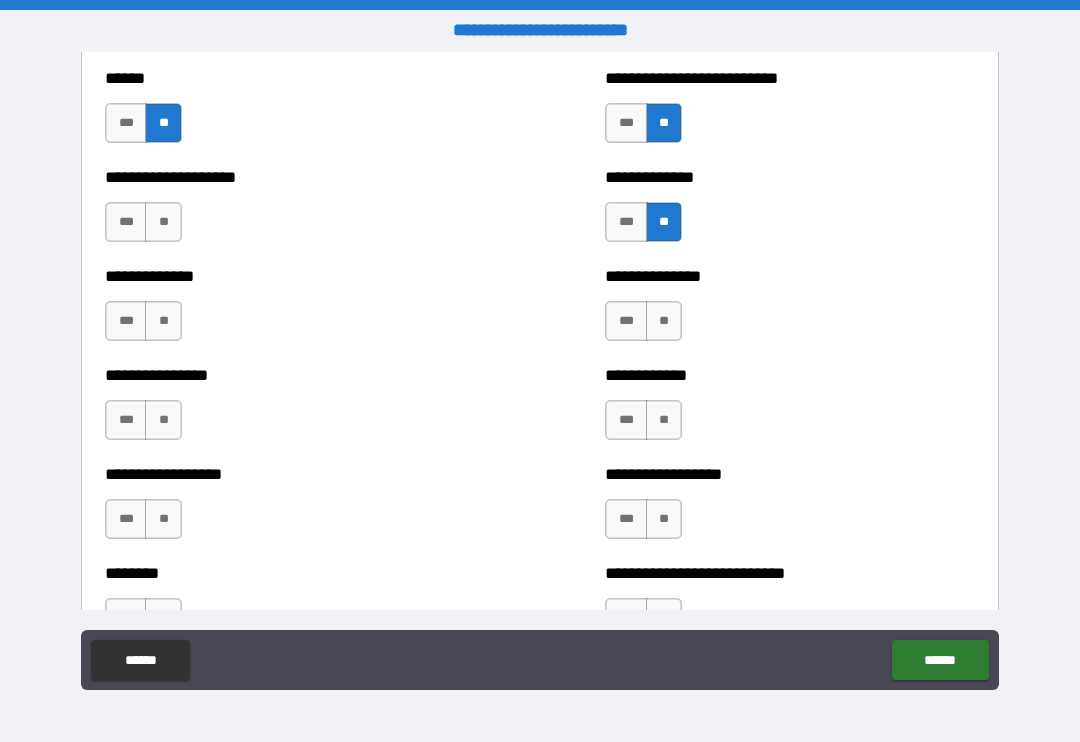 click on "**" at bounding box center (664, 321) 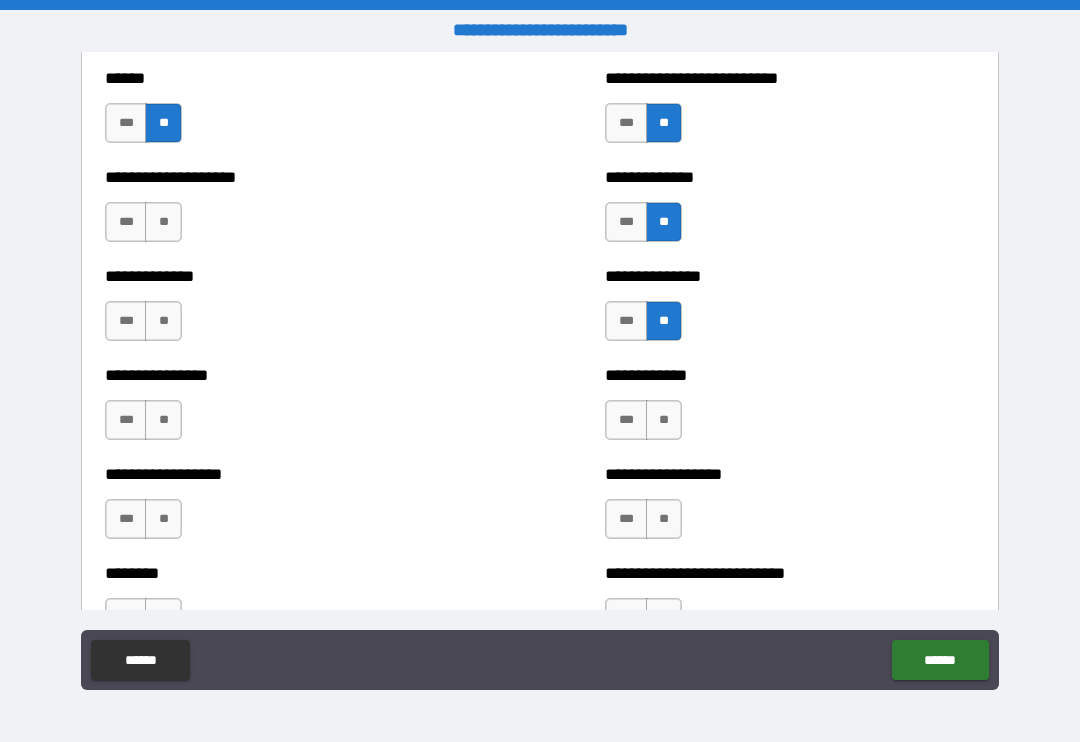click on "**" at bounding box center [664, 420] 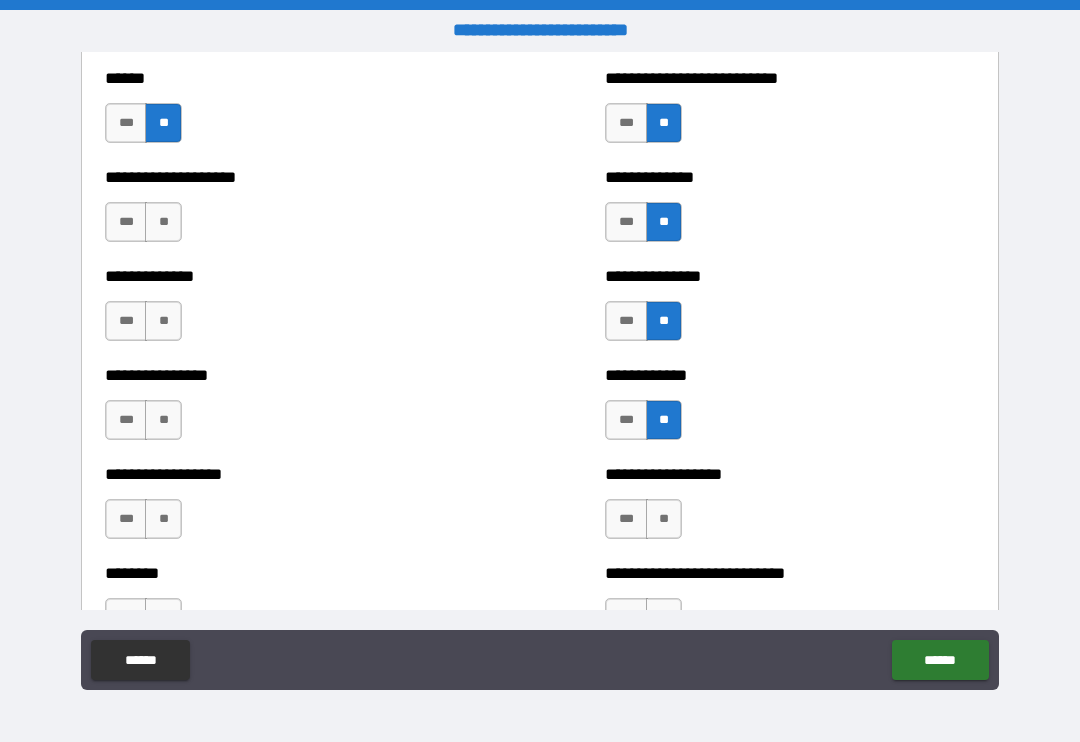 click on "**" at bounding box center [664, 519] 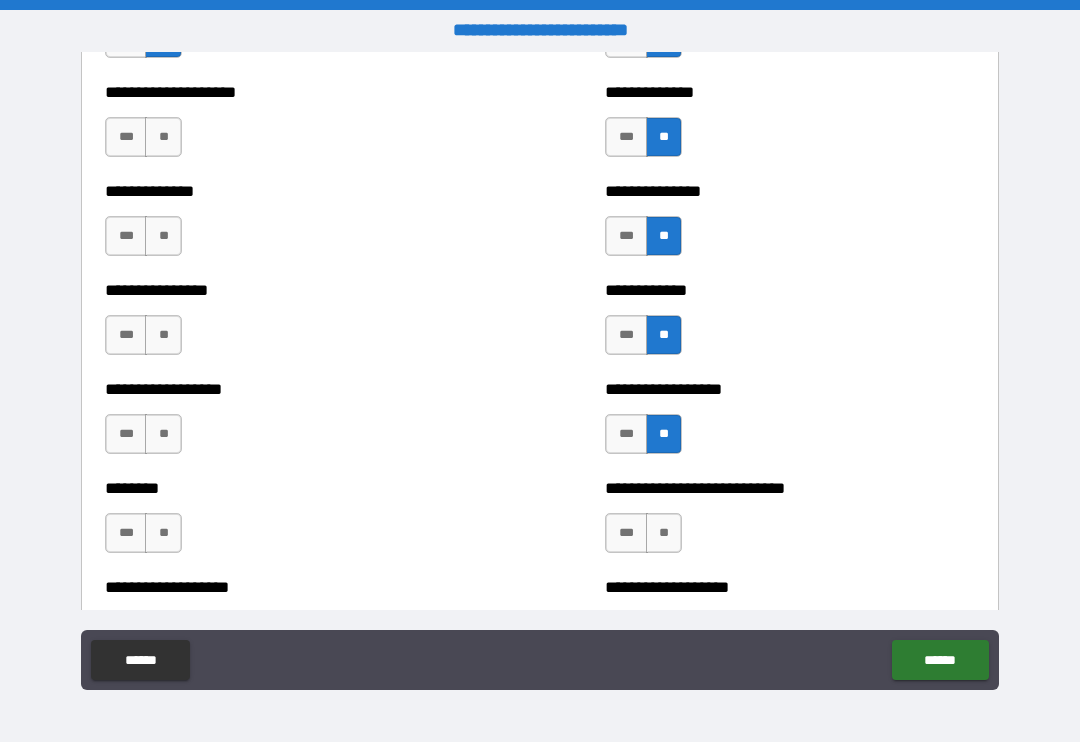 scroll, scrollTop: 4076, scrollLeft: 0, axis: vertical 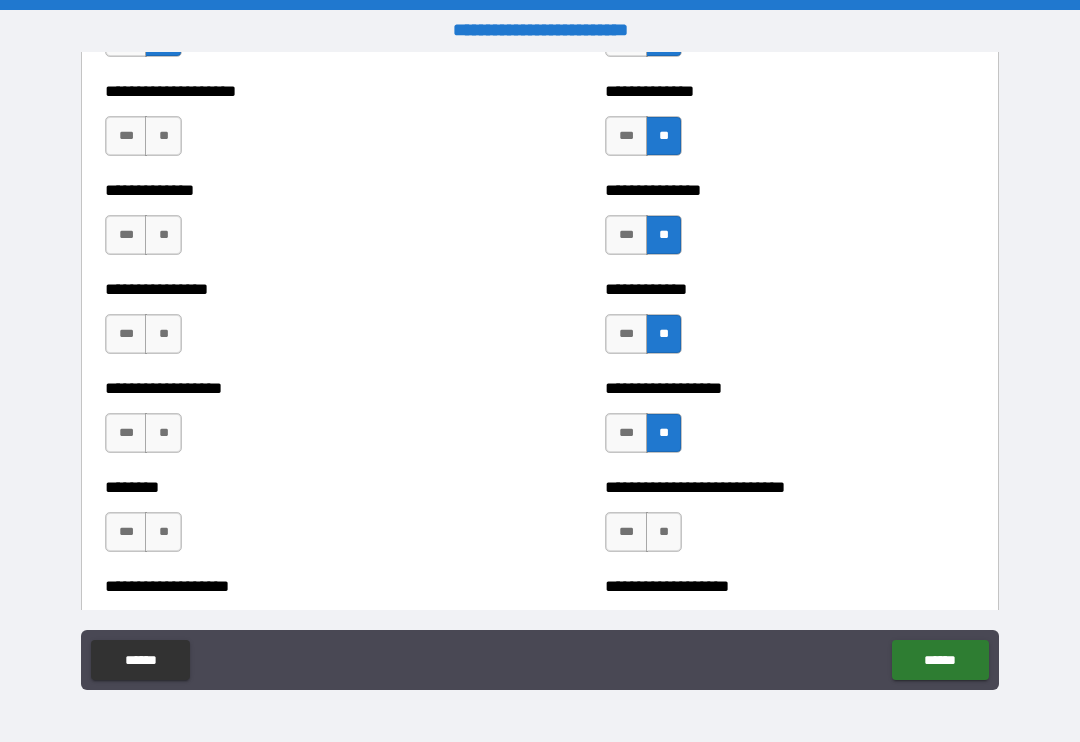 click on "**" at bounding box center [163, 136] 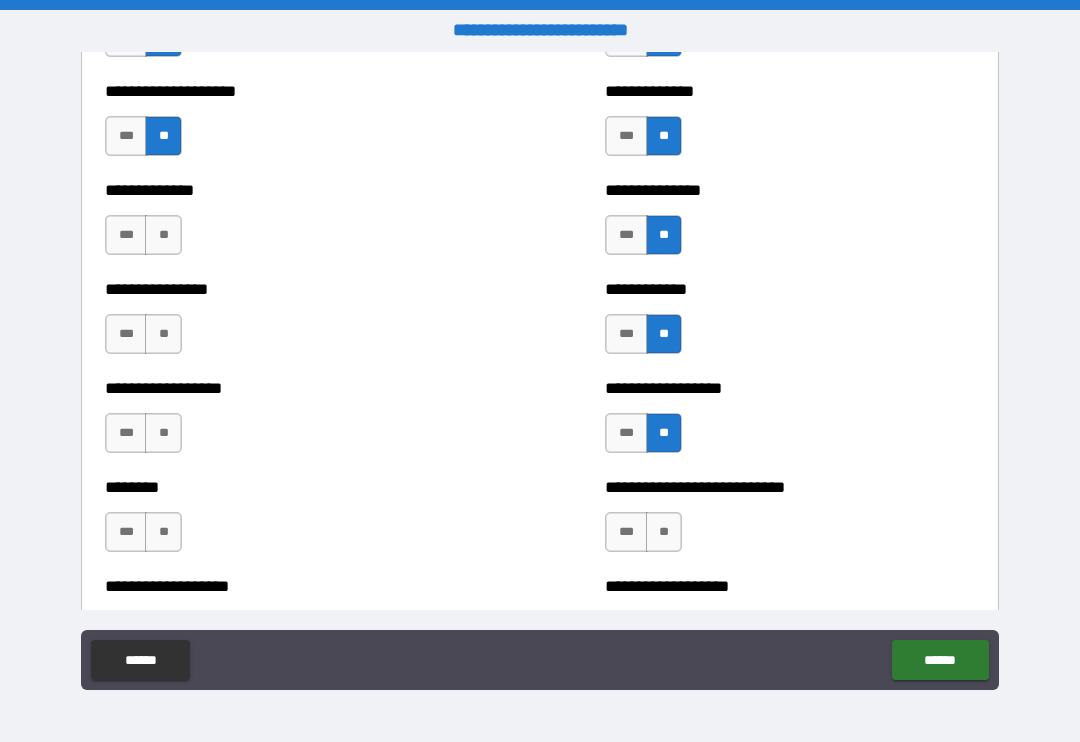 click on "**" at bounding box center (163, 235) 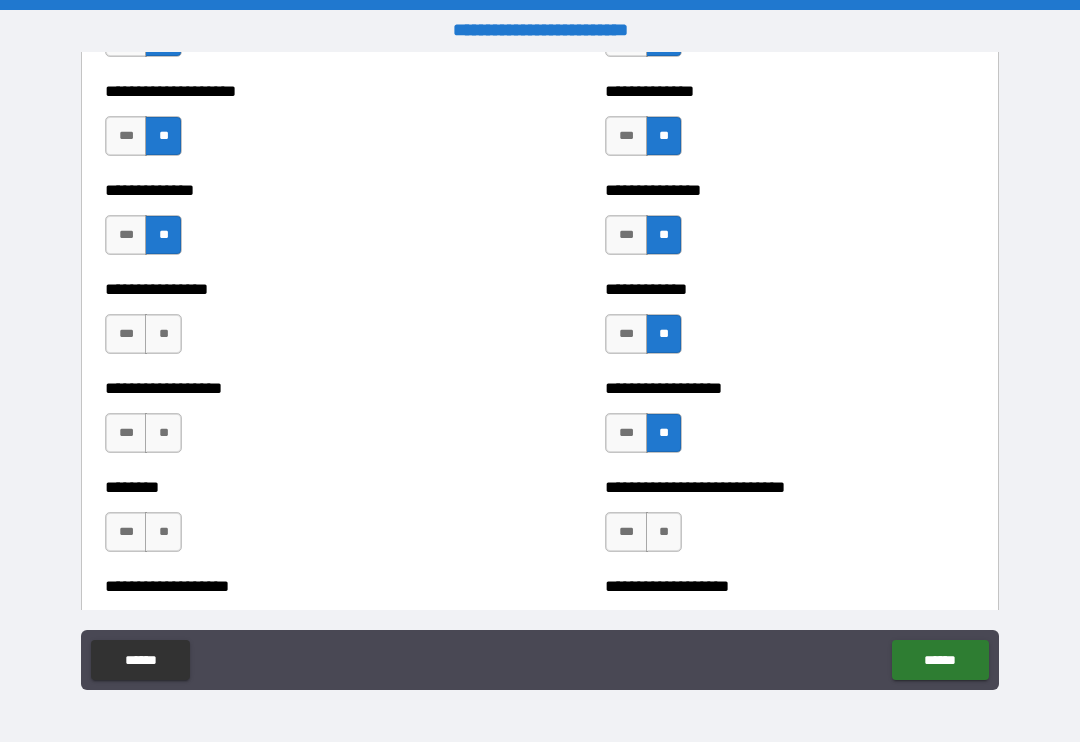 click on "**" at bounding box center [163, 334] 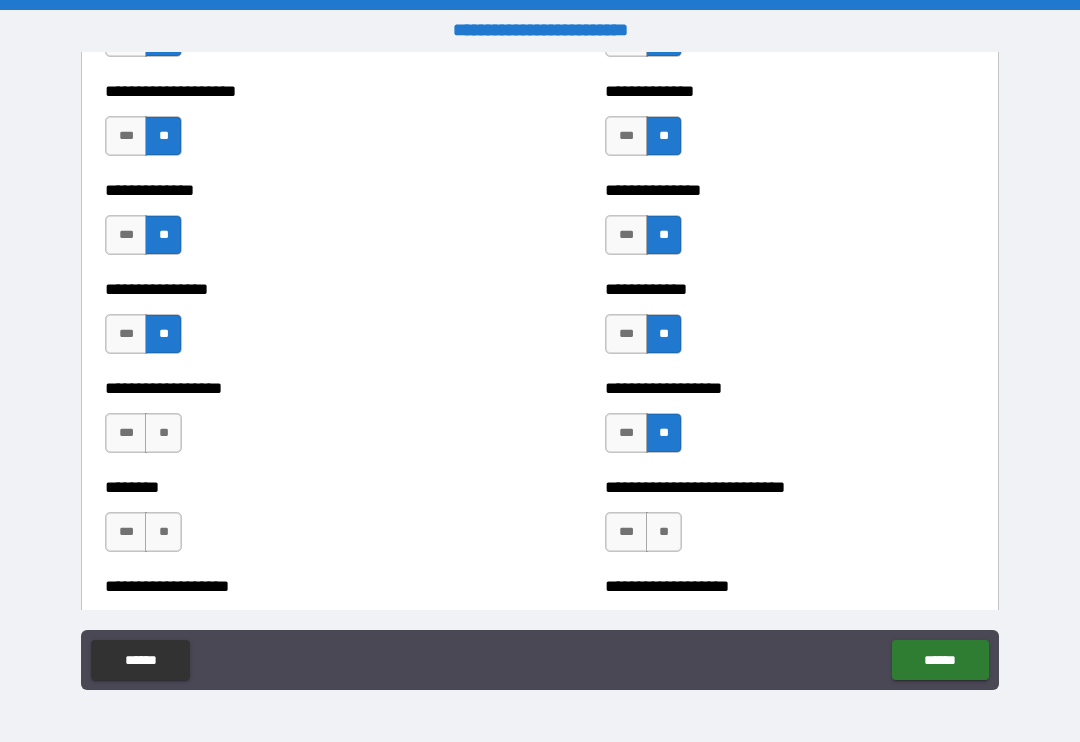 click on "**********" at bounding box center (290, 423) 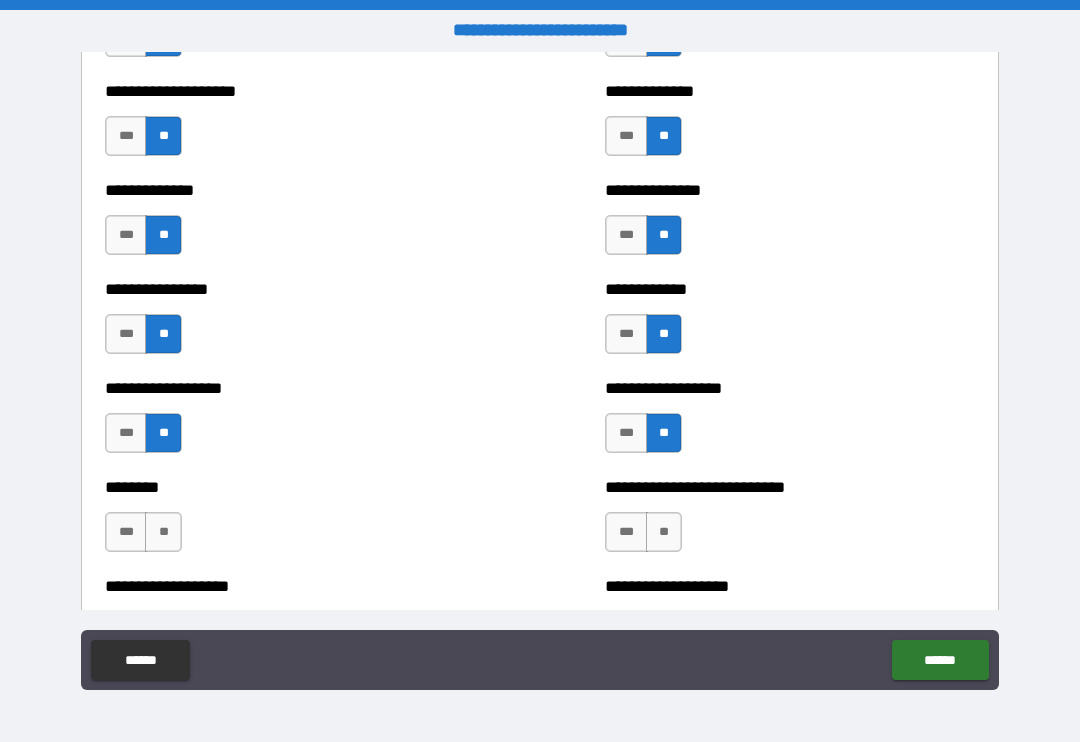 click on "**" at bounding box center [163, 532] 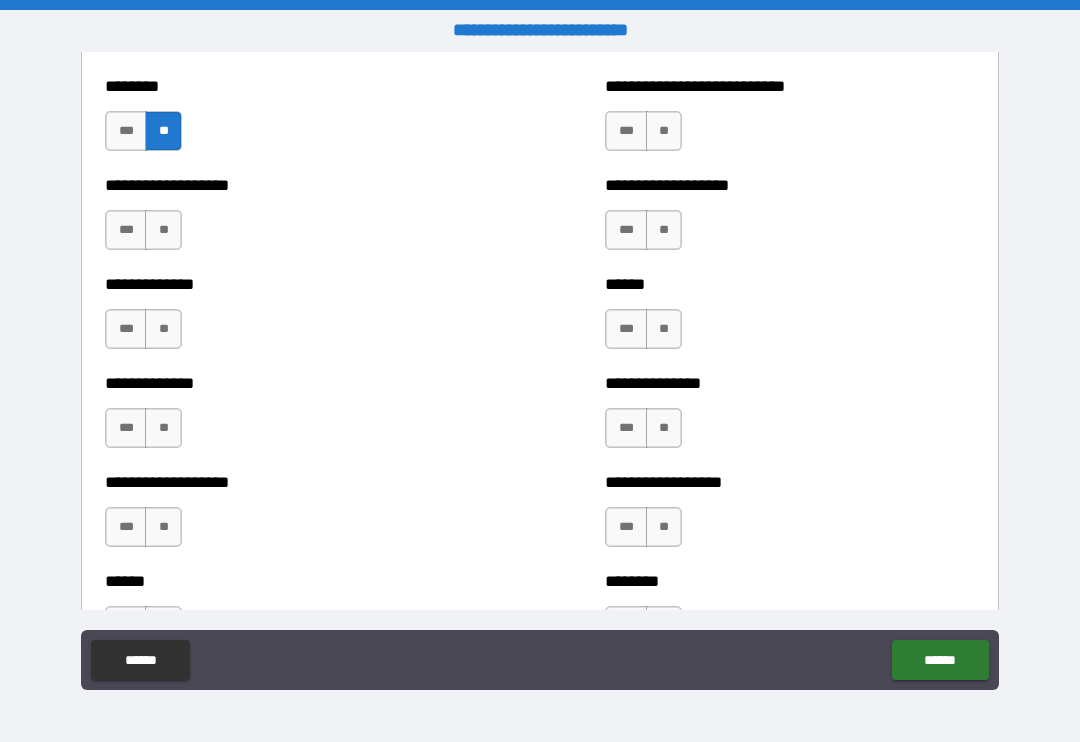 scroll, scrollTop: 4472, scrollLeft: 0, axis: vertical 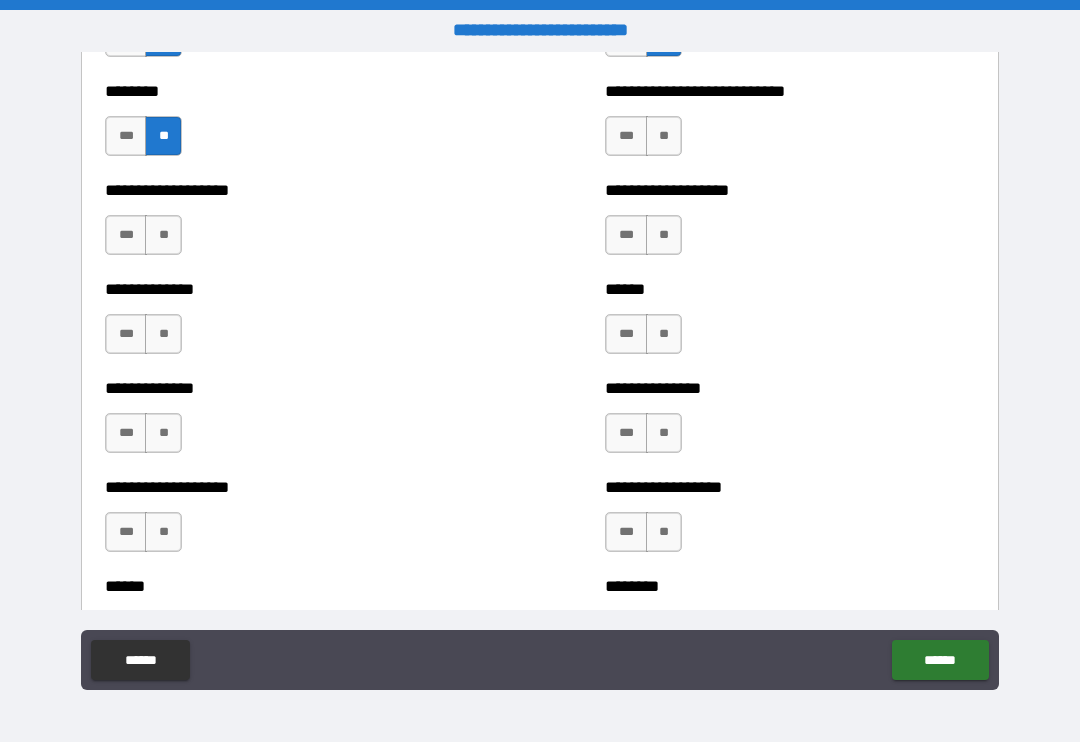 click on "**" at bounding box center [664, 136] 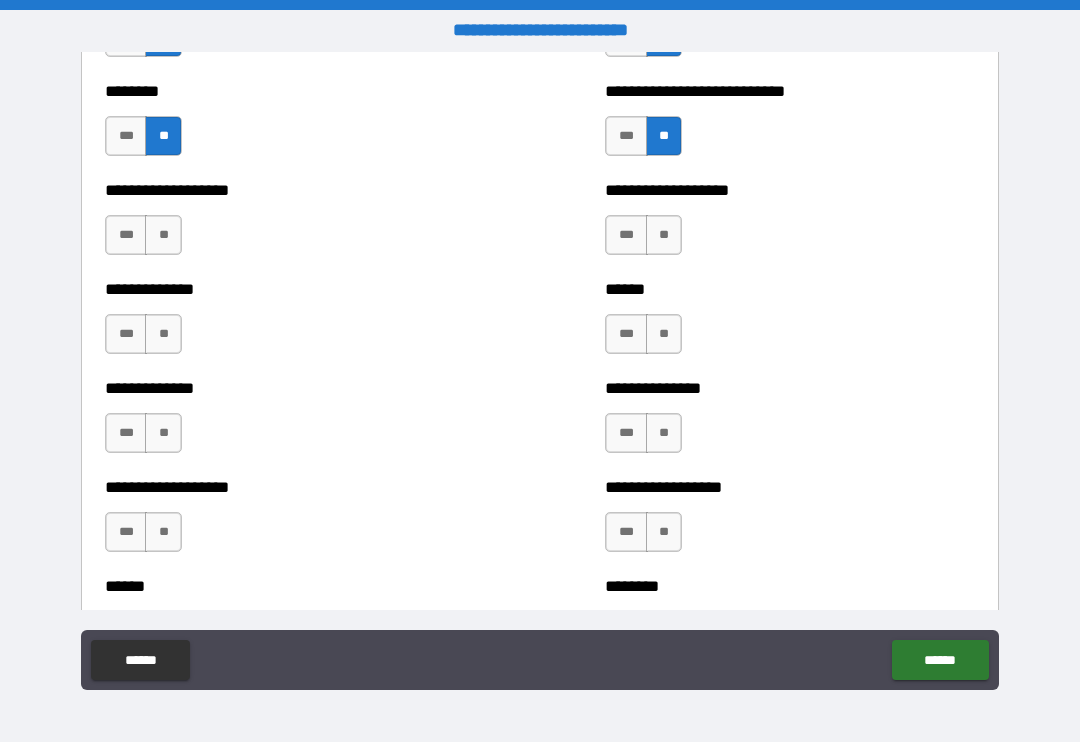 click on "**" at bounding box center (664, 235) 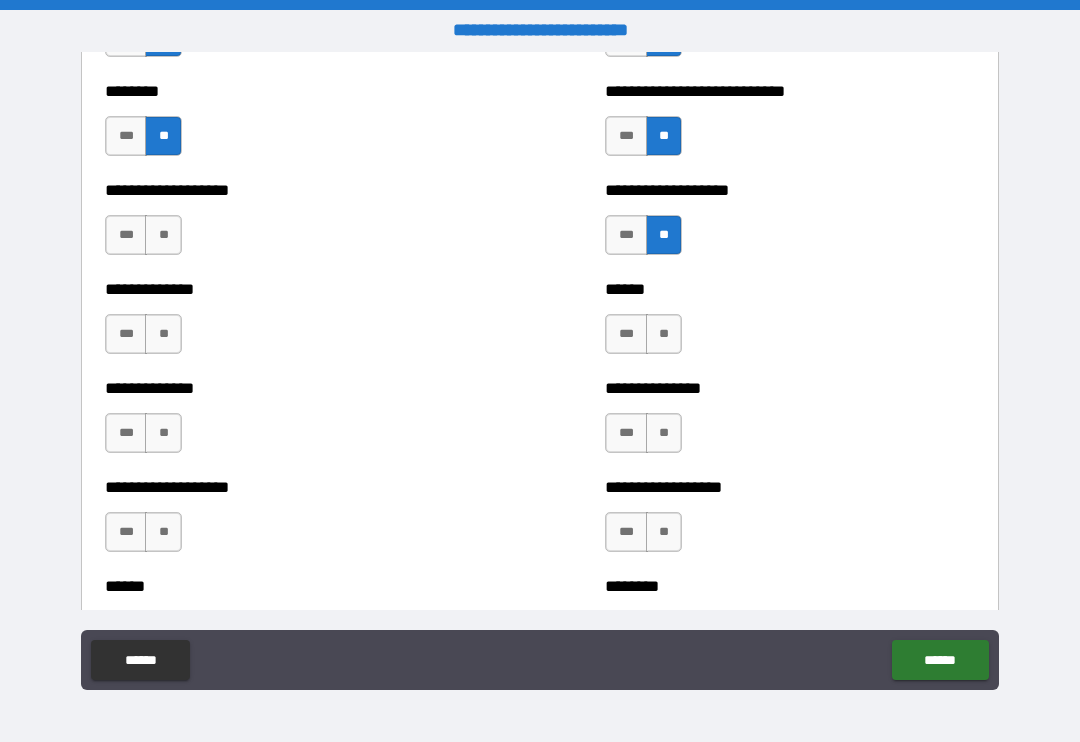 click on "**" at bounding box center [664, 334] 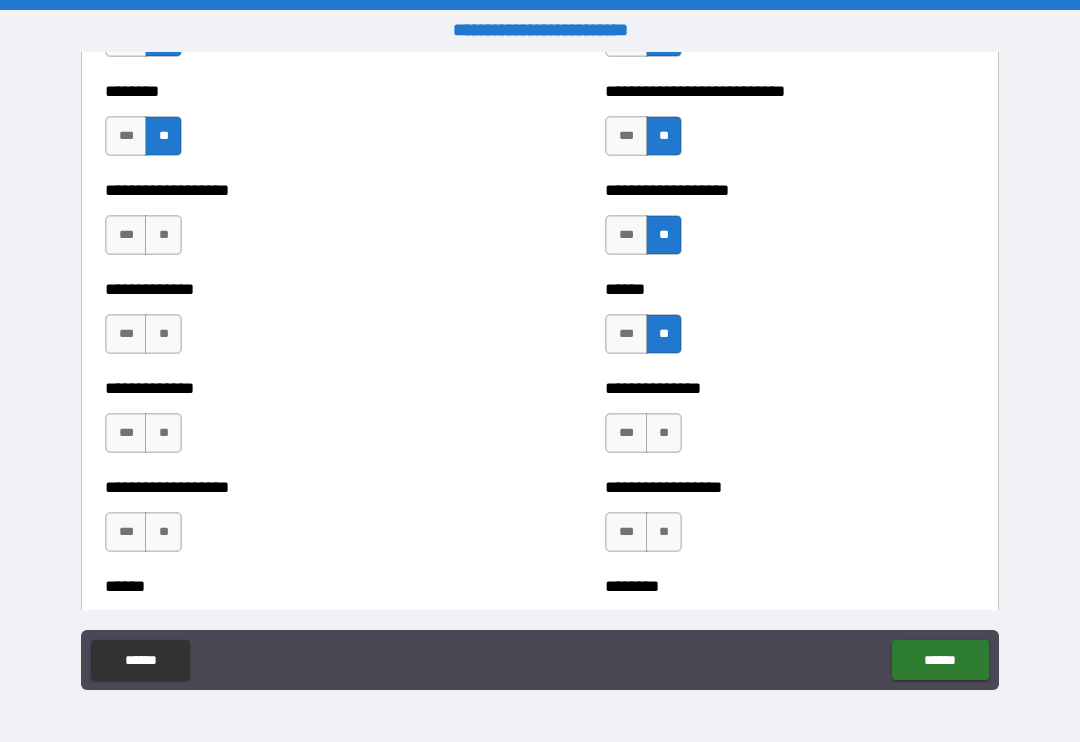 click on "**" at bounding box center [664, 433] 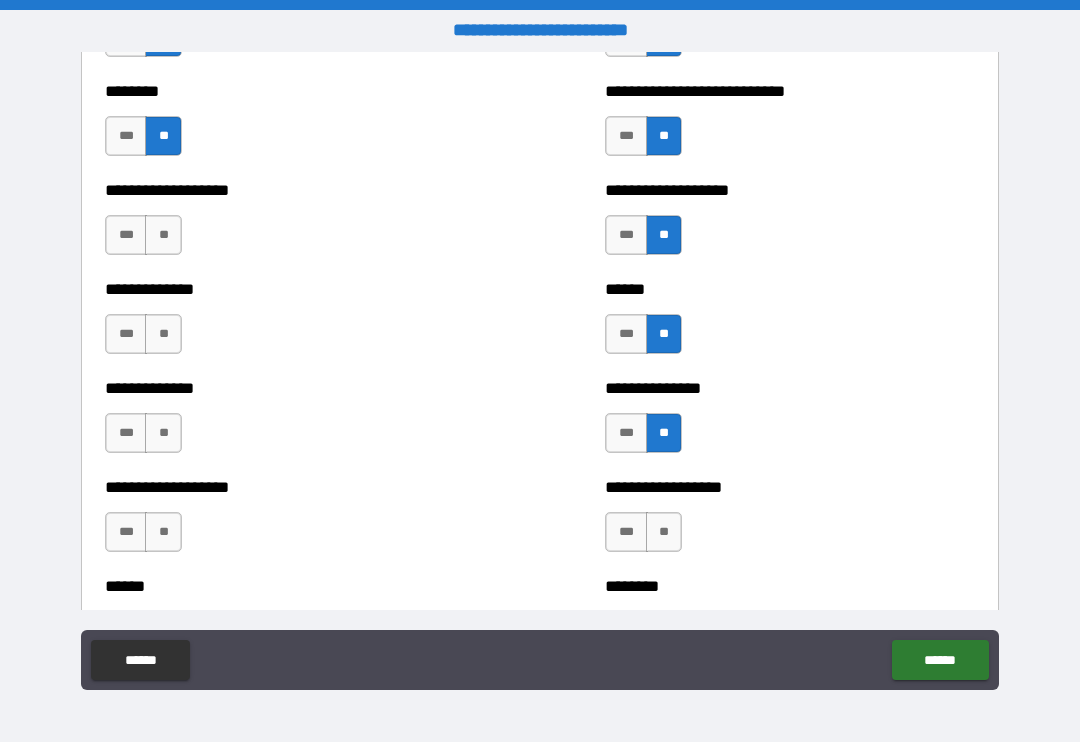 click on "**" at bounding box center (664, 532) 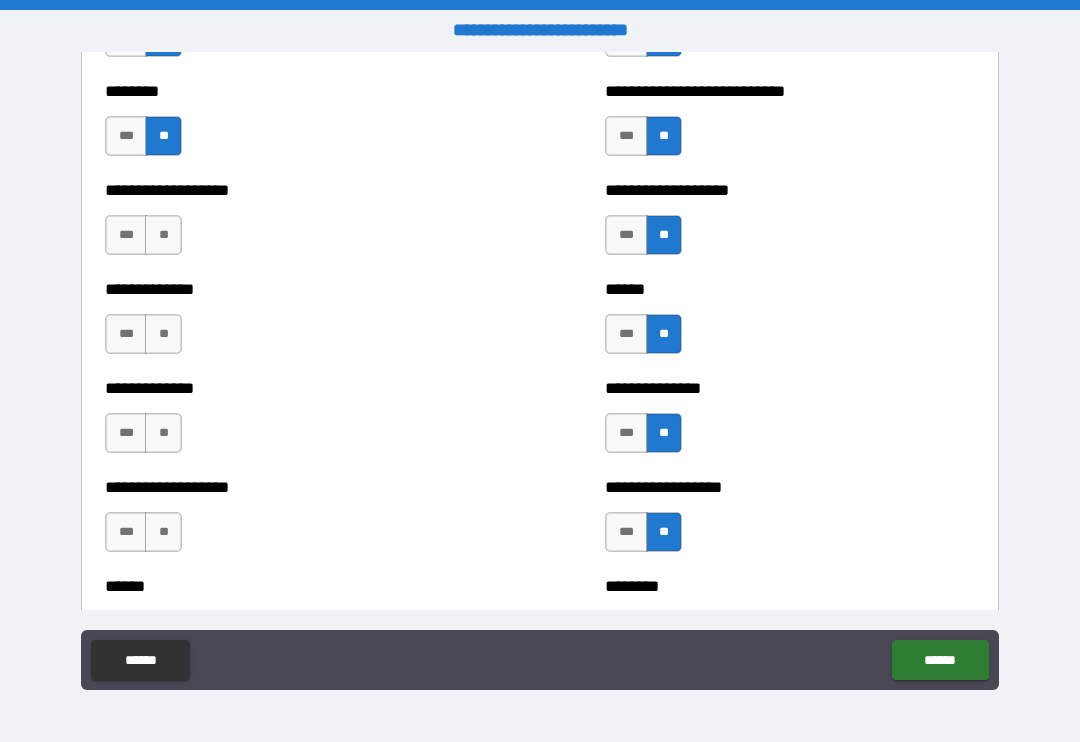 click on "**" at bounding box center [163, 235] 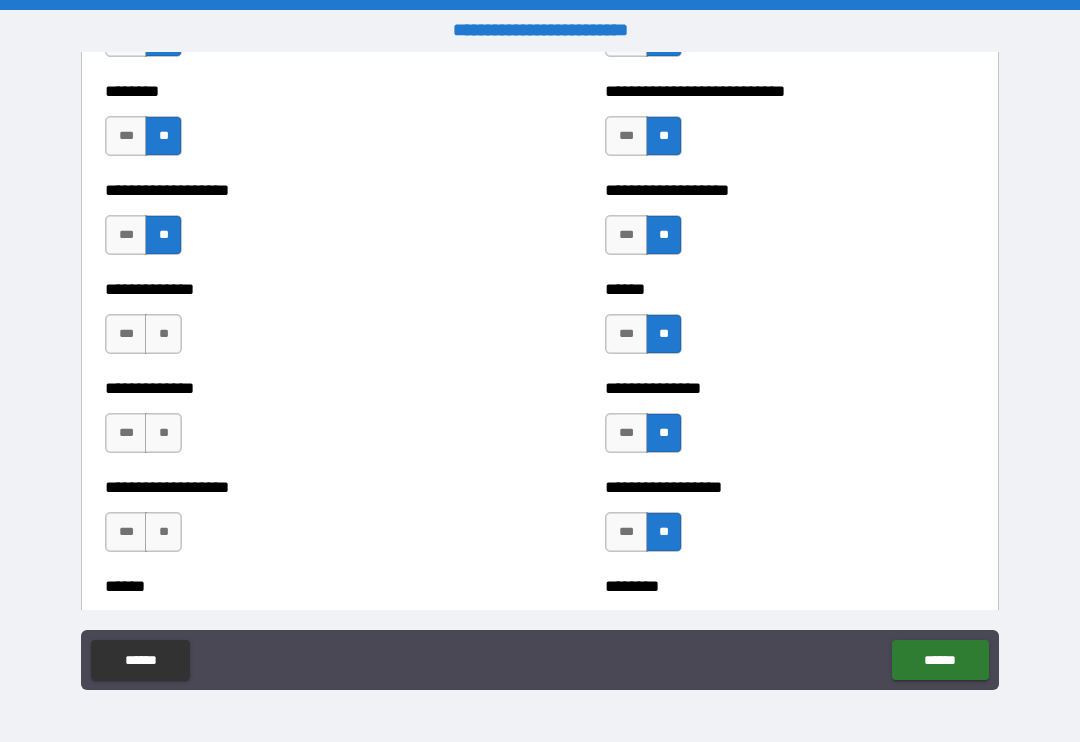 click on "**" at bounding box center [163, 334] 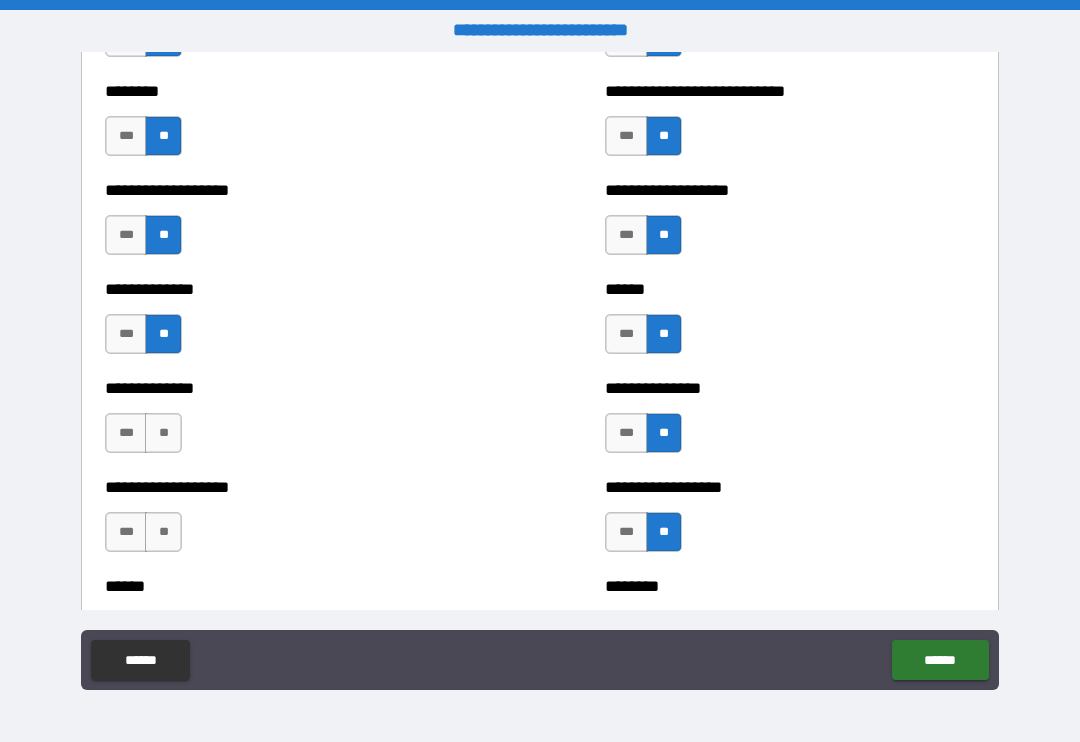 click on "**" at bounding box center (163, 433) 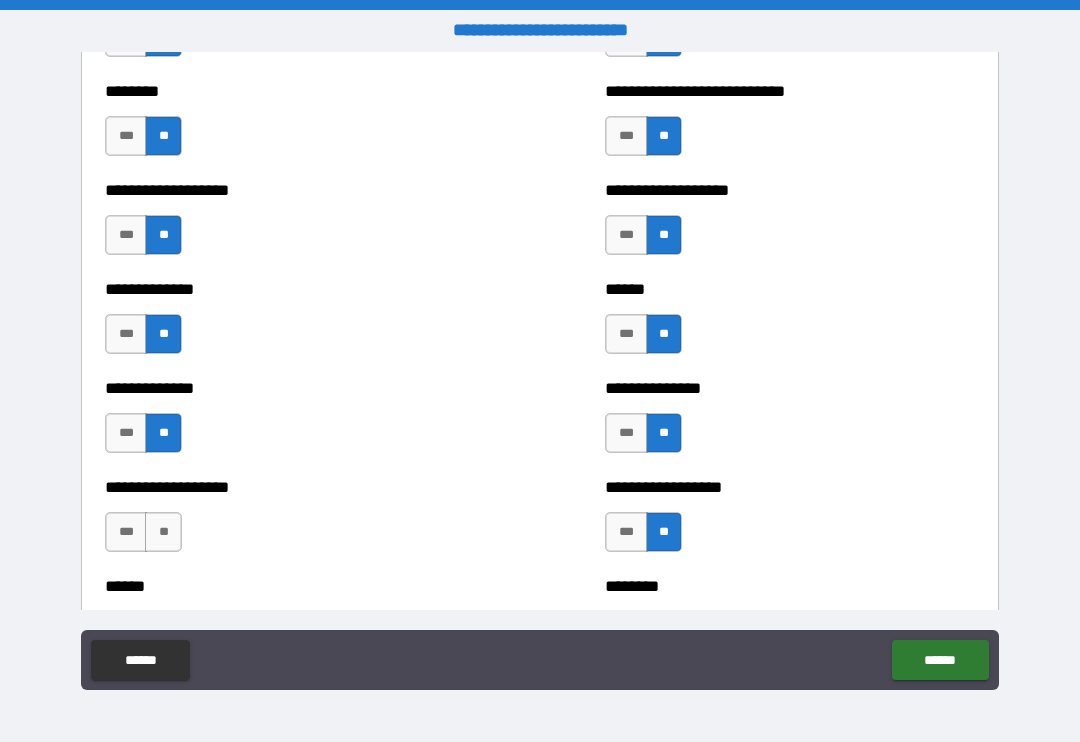 click on "**" at bounding box center (163, 532) 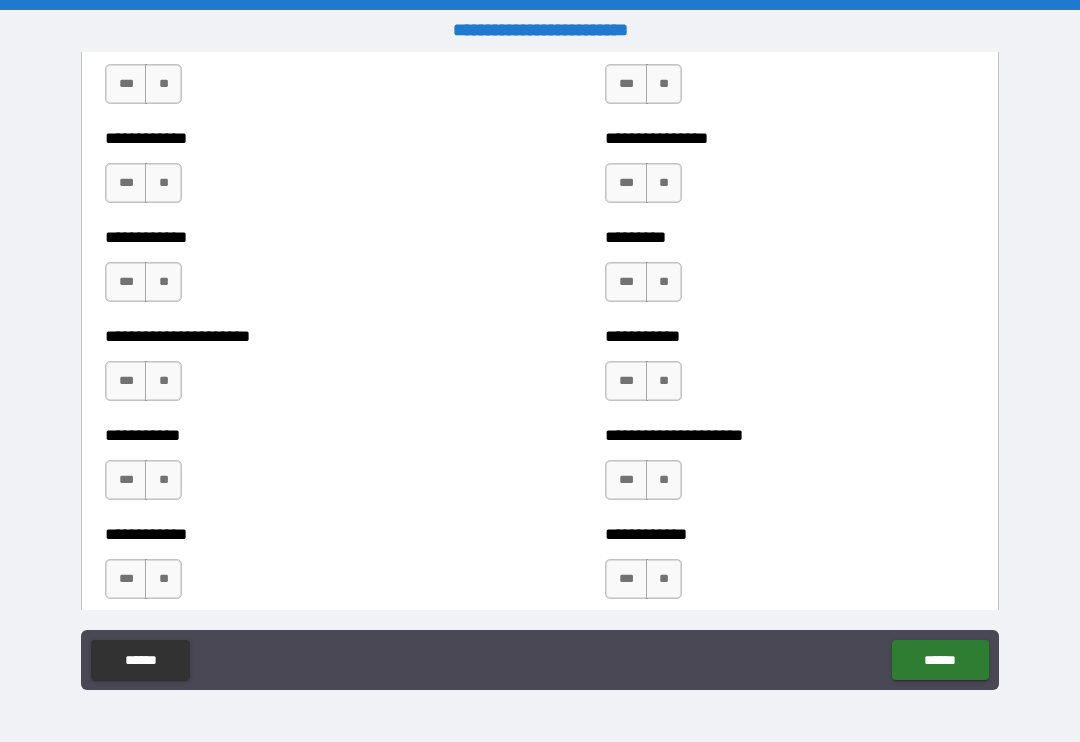 scroll, scrollTop: 5020, scrollLeft: 0, axis: vertical 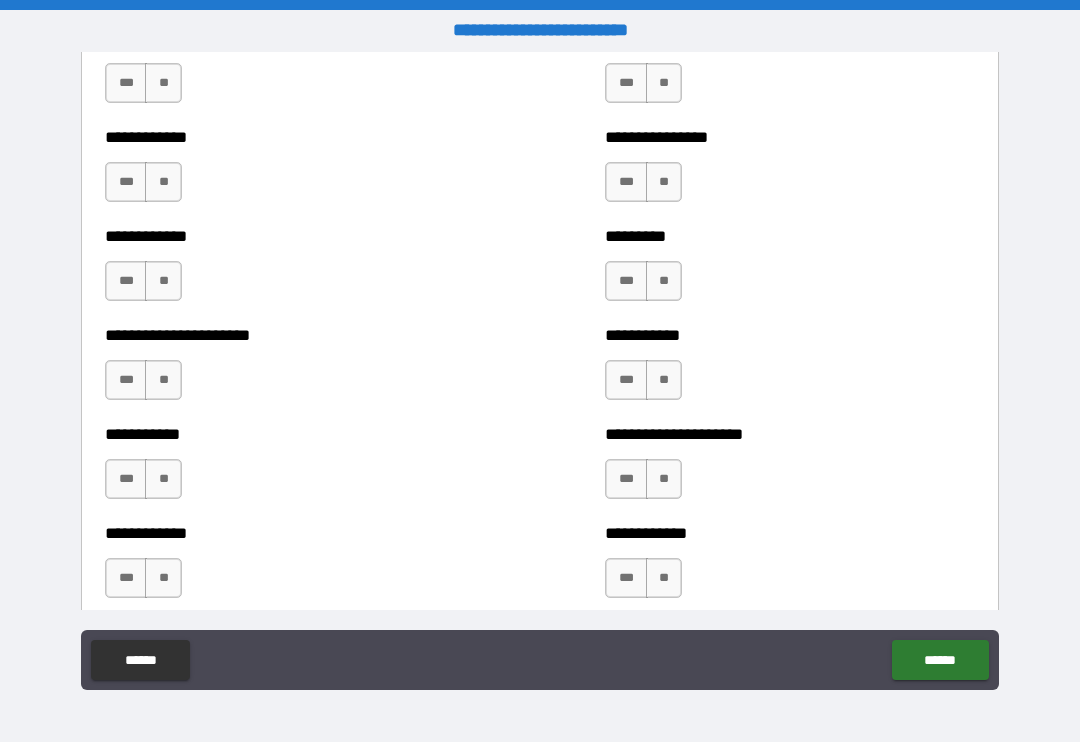 click on "**" at bounding box center [664, 83] 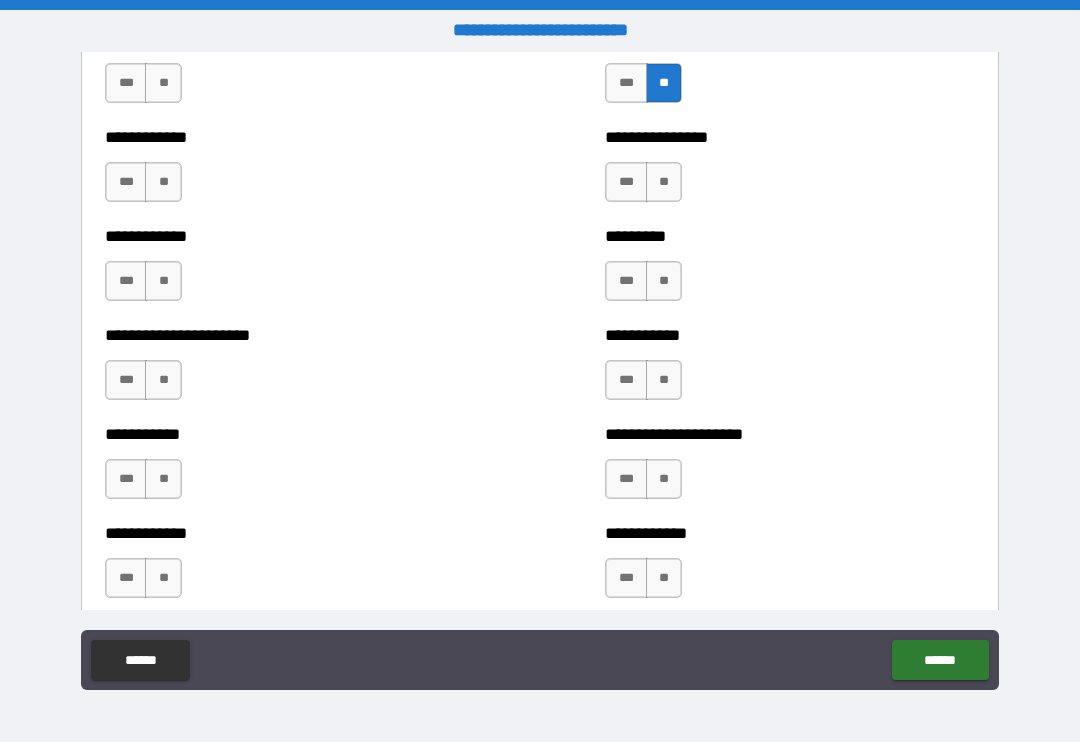click on "**" at bounding box center [664, 182] 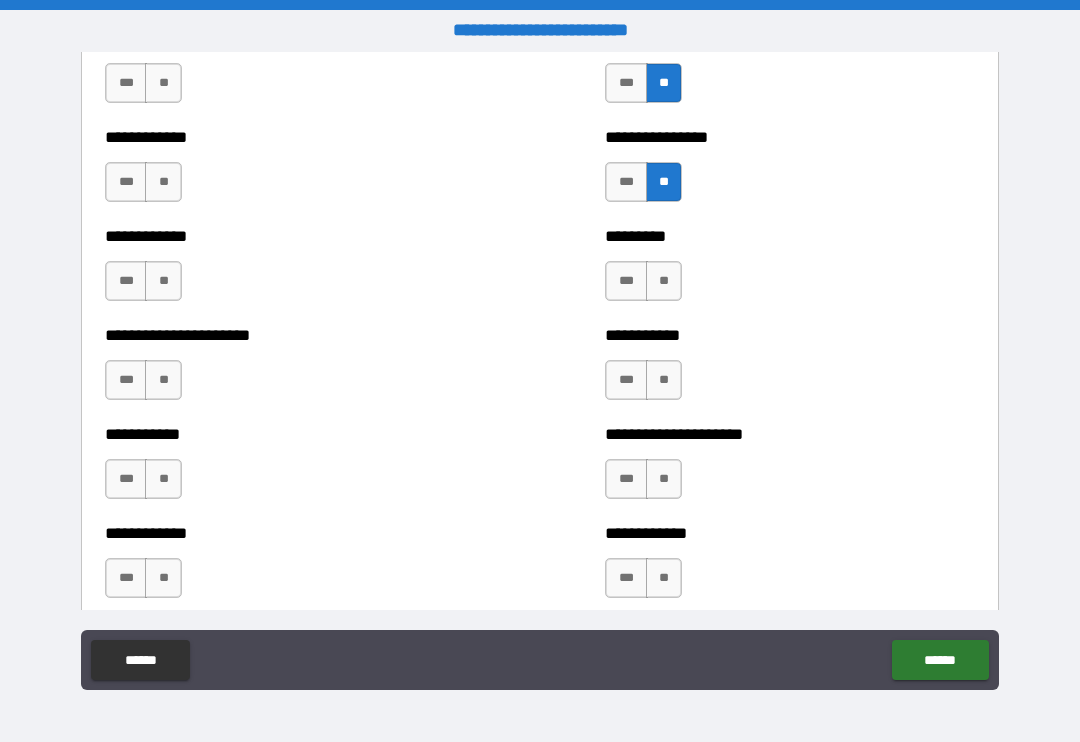 click on "**" at bounding box center [664, 281] 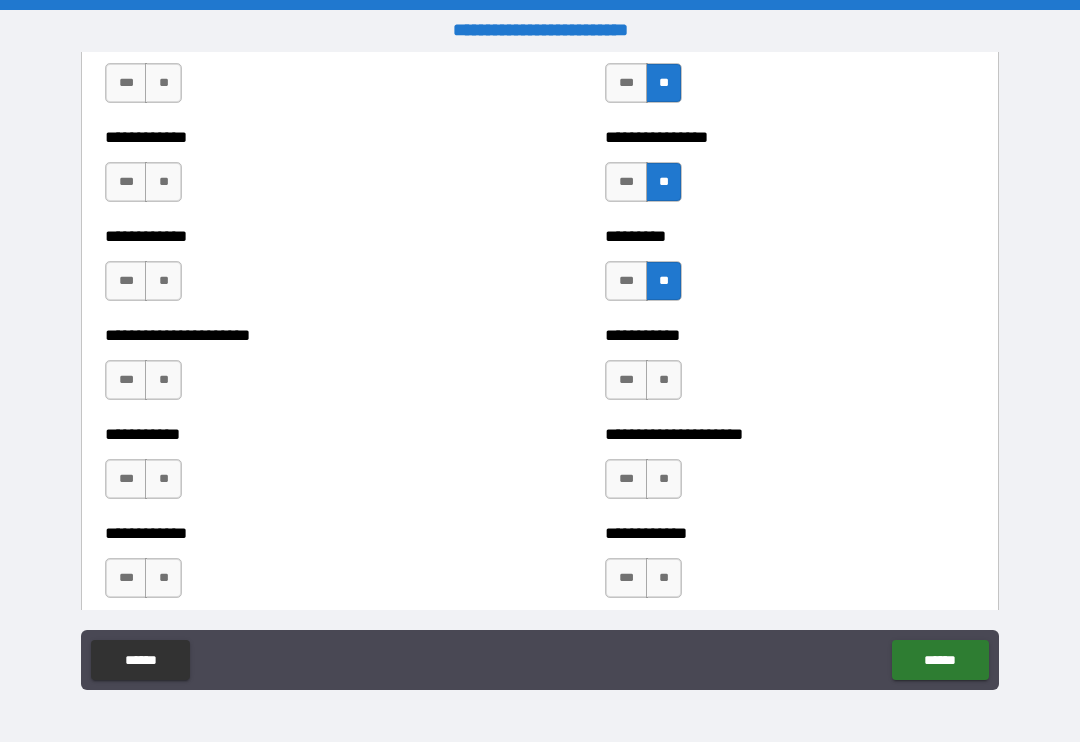 click on "**" at bounding box center [664, 380] 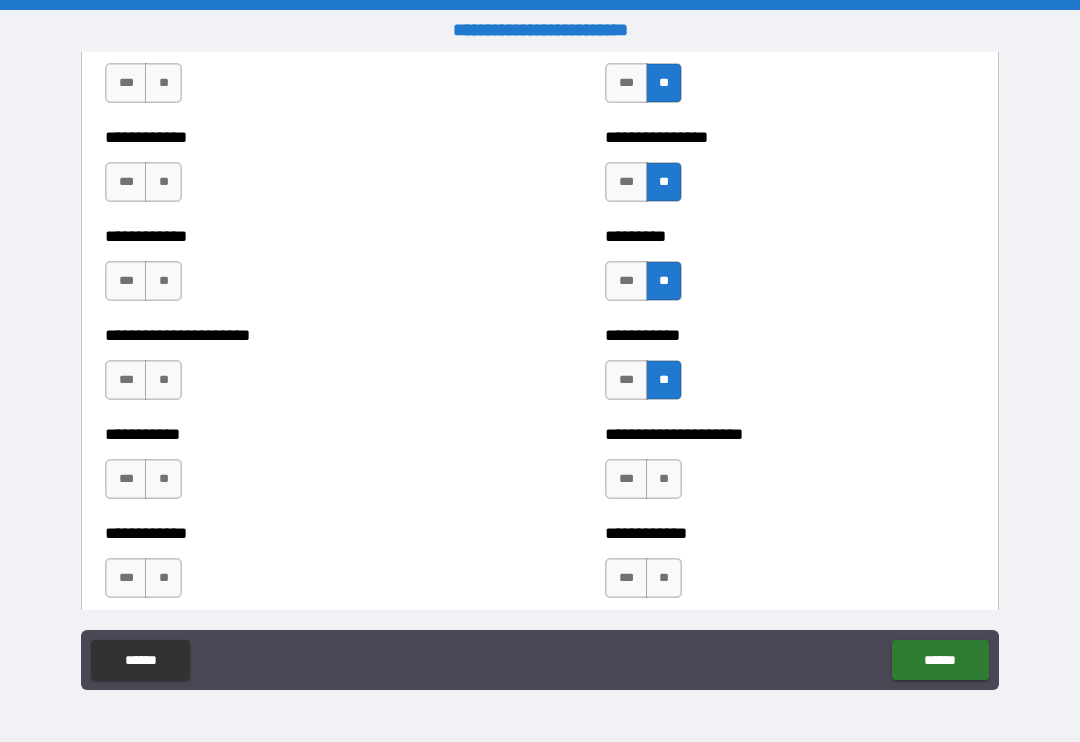 click on "**********" at bounding box center [790, 469] 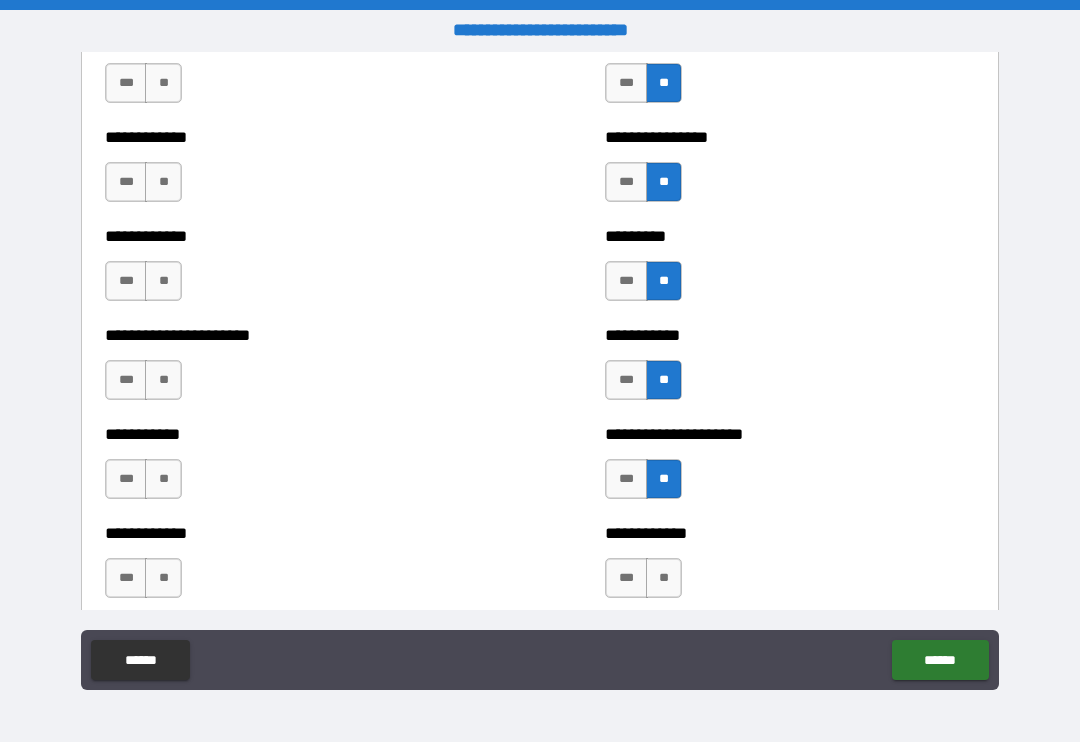 click on "**" at bounding box center (664, 578) 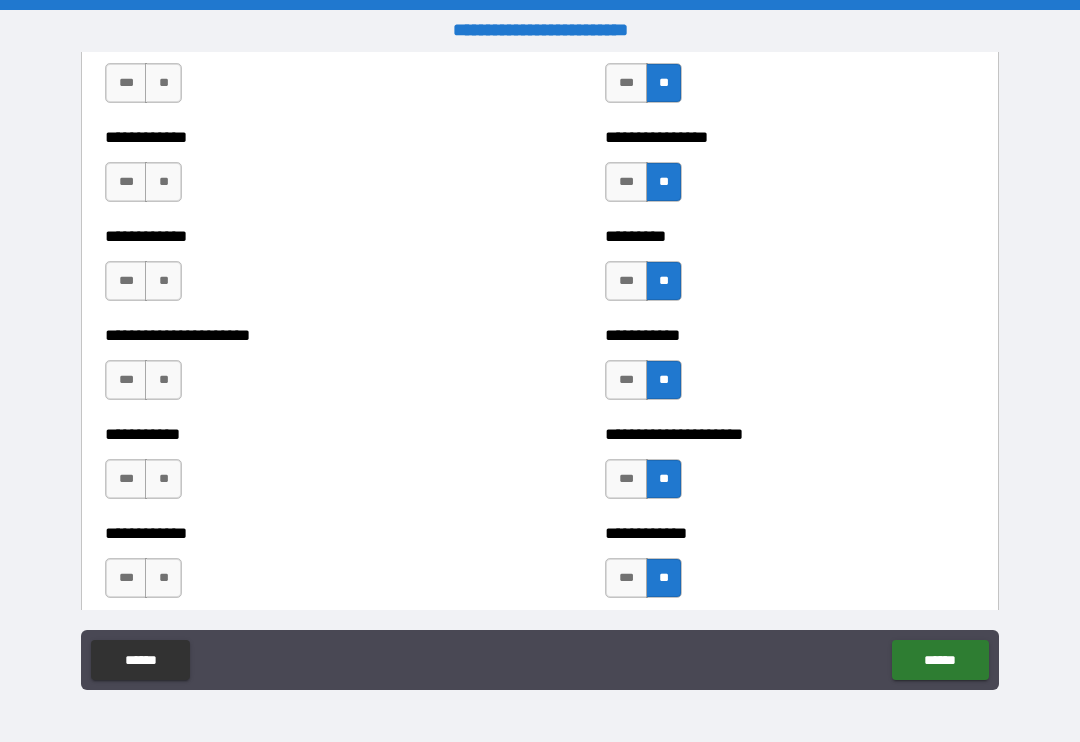 click on "**" at bounding box center [163, 578] 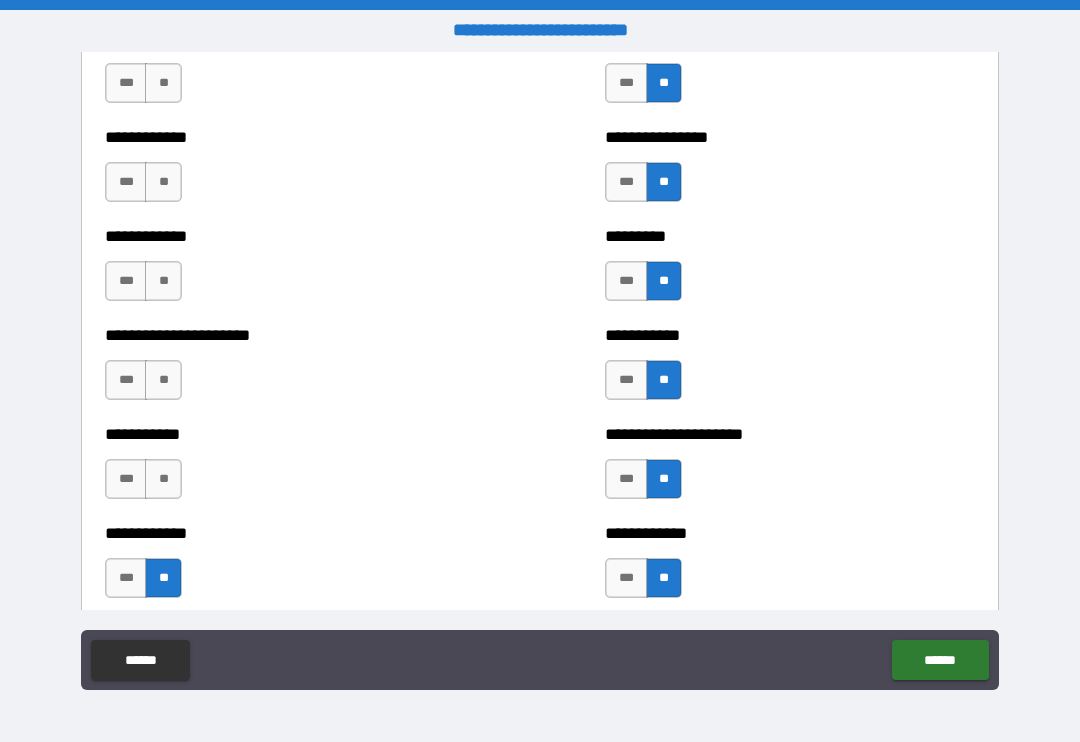 click on "**" at bounding box center (163, 479) 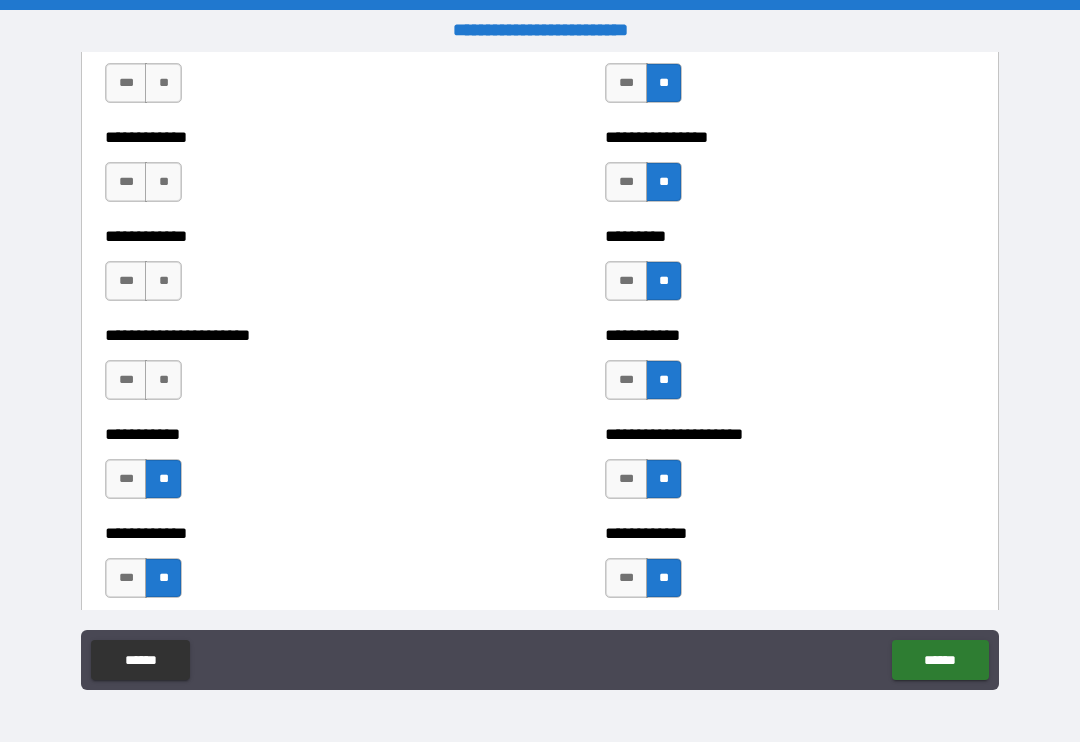 click on "**" at bounding box center (163, 380) 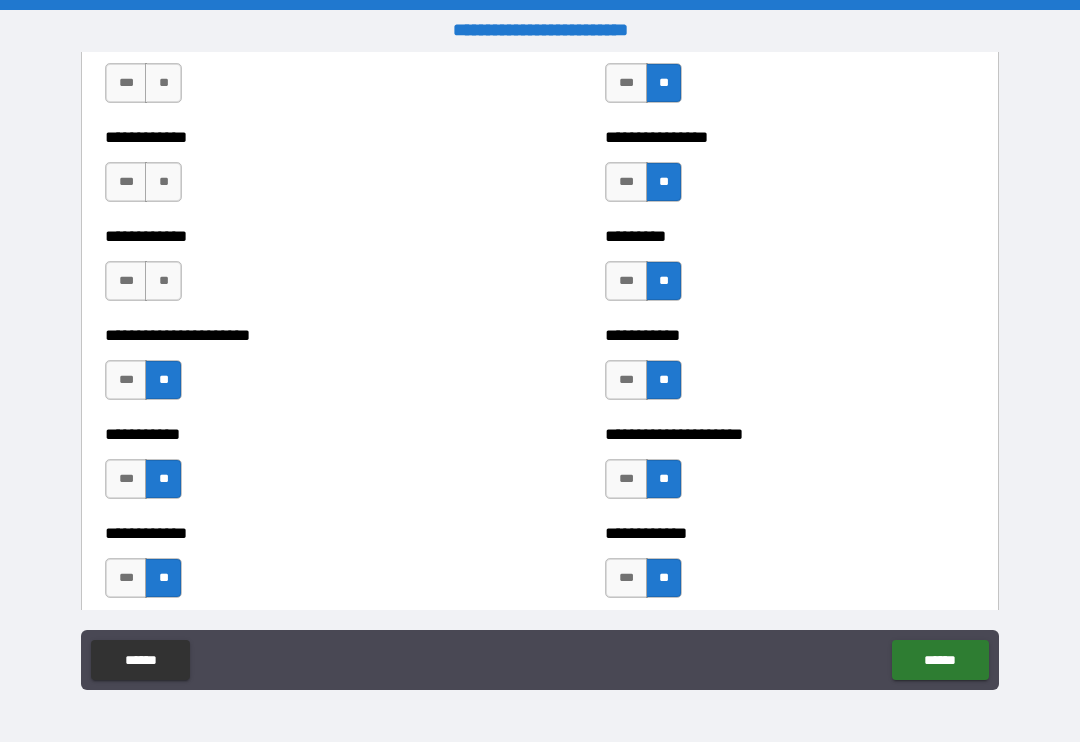 click on "**" at bounding box center (163, 281) 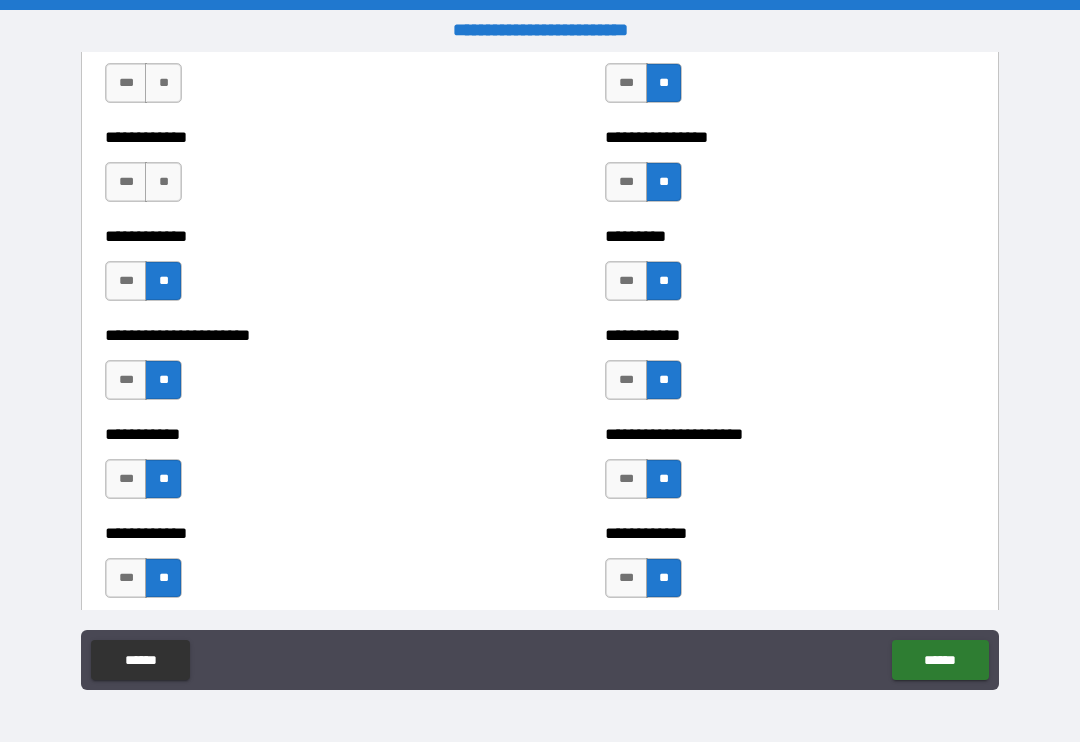 click on "**" at bounding box center [163, 182] 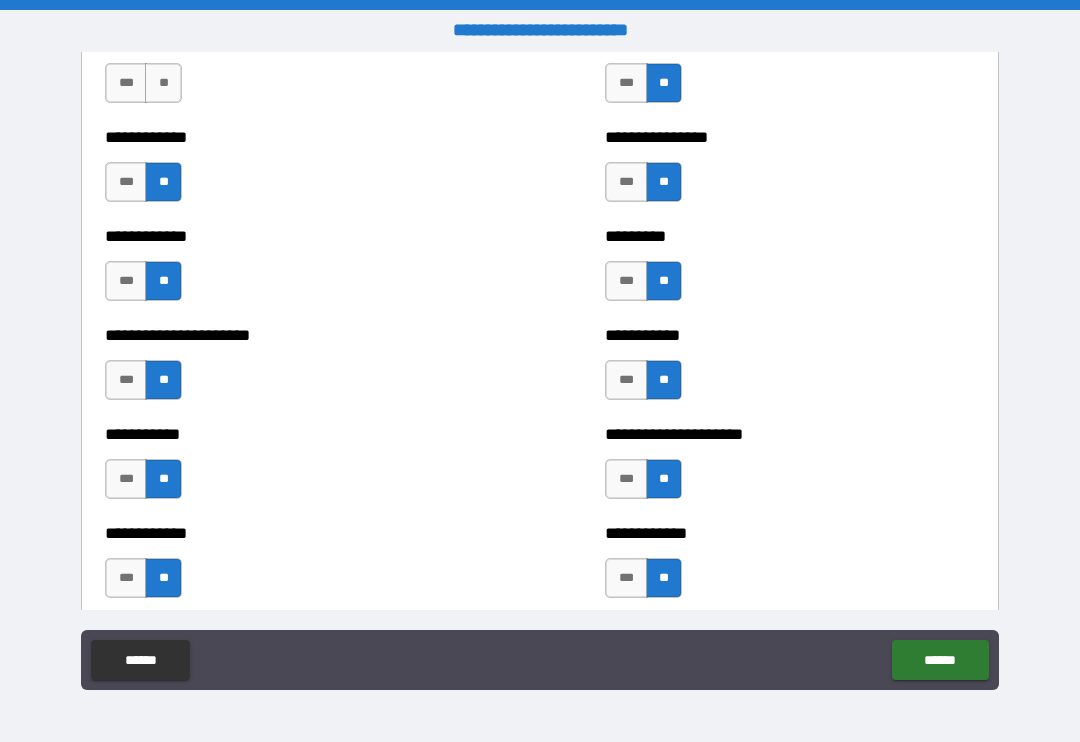 click on "**" at bounding box center [163, 83] 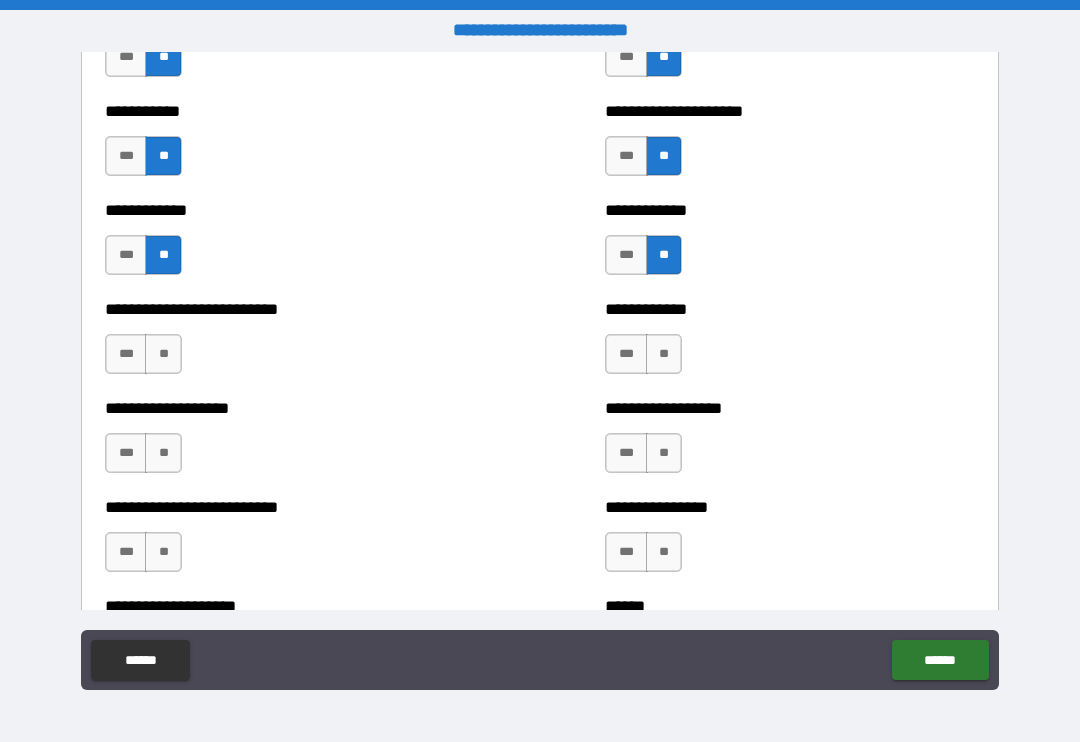 scroll, scrollTop: 5395, scrollLeft: 0, axis: vertical 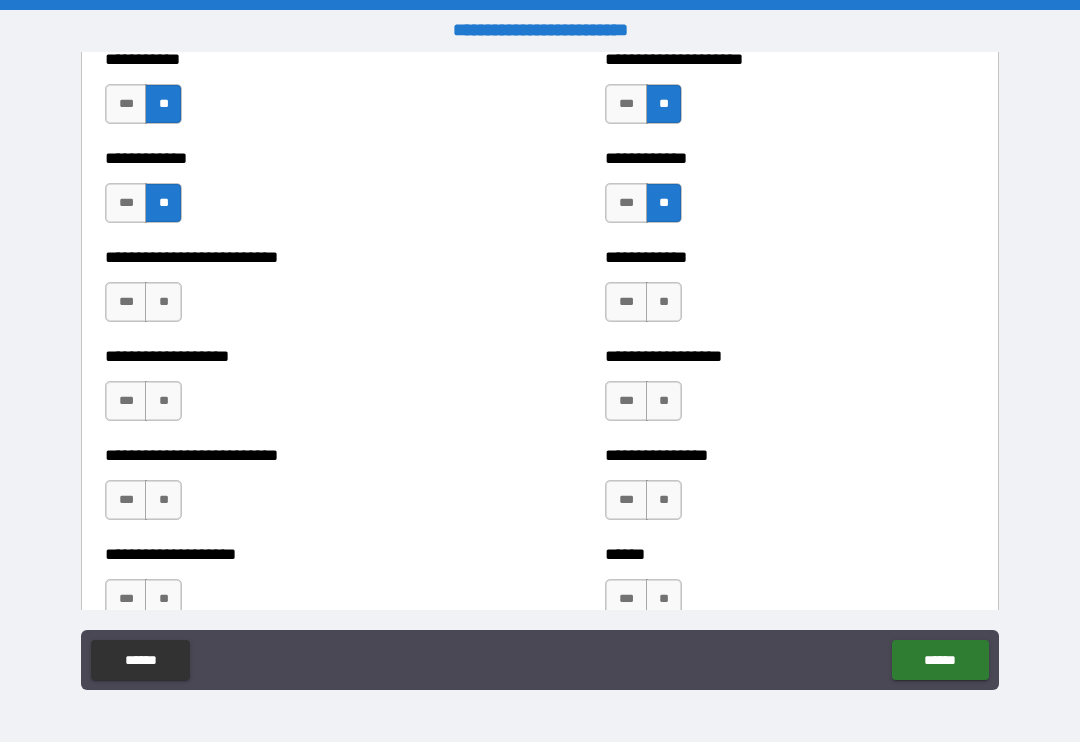 click on "**" at bounding box center (163, 302) 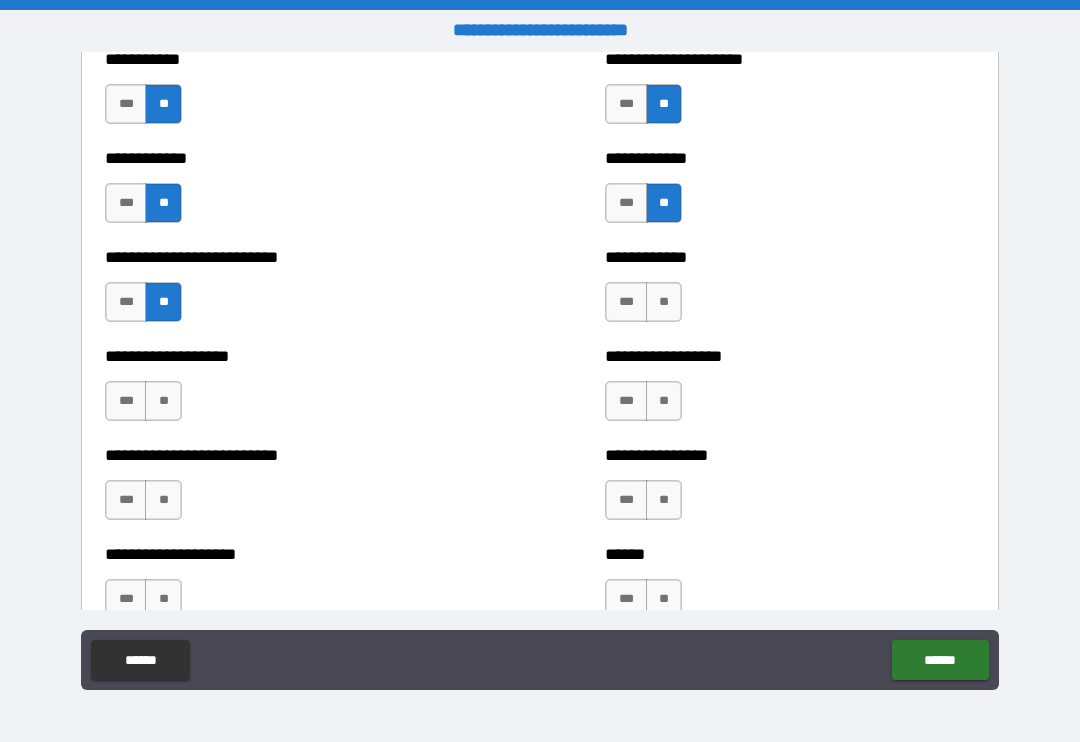 click on "**" at bounding box center [163, 401] 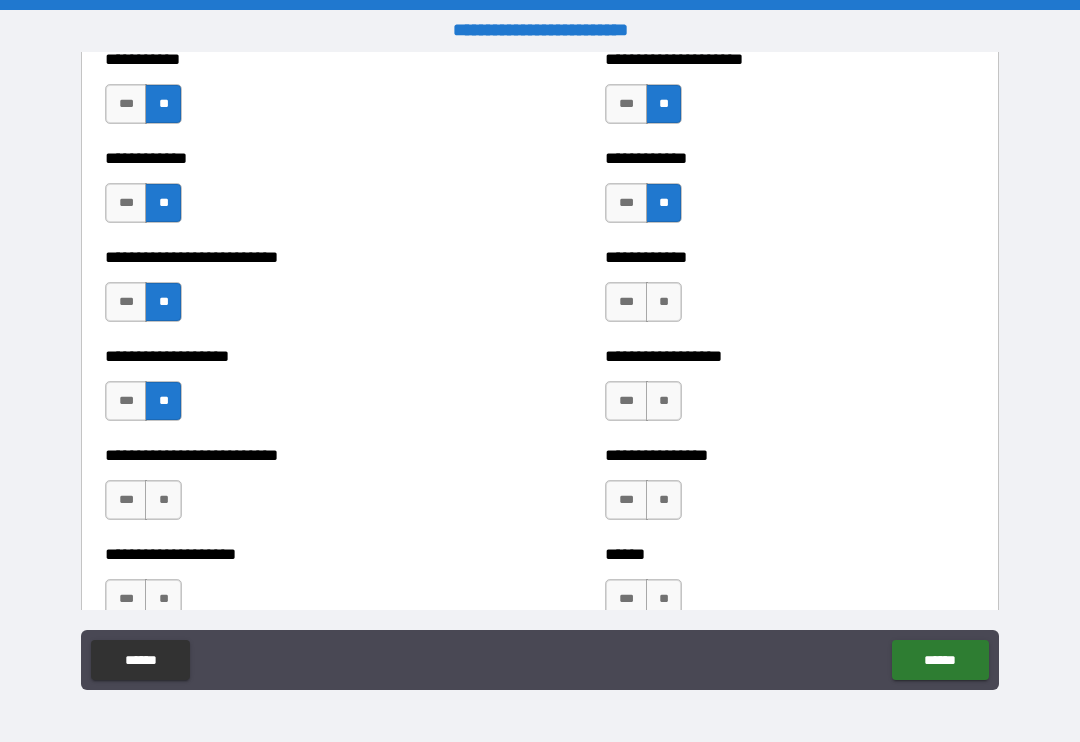 click on "**" at bounding box center (163, 500) 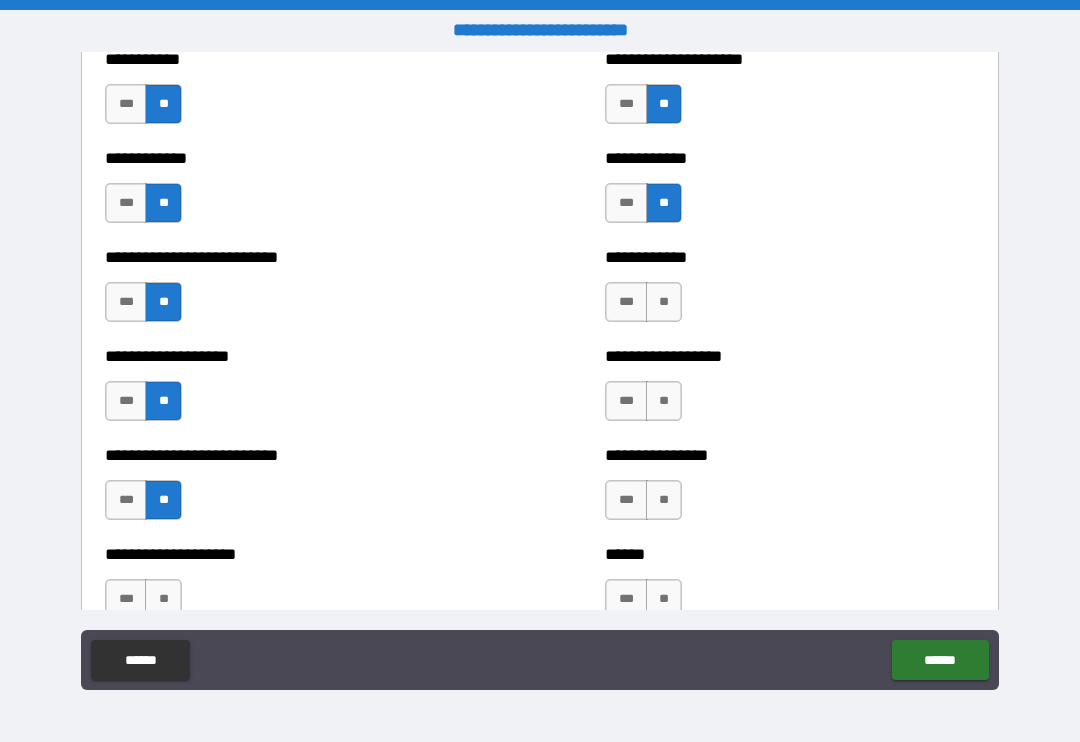 click on "**" at bounding box center (163, 599) 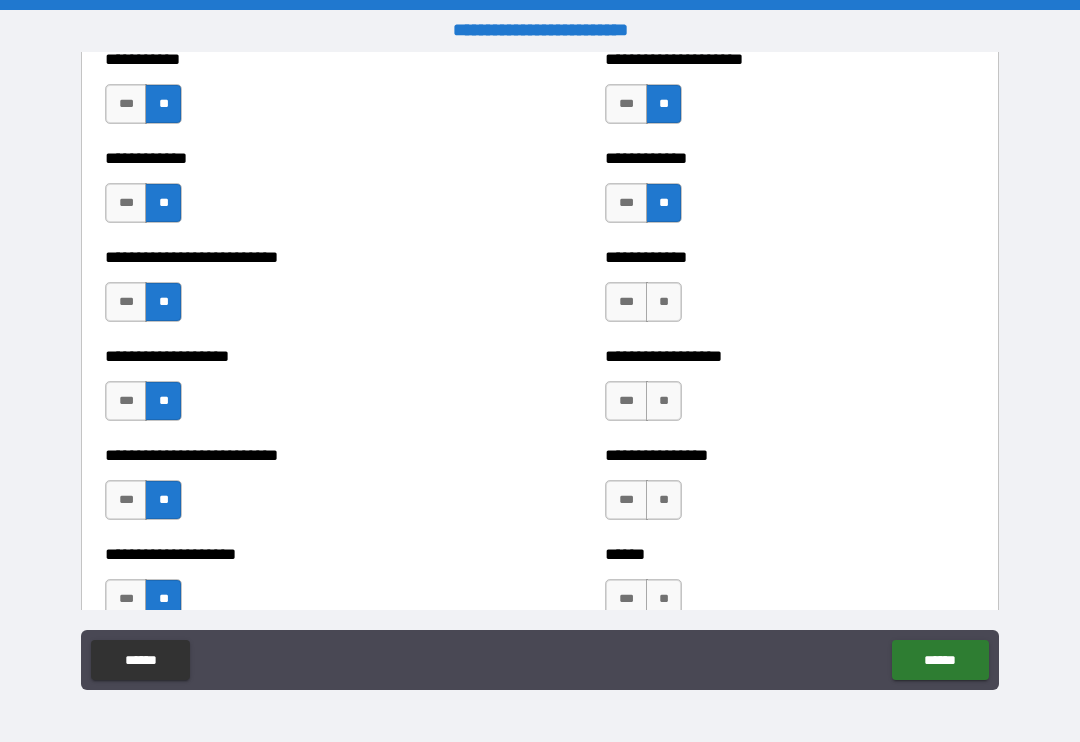 click on "**" at bounding box center (664, 302) 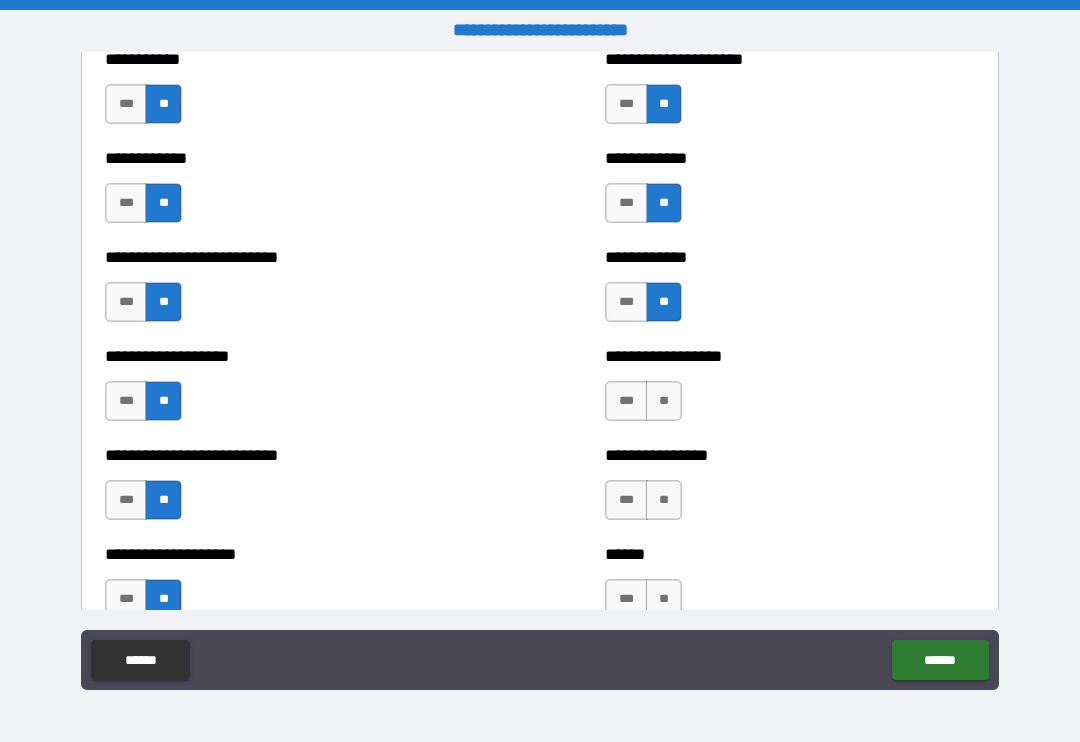 click on "**" at bounding box center [664, 401] 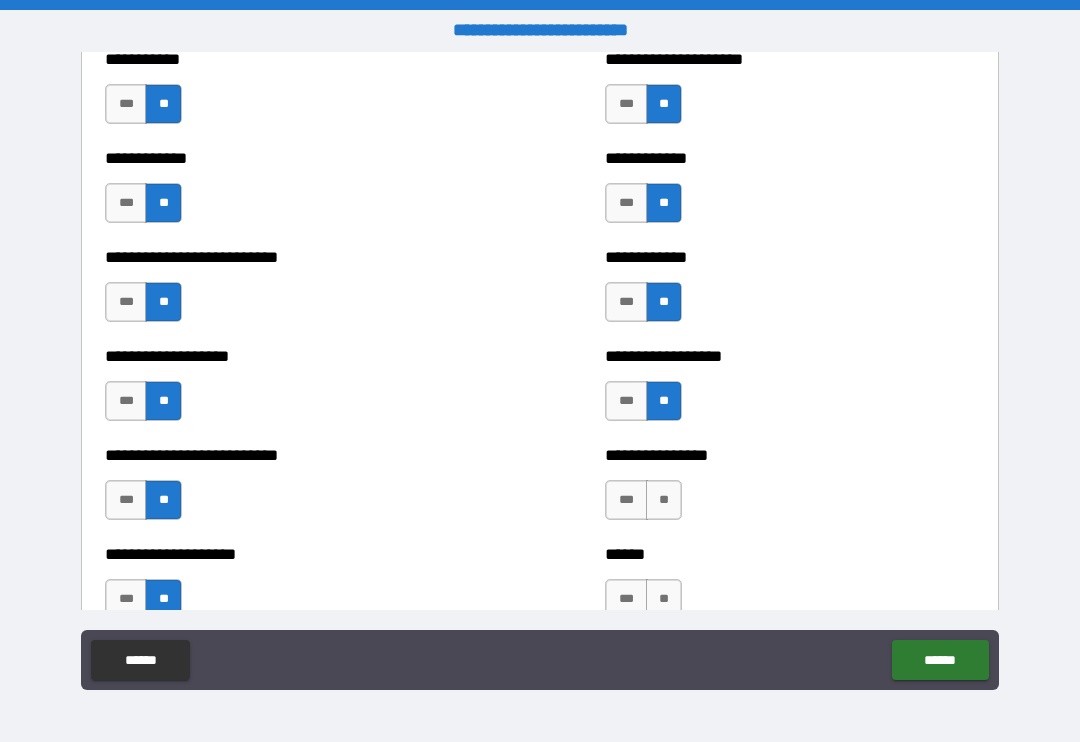 click on "**" at bounding box center (664, 500) 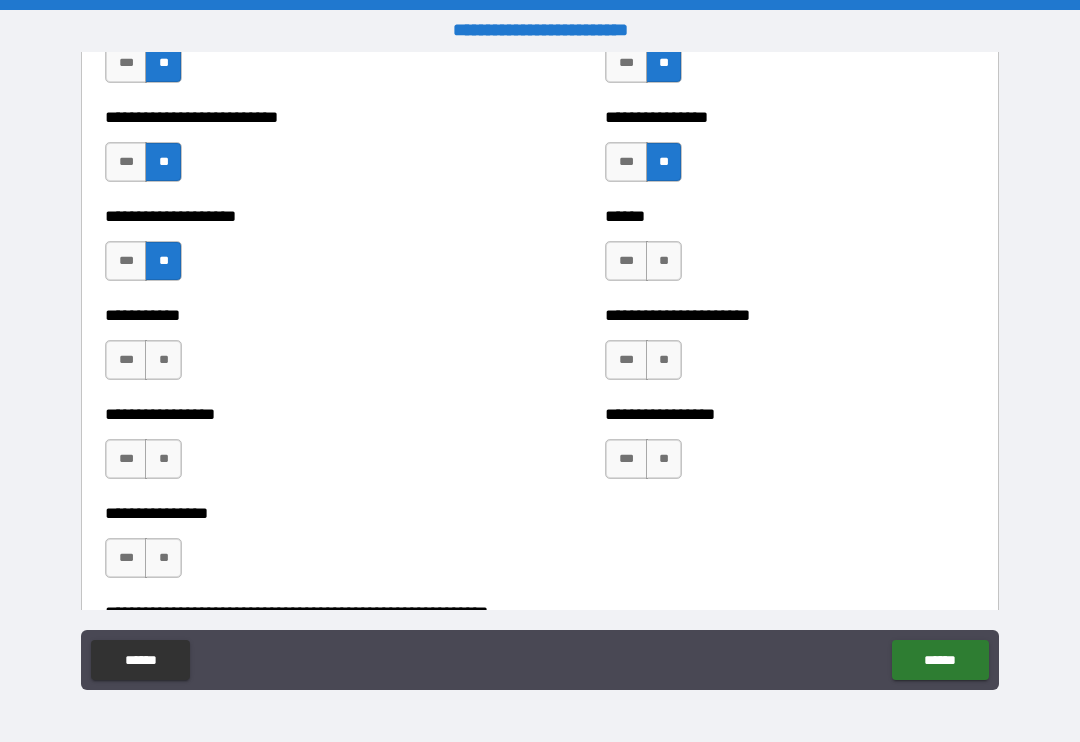 scroll, scrollTop: 5743, scrollLeft: 0, axis: vertical 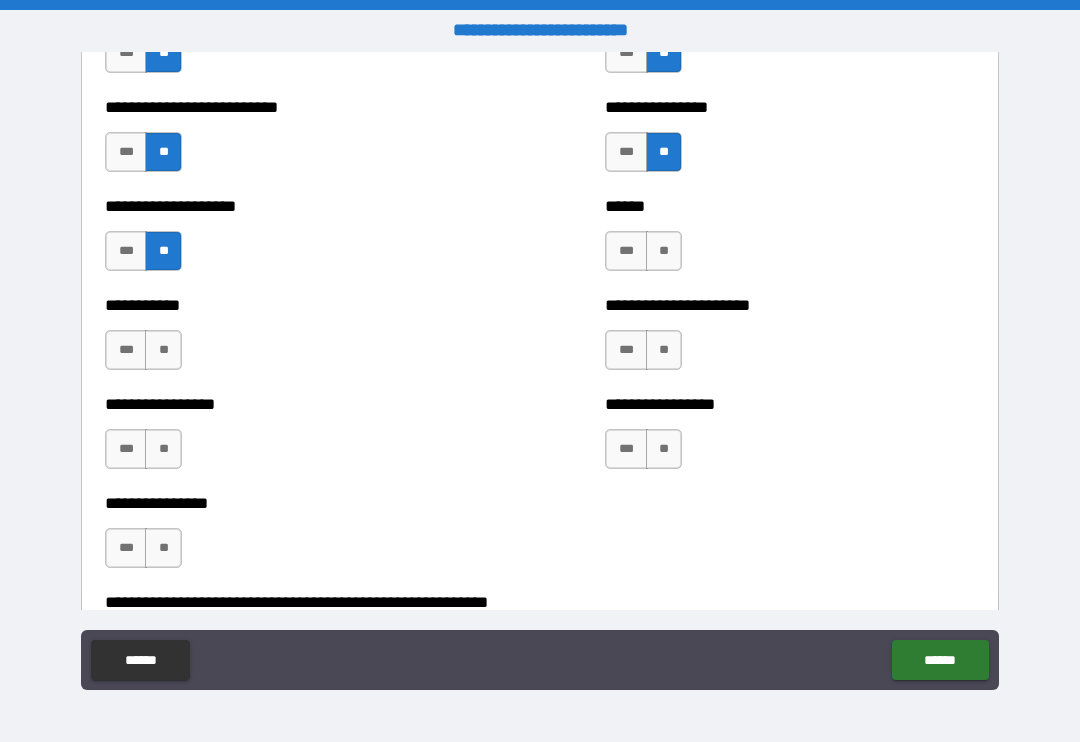 click on "**" at bounding box center [664, 251] 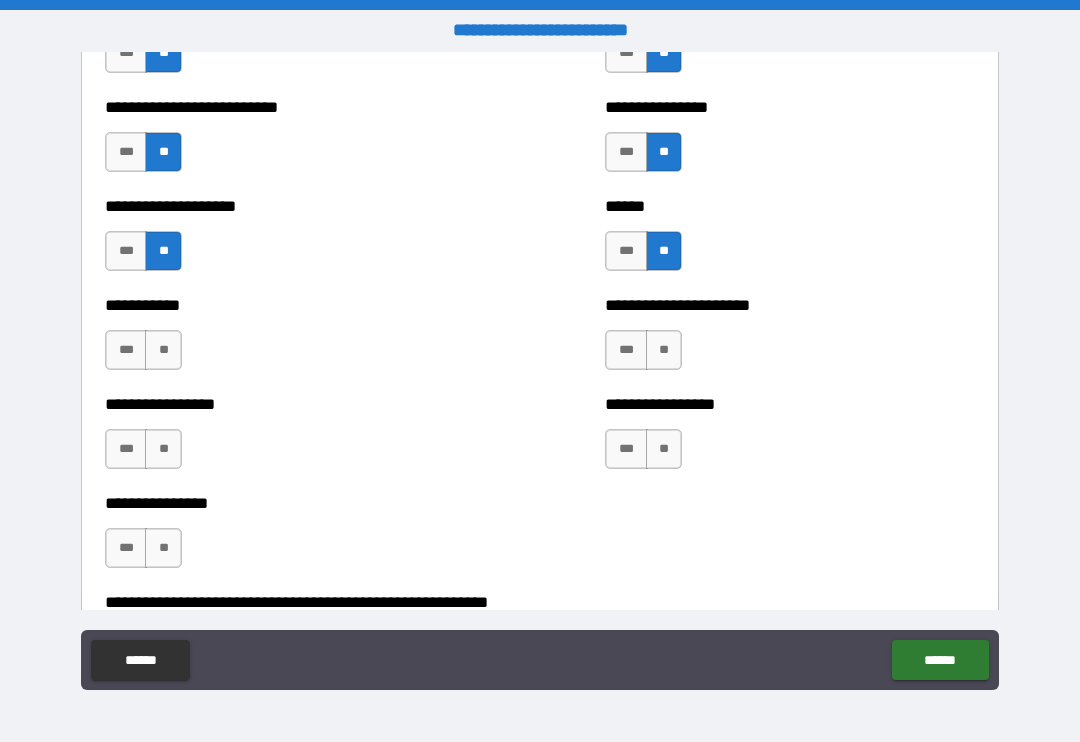 click on "**" at bounding box center (664, 350) 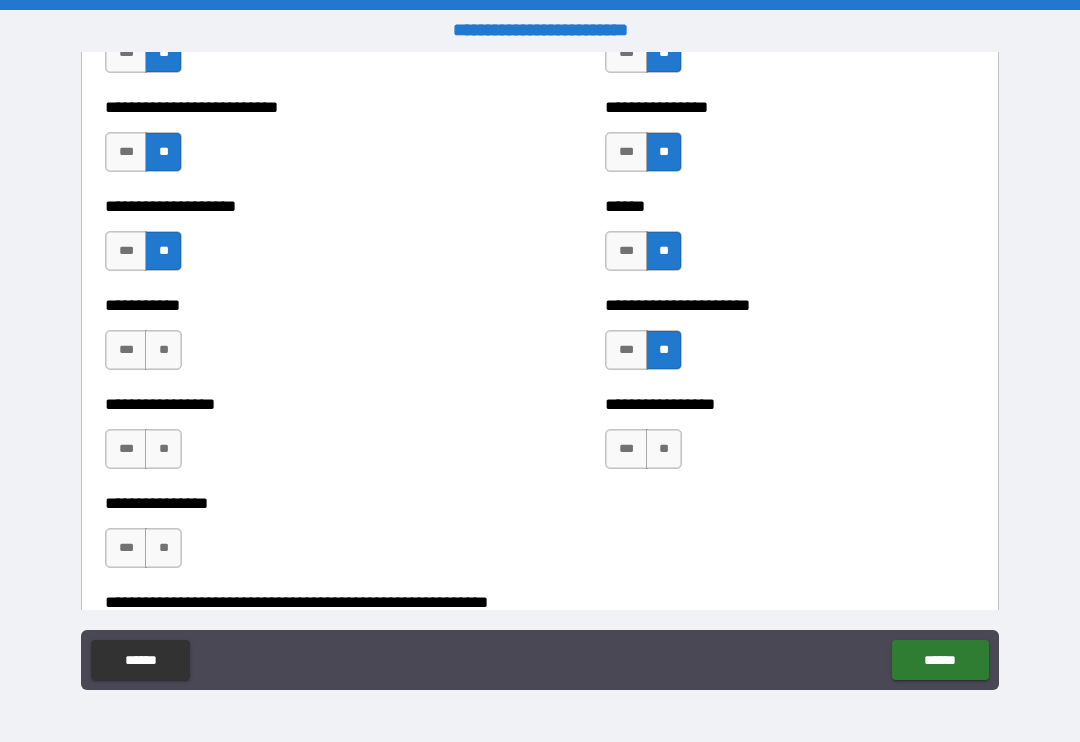click on "**" at bounding box center (664, 449) 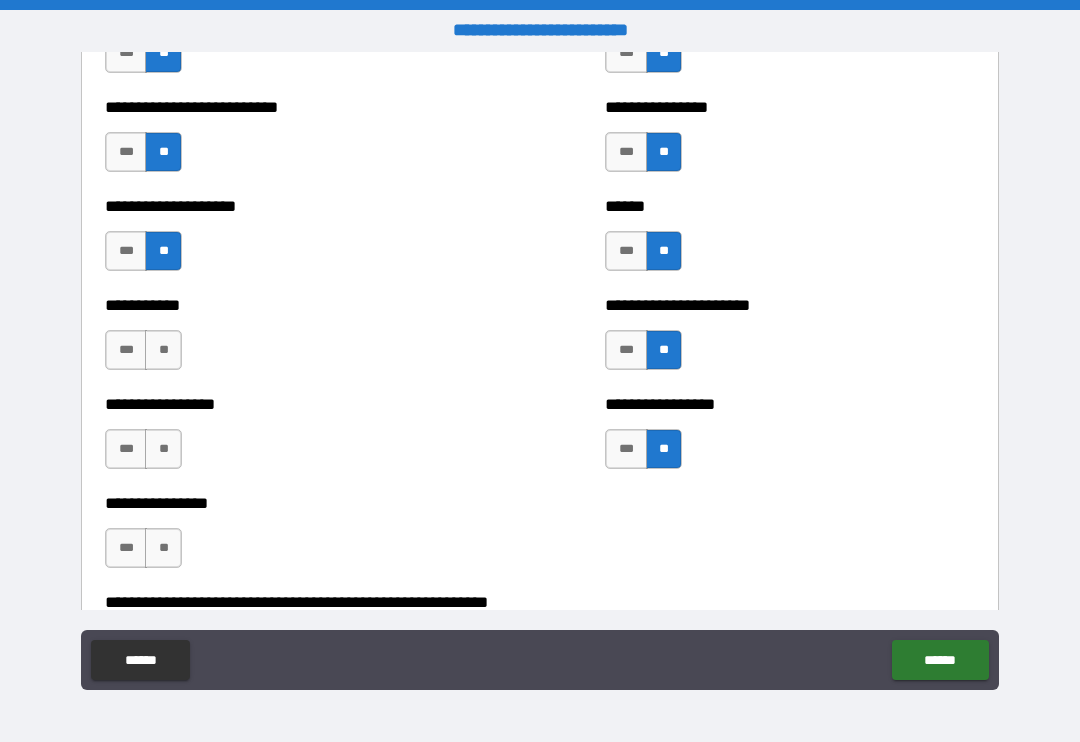 click on "**" at bounding box center [163, 350] 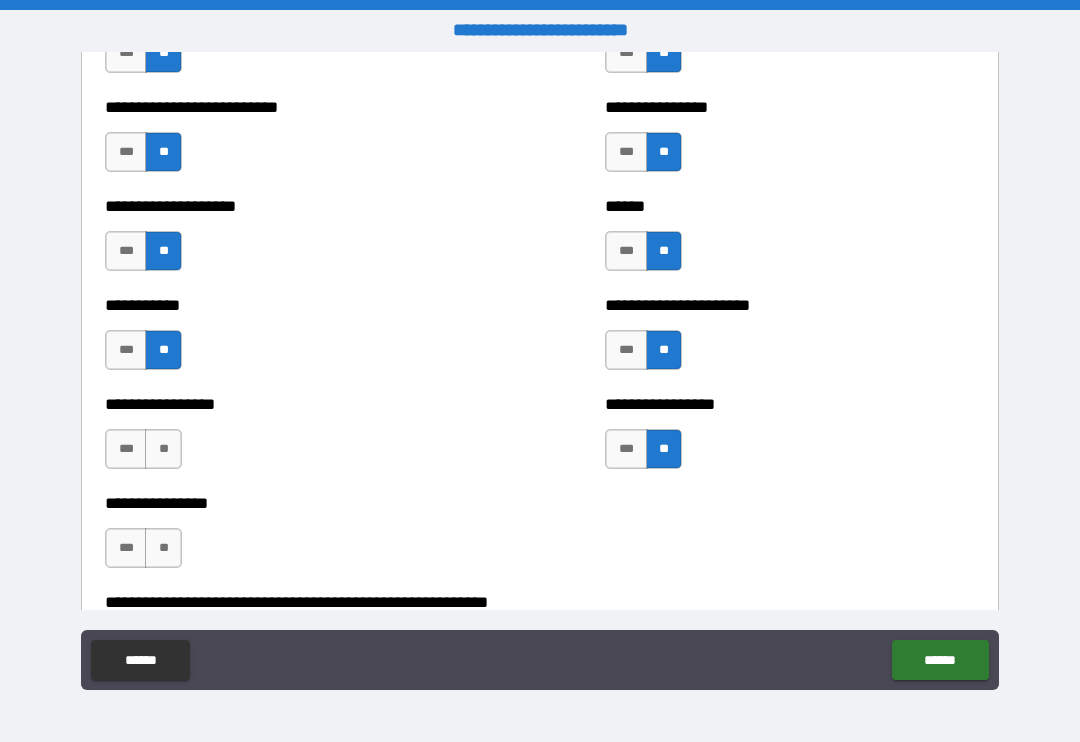 click on "**" at bounding box center [163, 449] 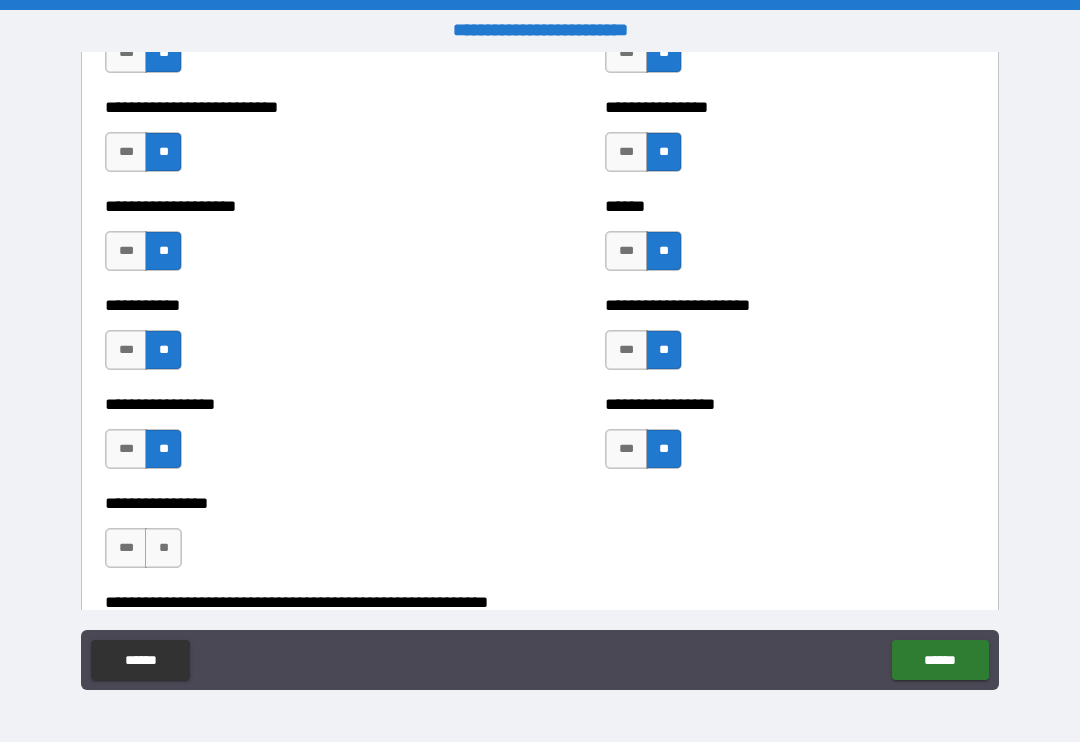 click on "**" at bounding box center [163, 548] 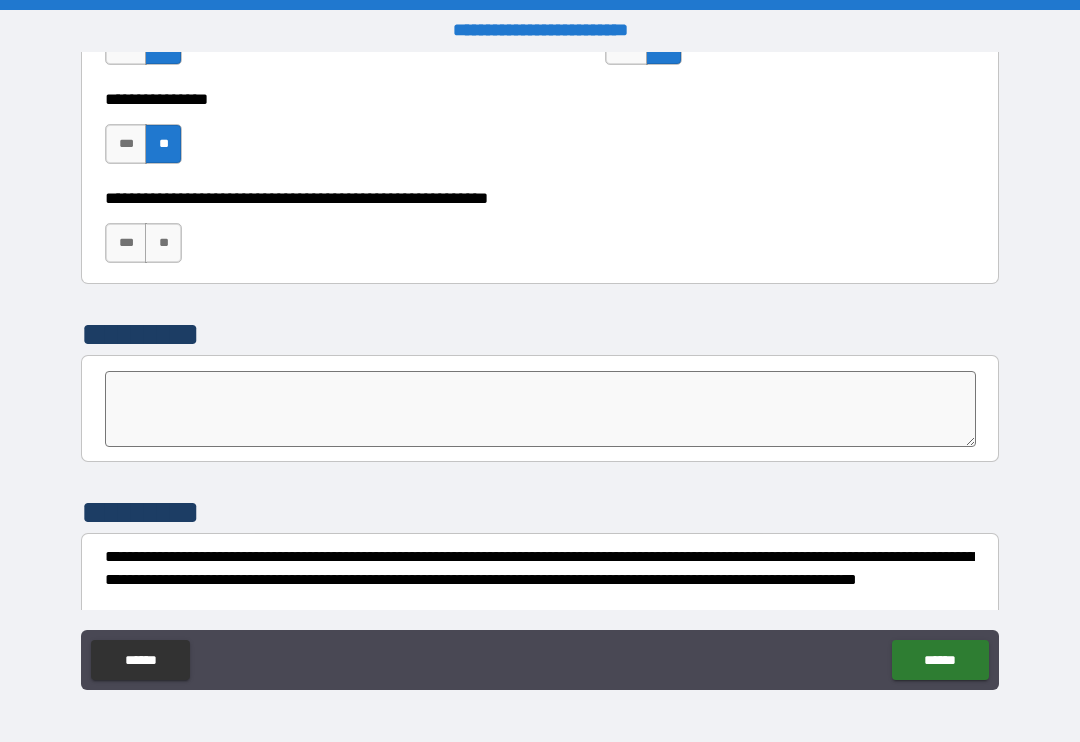 scroll, scrollTop: 6148, scrollLeft: 0, axis: vertical 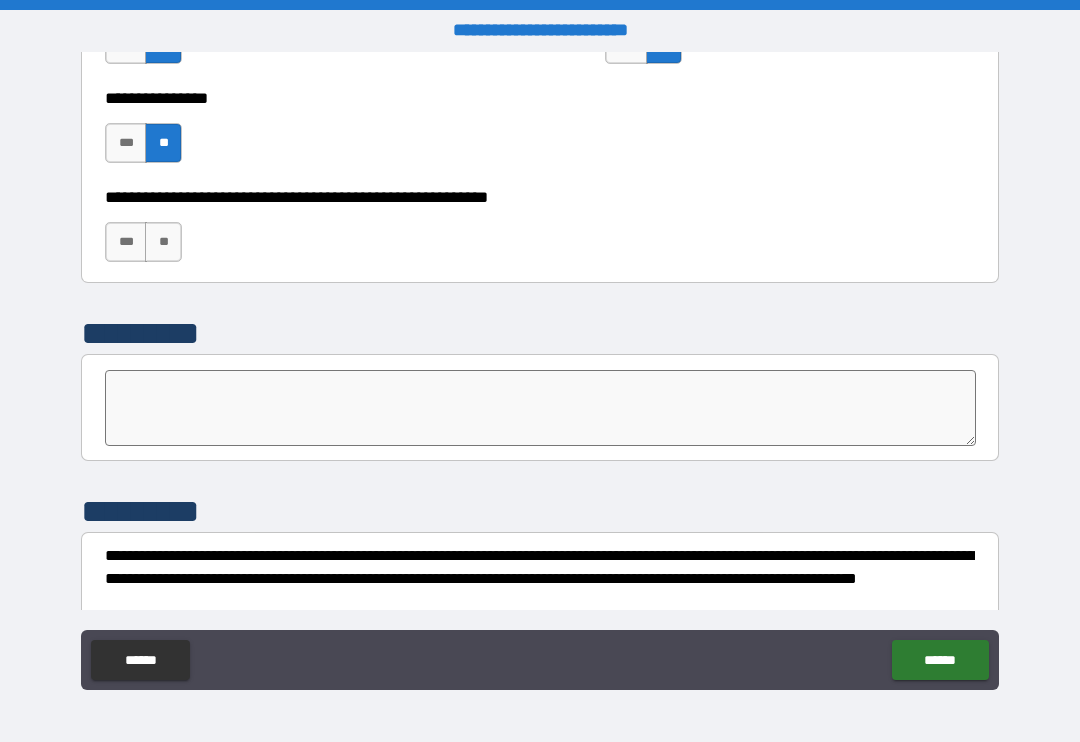 click on "**" at bounding box center (163, 242) 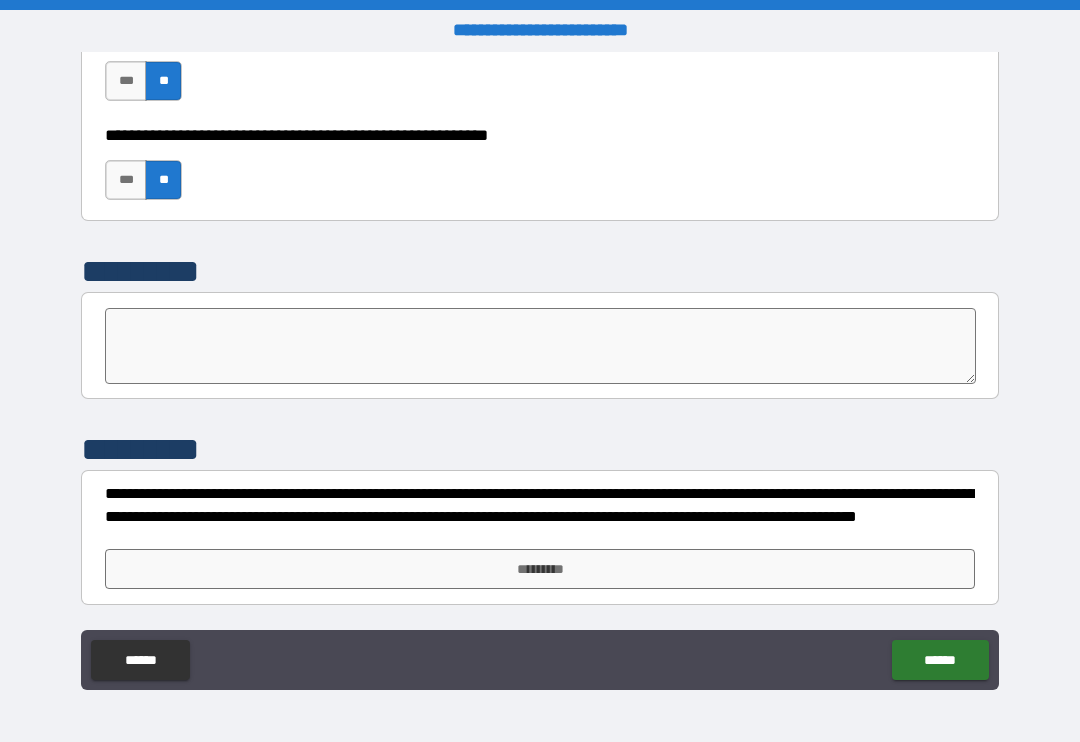 scroll, scrollTop: 6210, scrollLeft: 0, axis: vertical 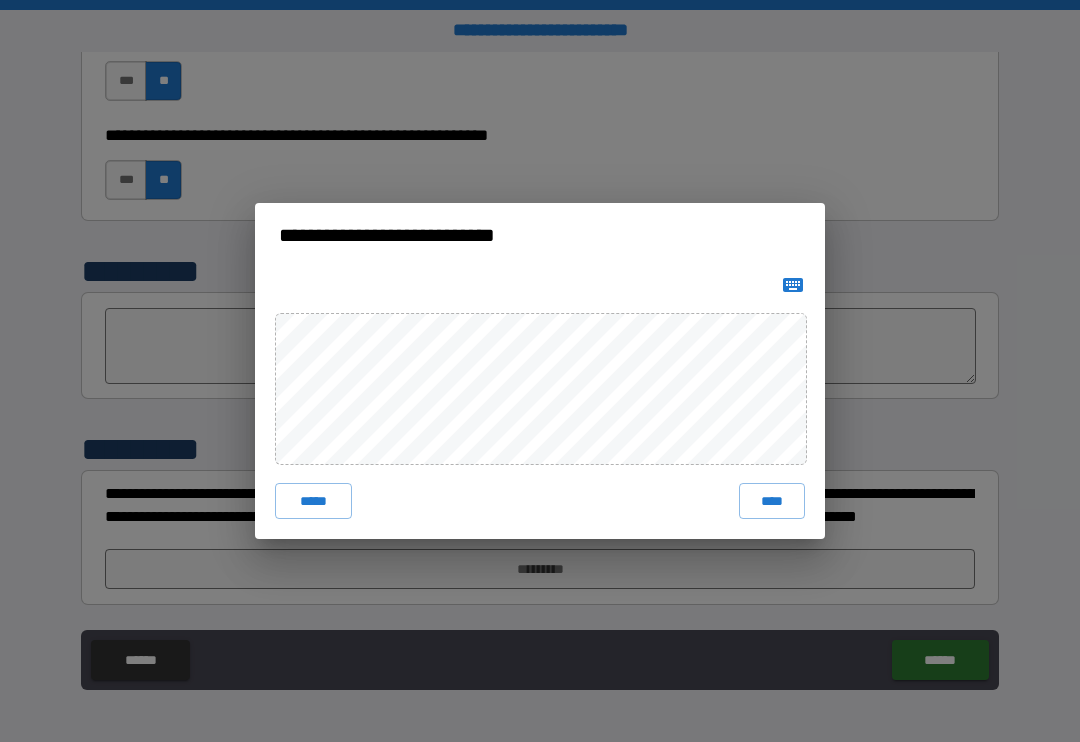 click on "****" at bounding box center [772, 501] 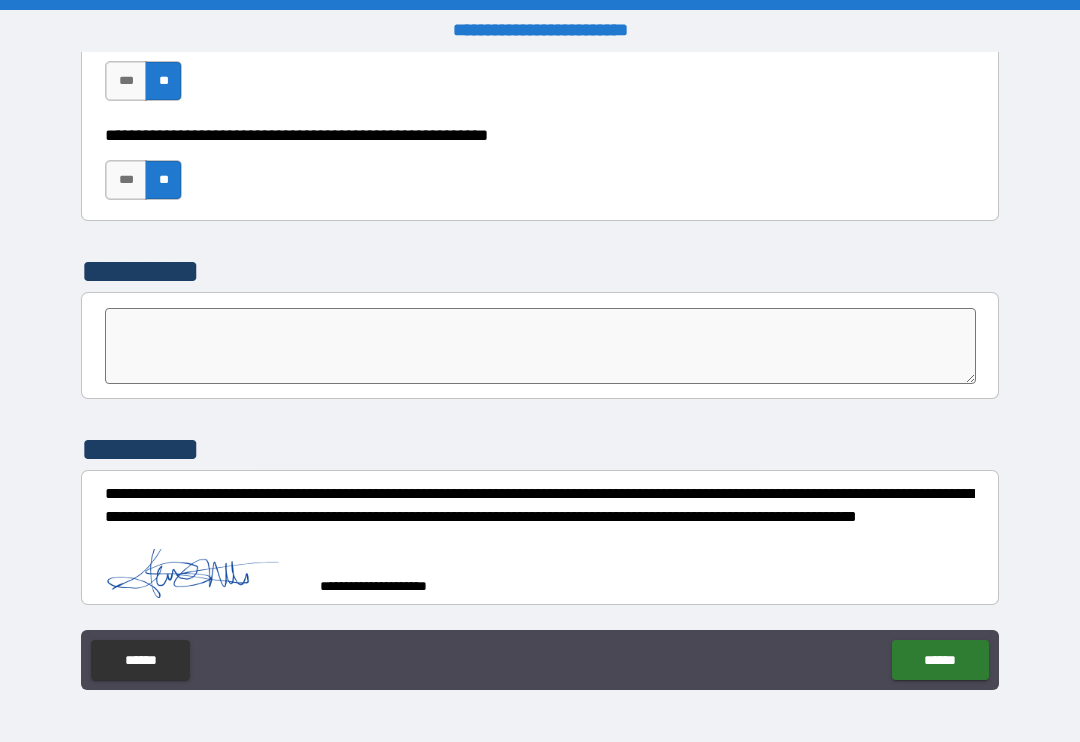 scroll, scrollTop: 6200, scrollLeft: 0, axis: vertical 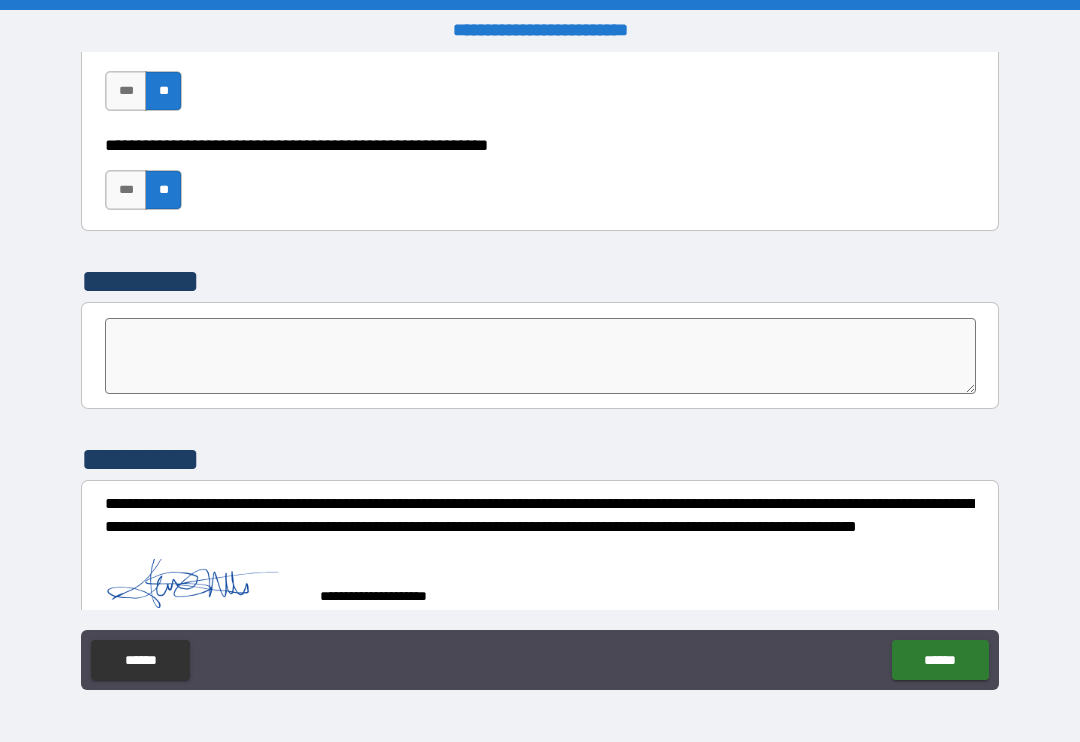click on "******" at bounding box center (940, 660) 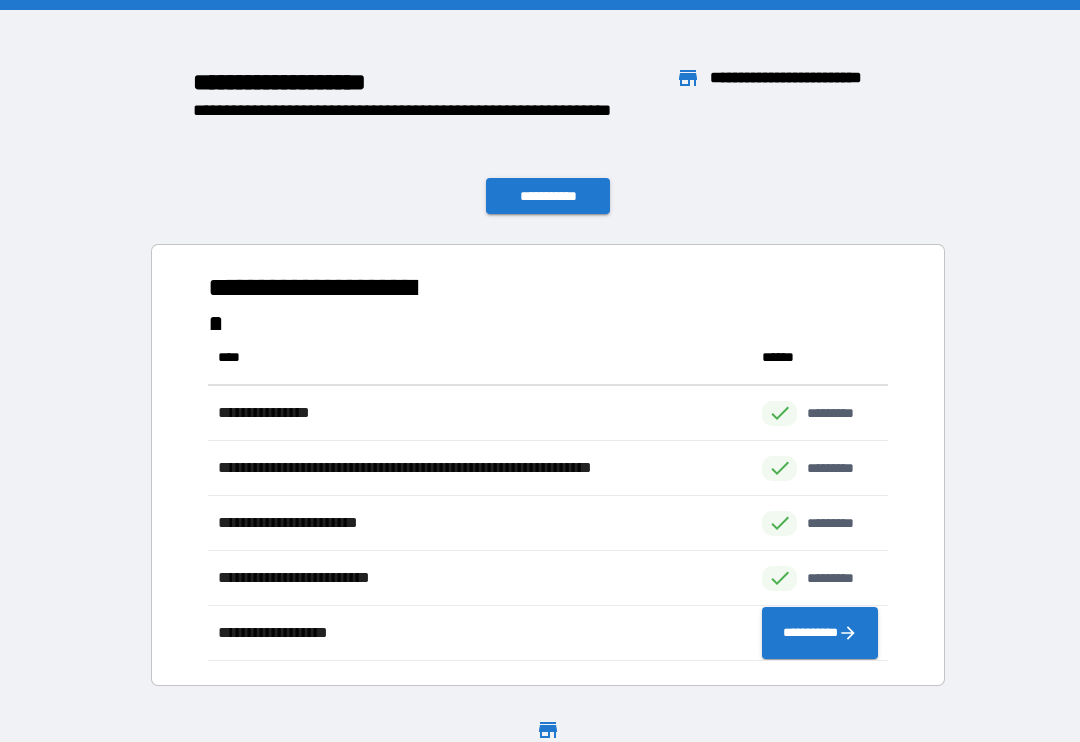 scroll, scrollTop: 1, scrollLeft: 1, axis: both 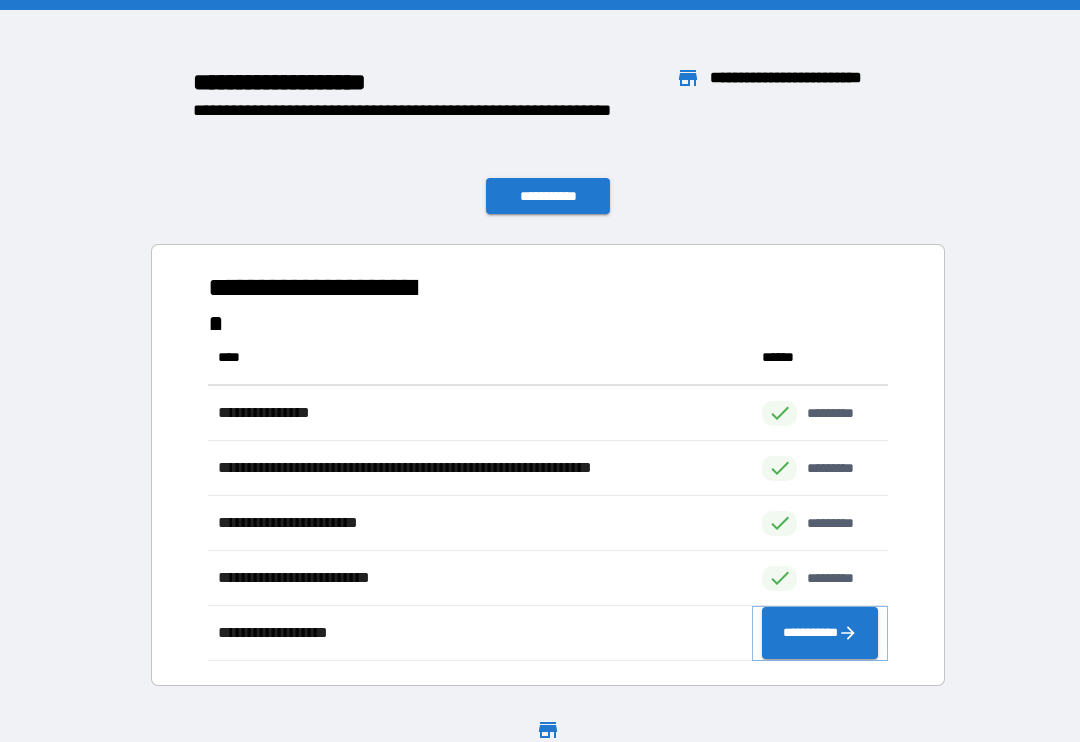 click on "**********" at bounding box center [820, 633] 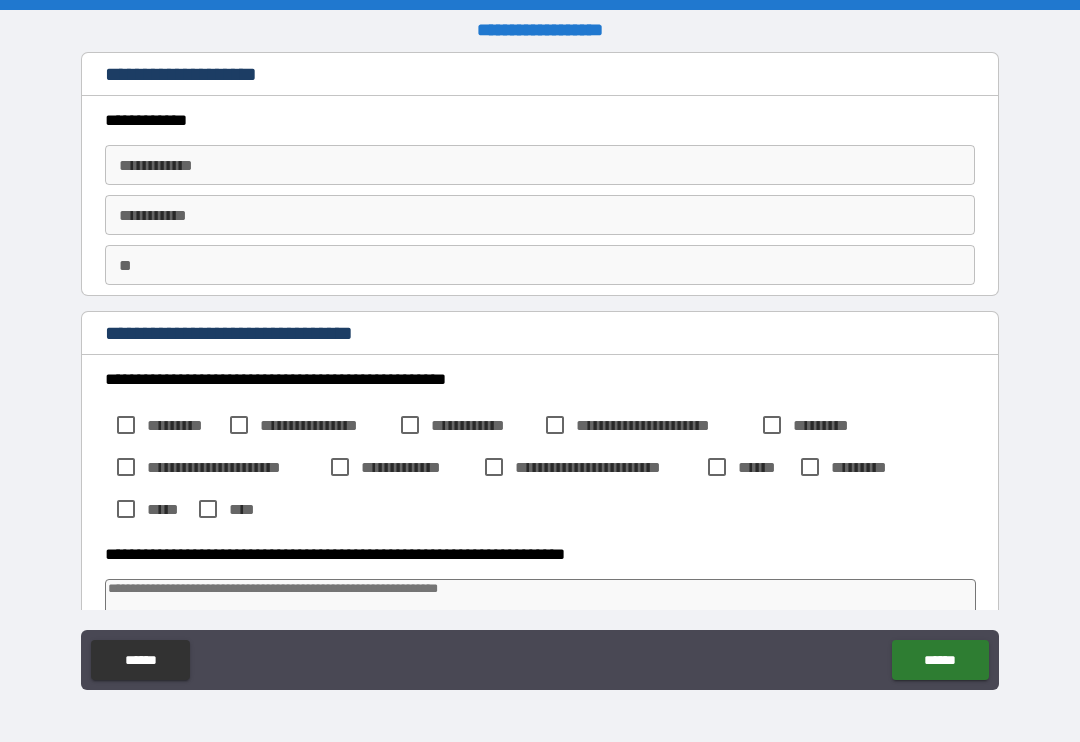 type on "*" 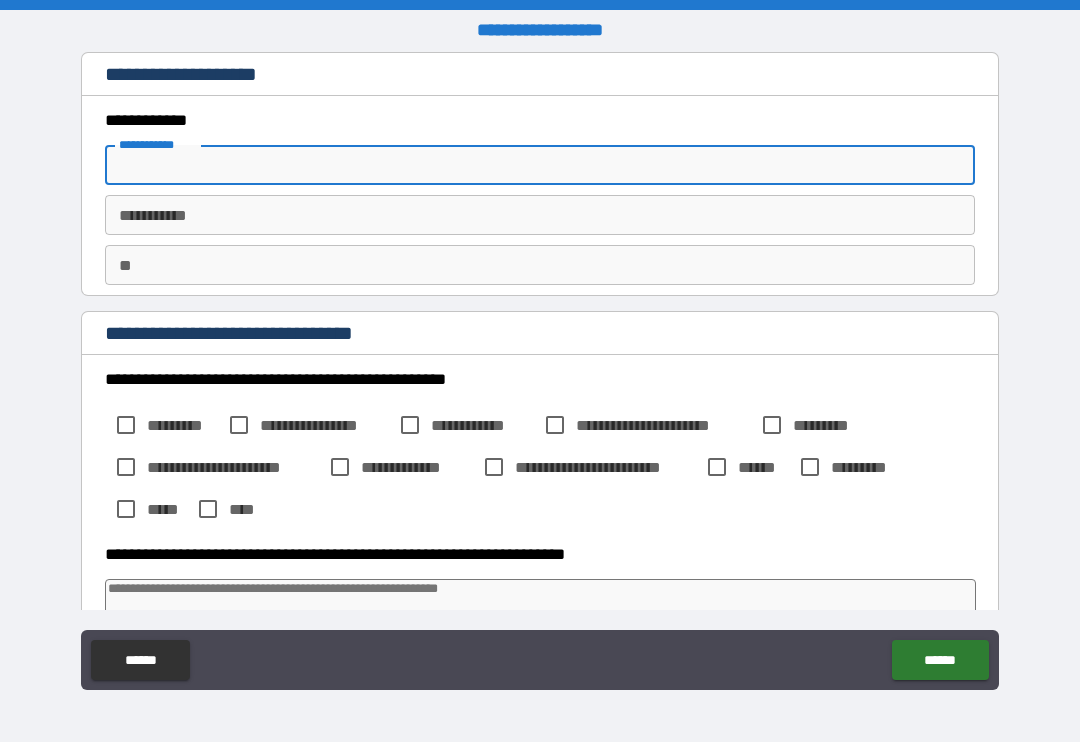 type on "*" 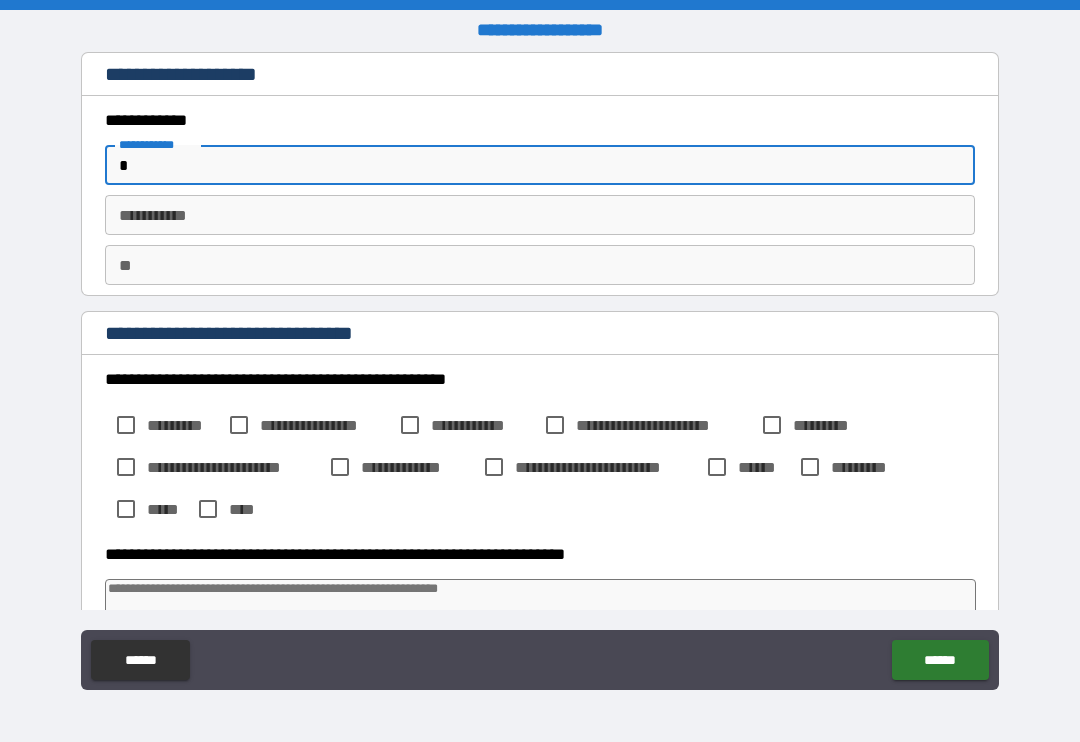 type on "*" 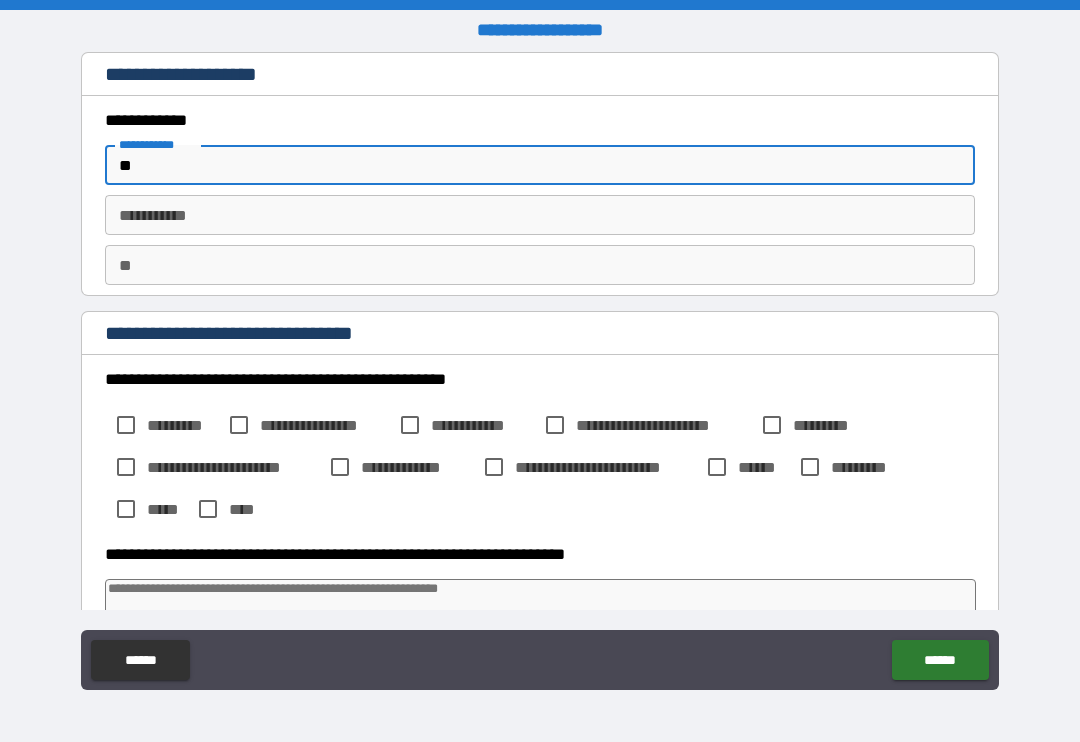 type on "*" 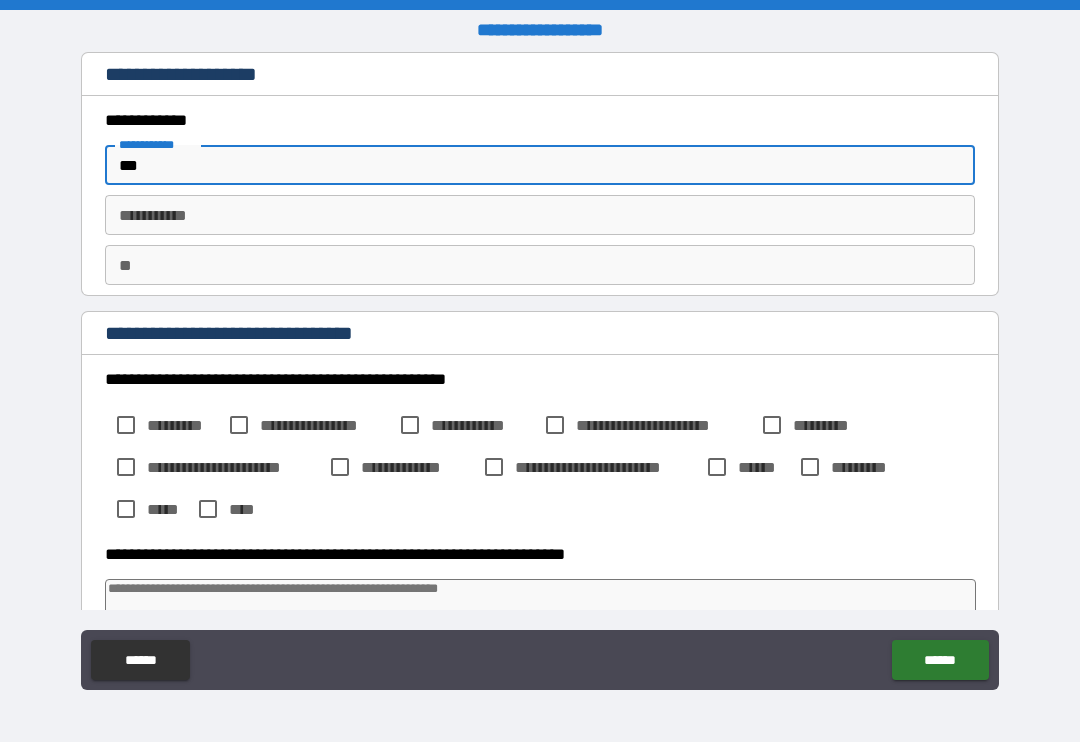 type on "*" 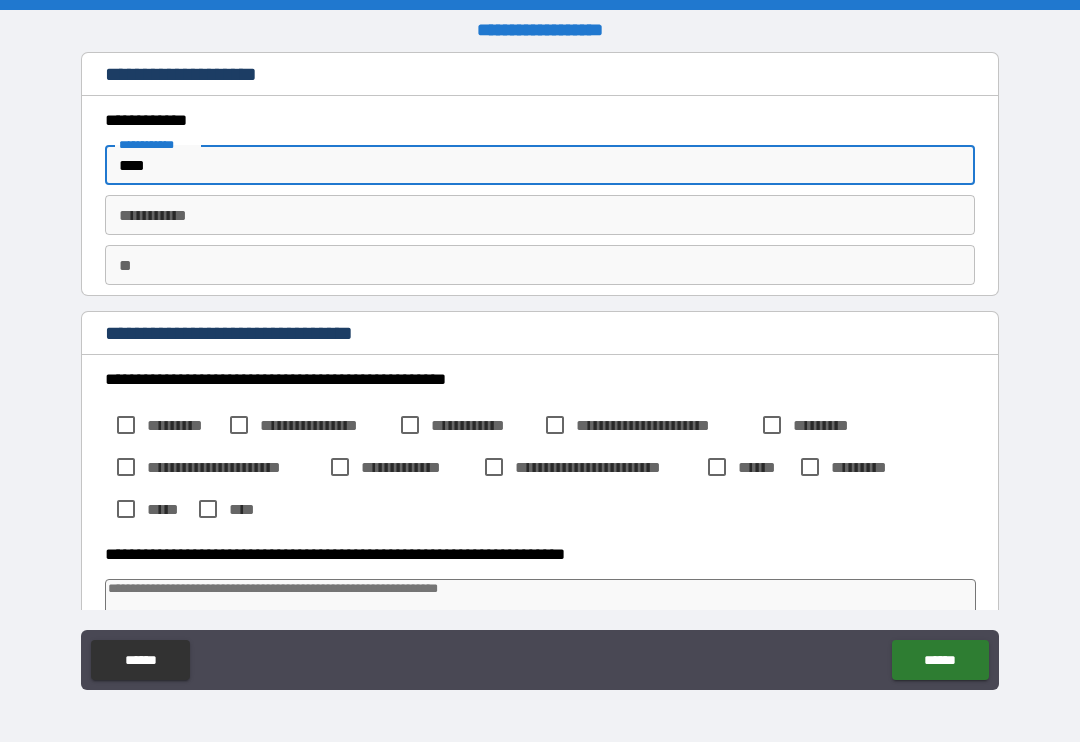 type on "*" 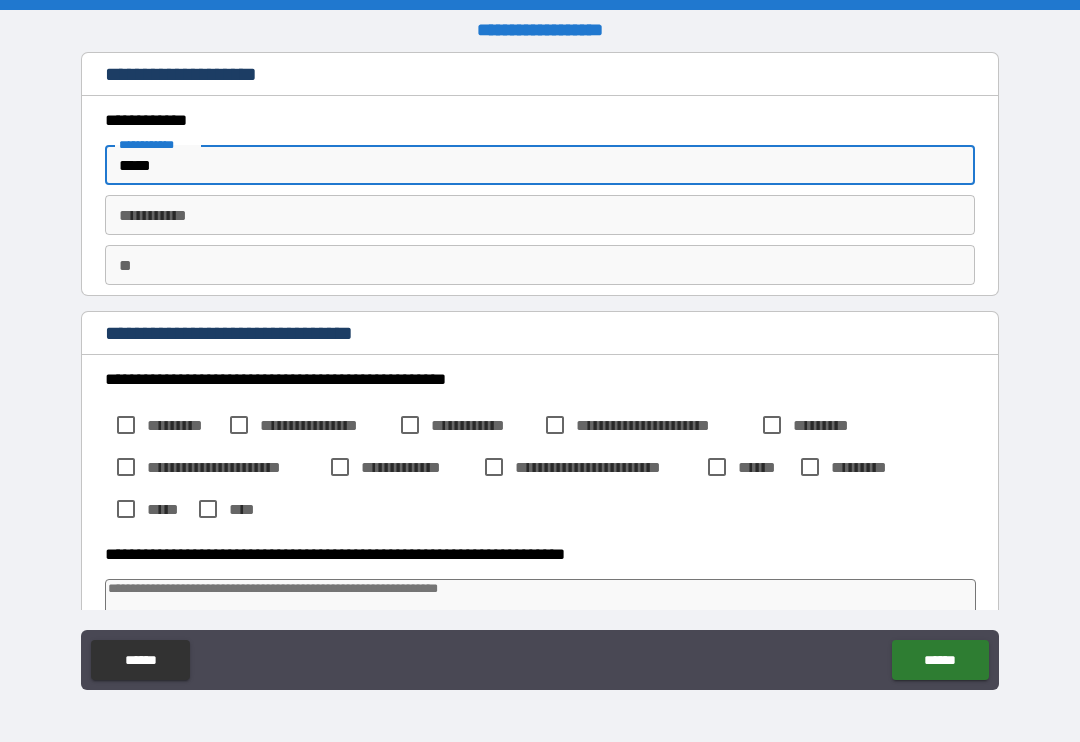 type on "*" 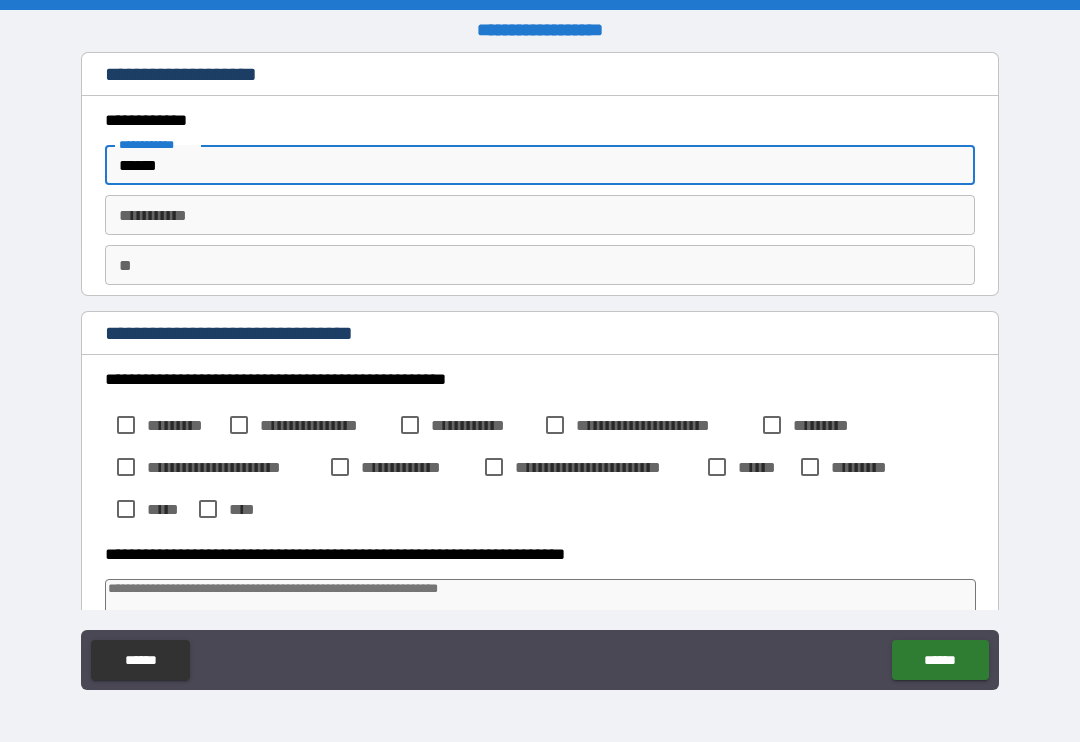type on "*" 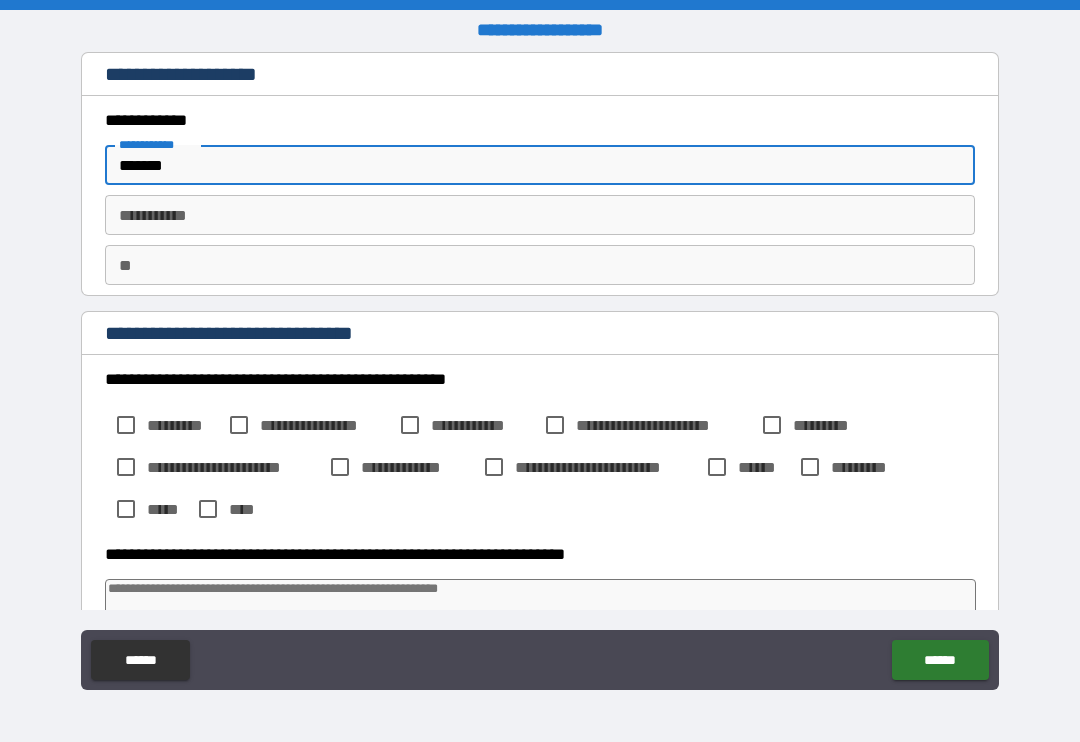 type on "*" 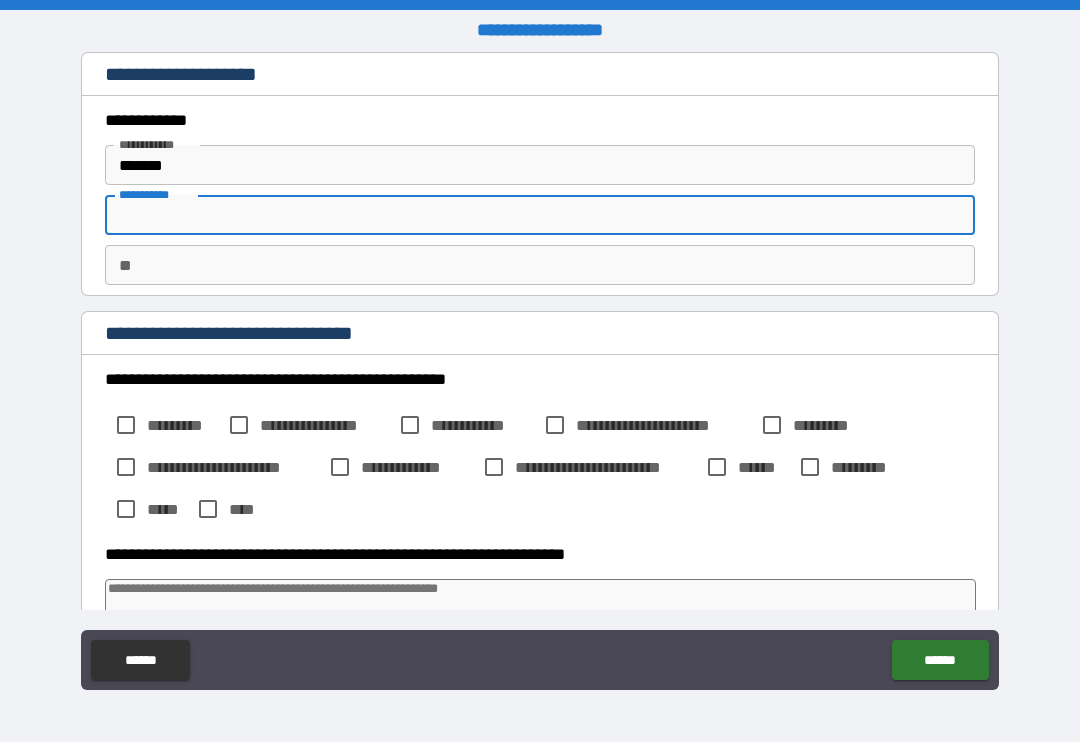 type on "*" 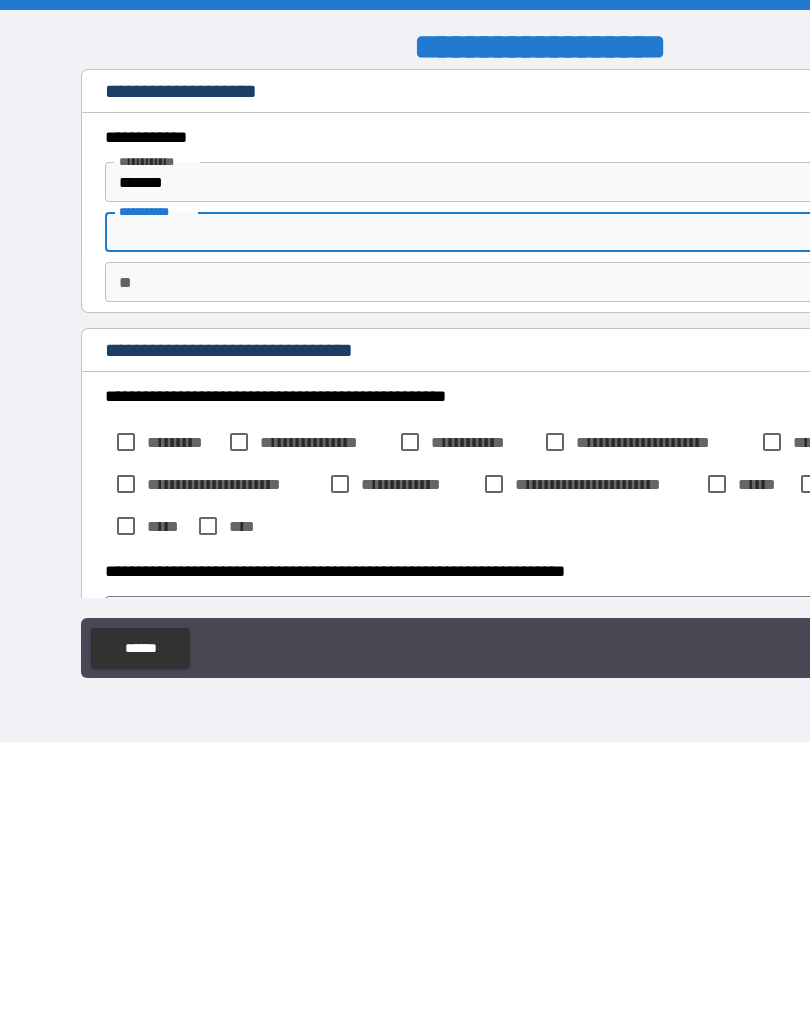 type on "*" 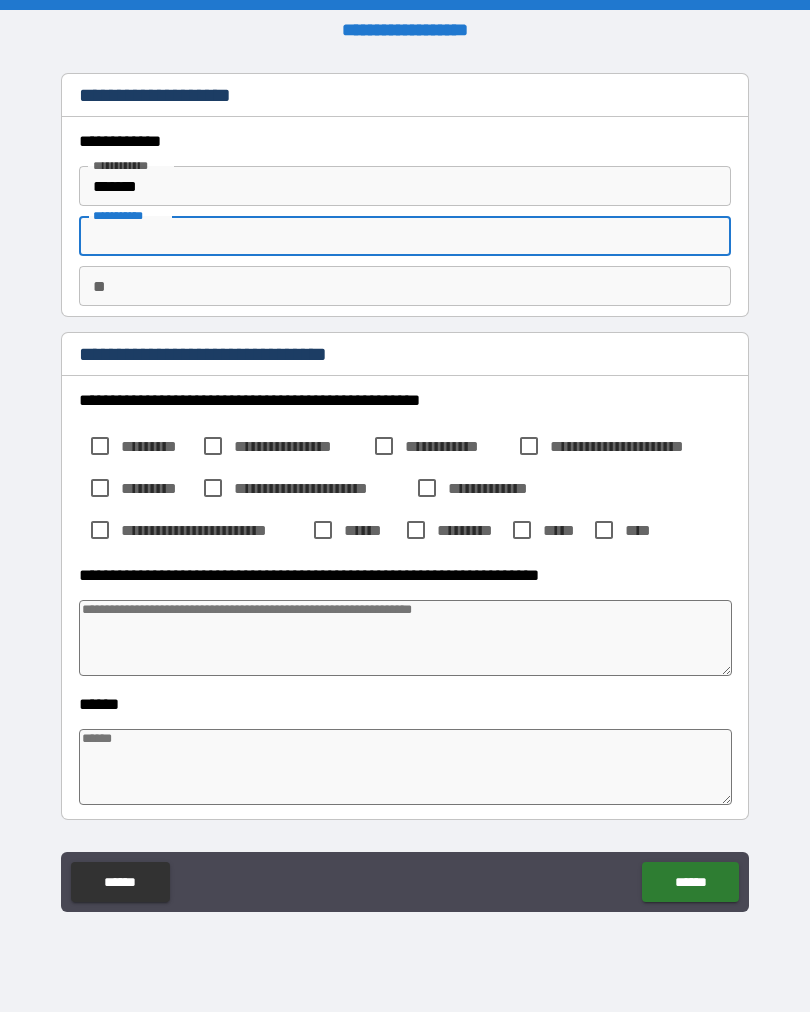 type on "*" 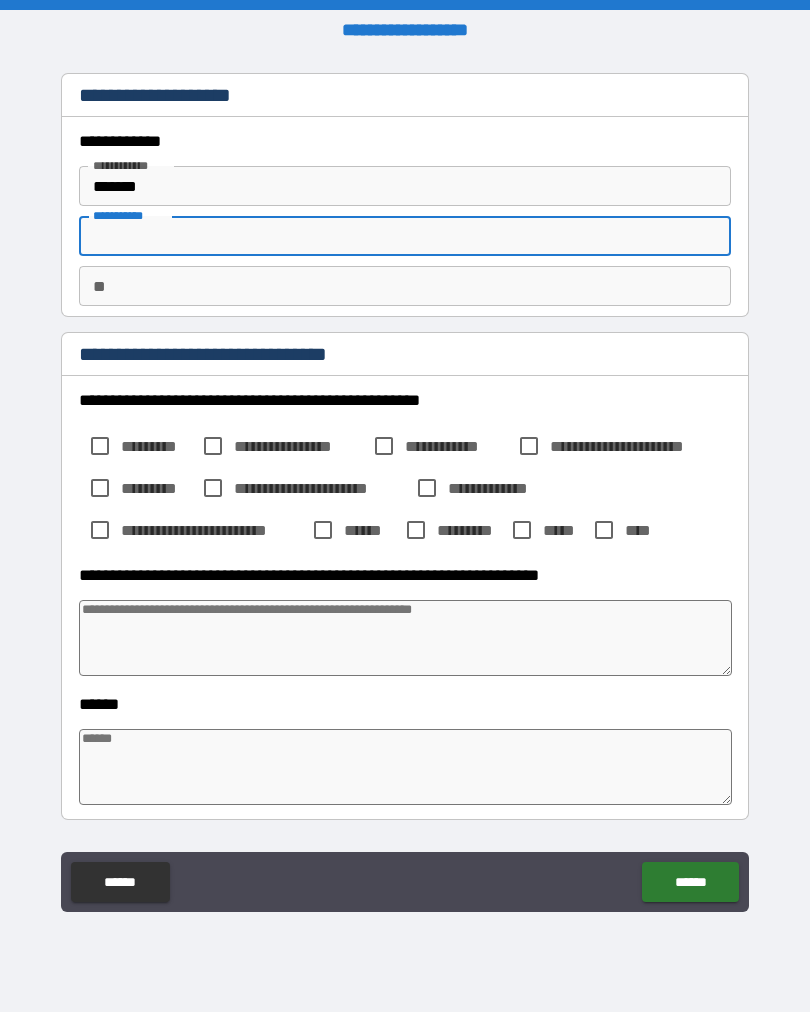type on "*" 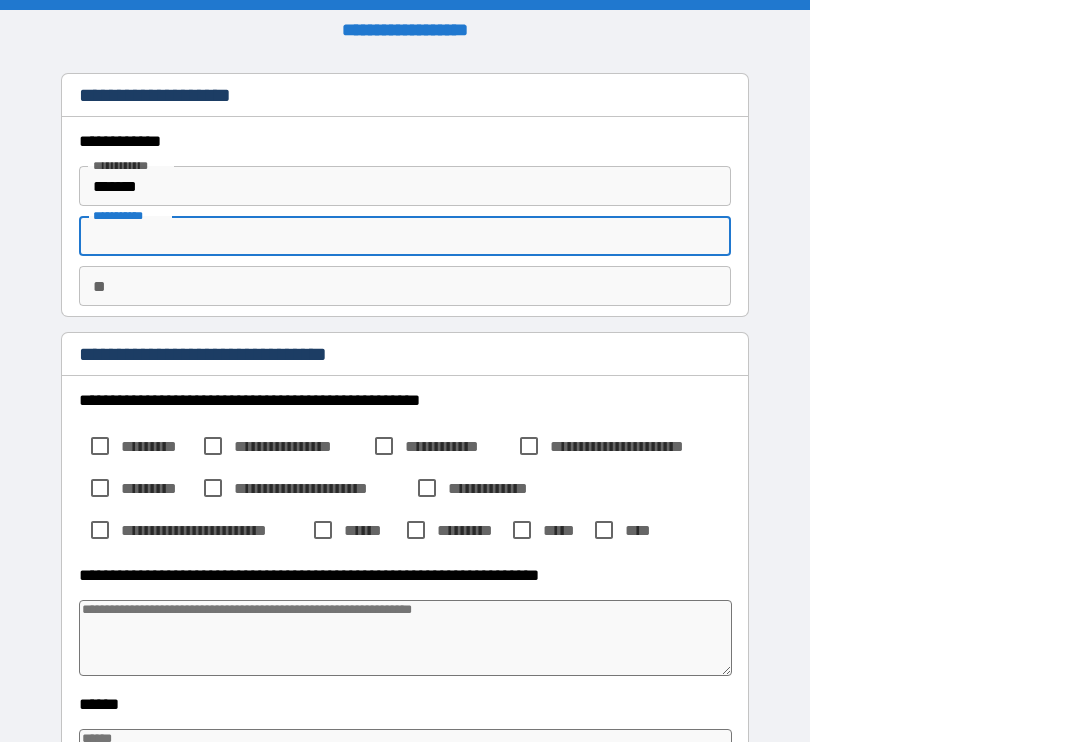 type on "*" 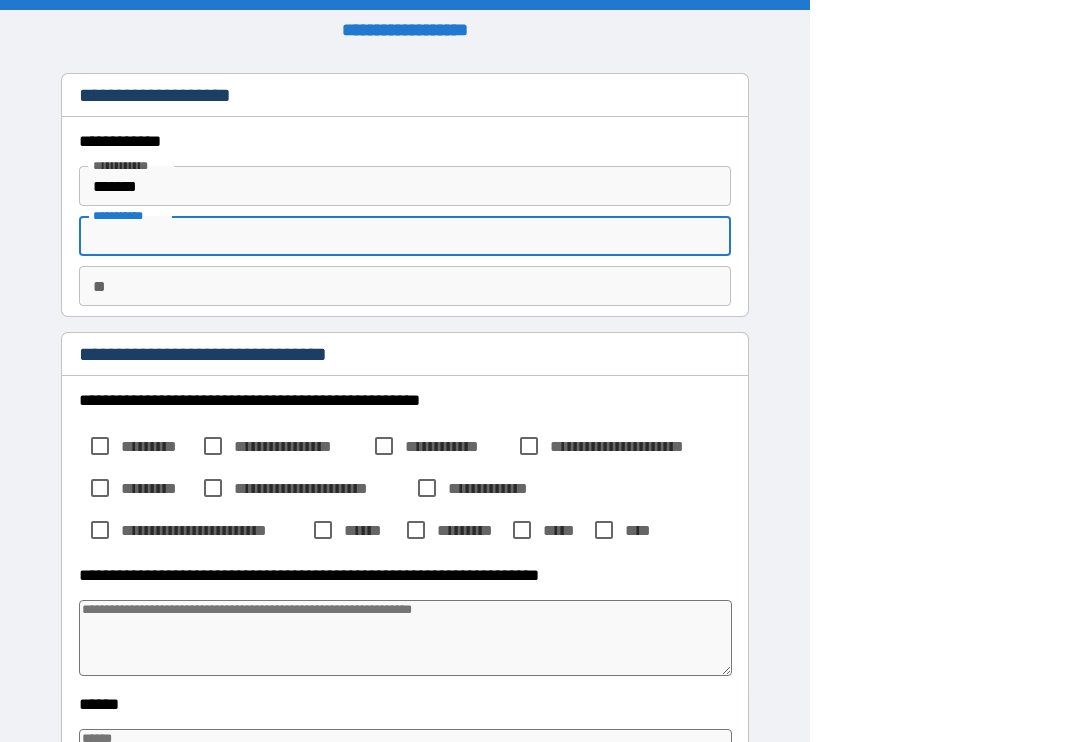 type on "*" 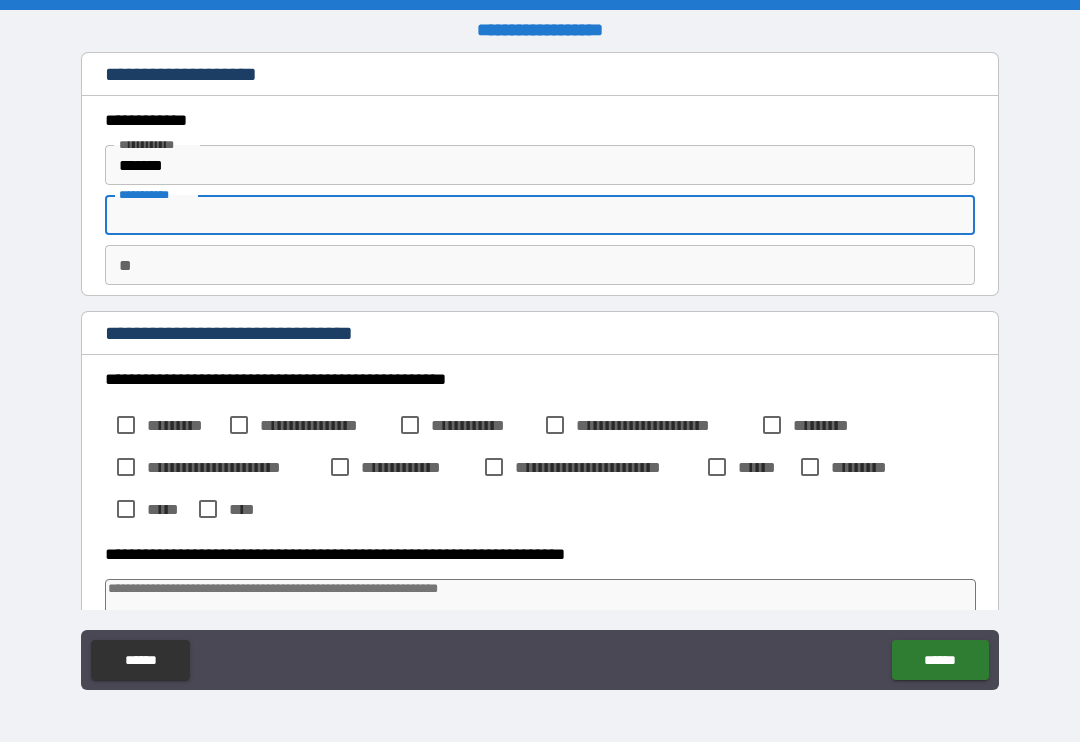 type on "*" 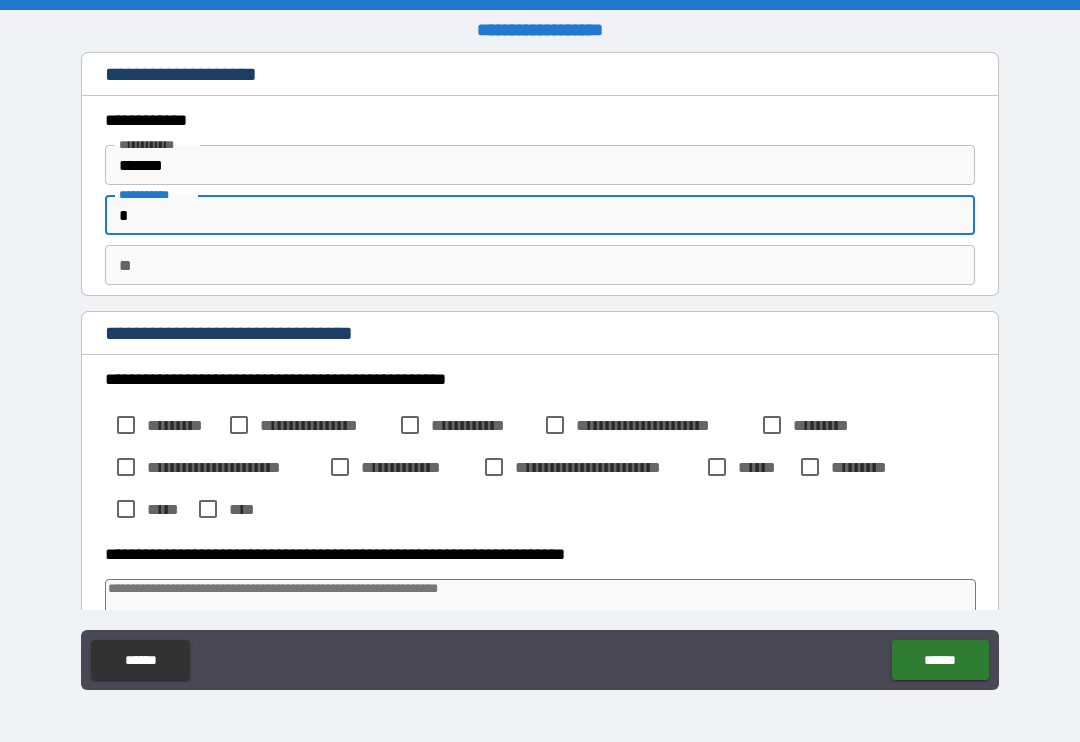 type on "*" 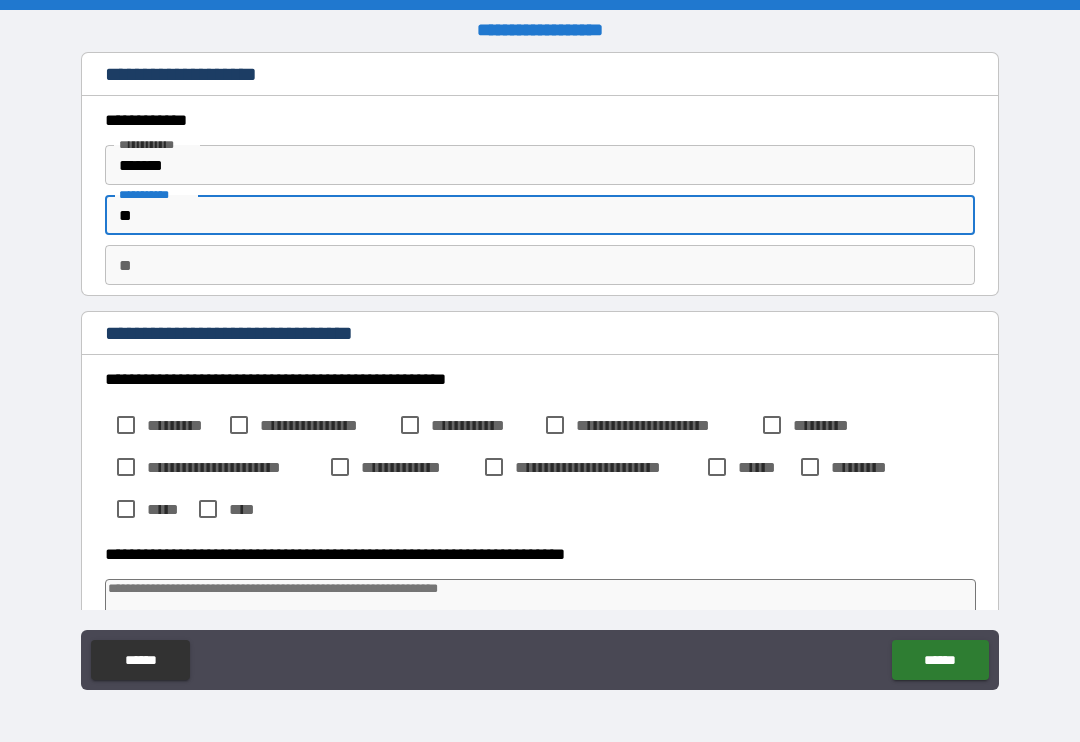 type on "*" 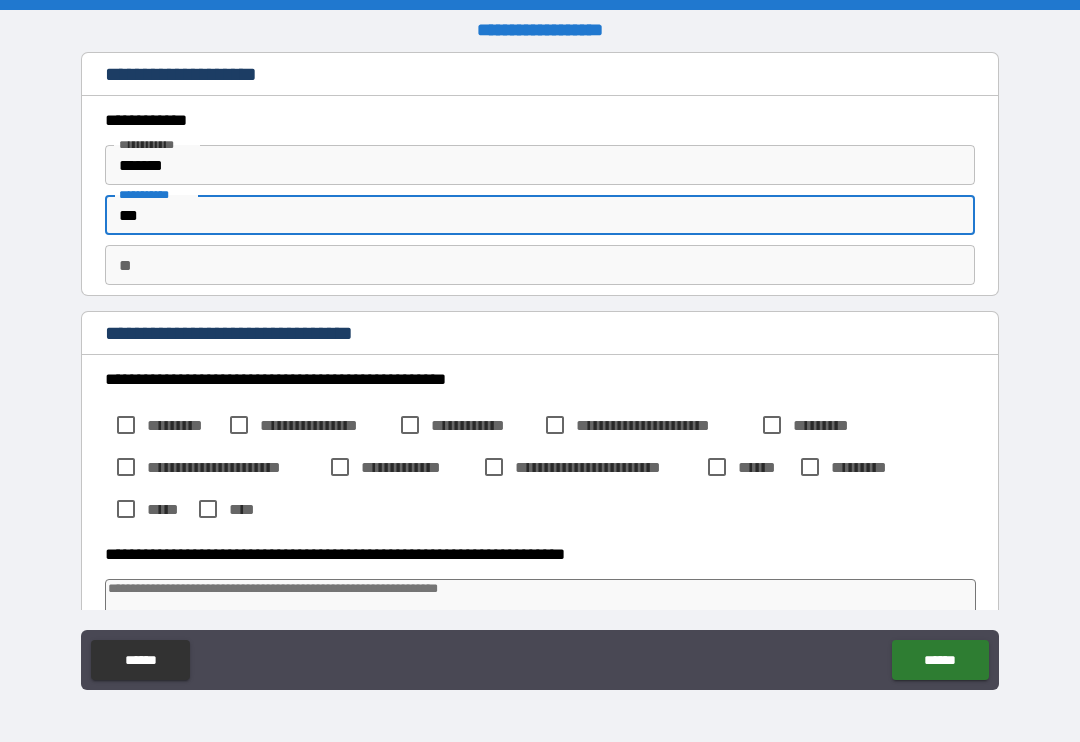 type on "*" 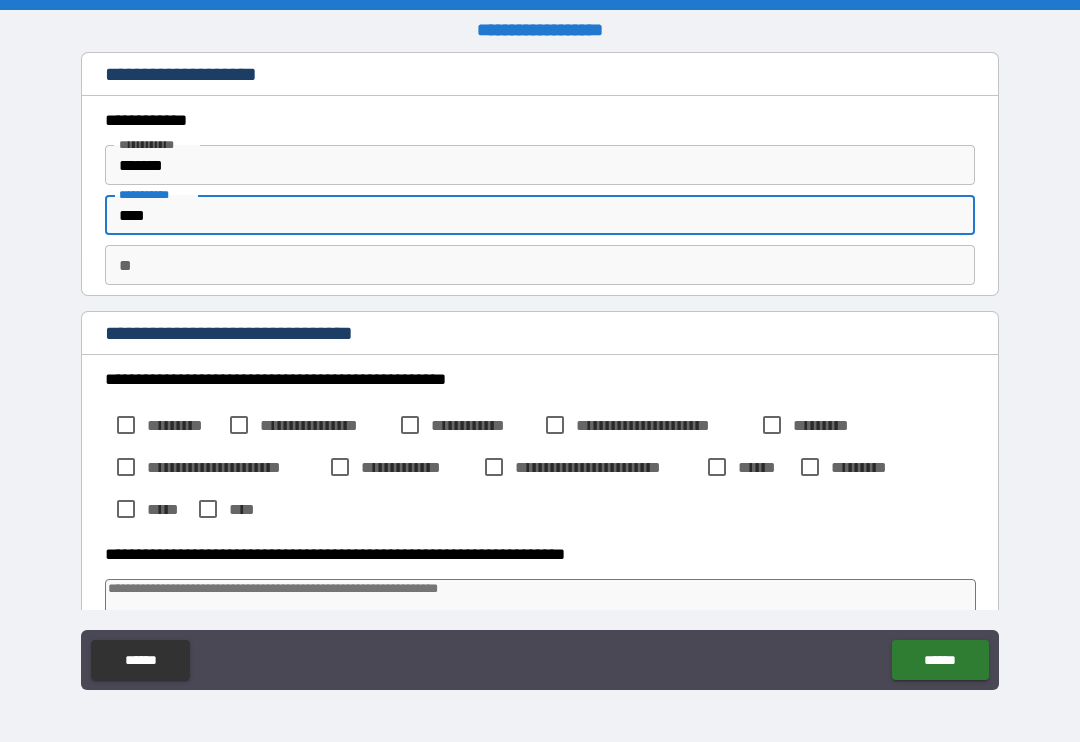 type on "*" 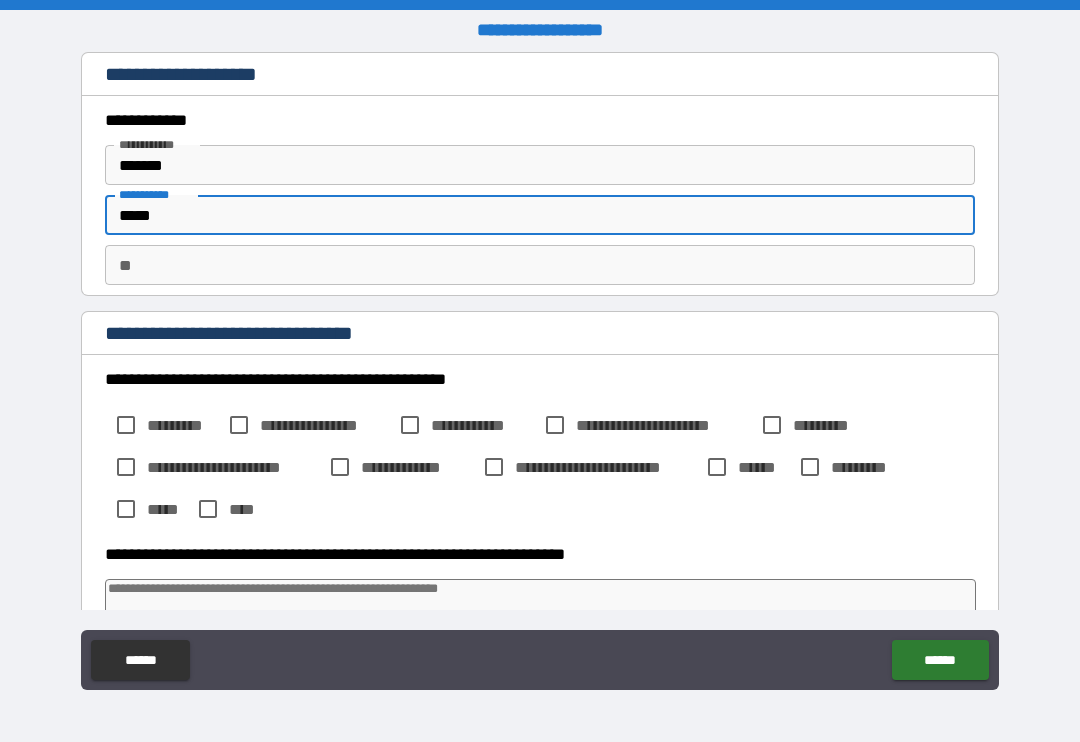 type on "*" 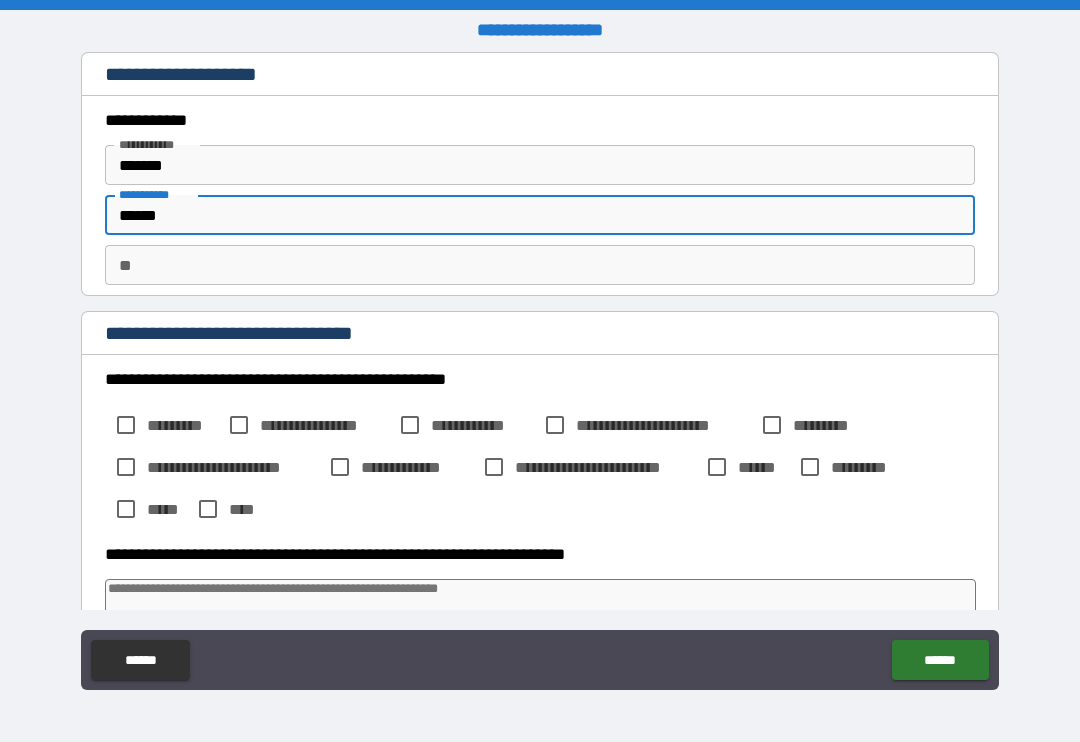 type on "*" 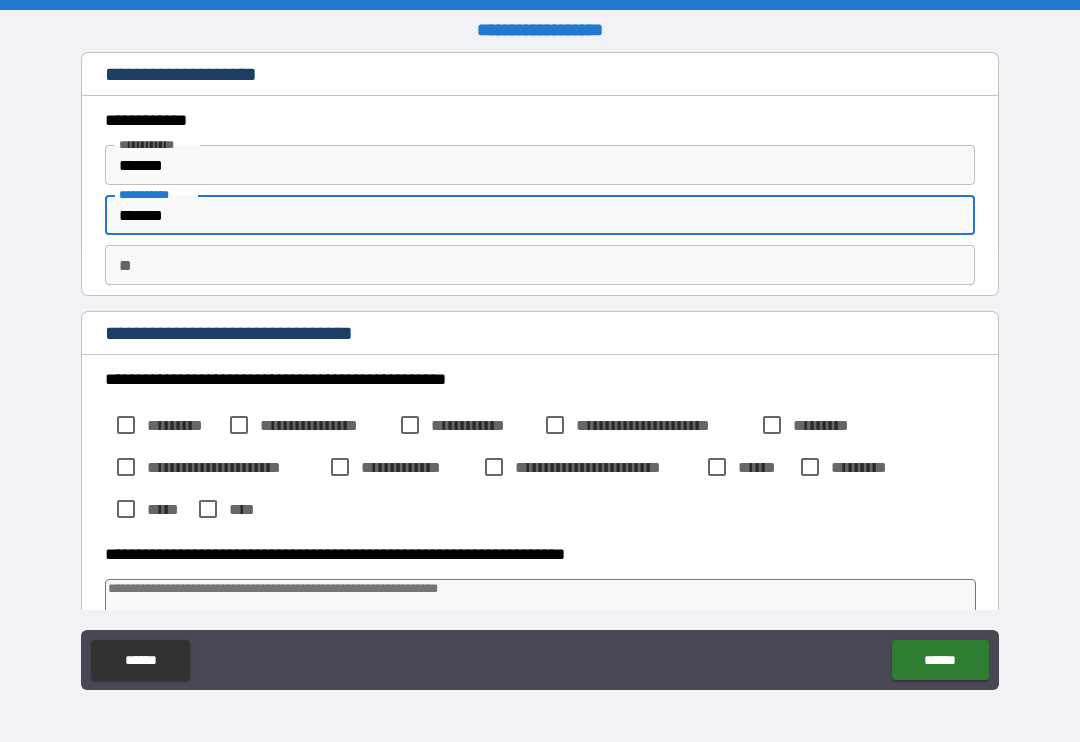 type on "*" 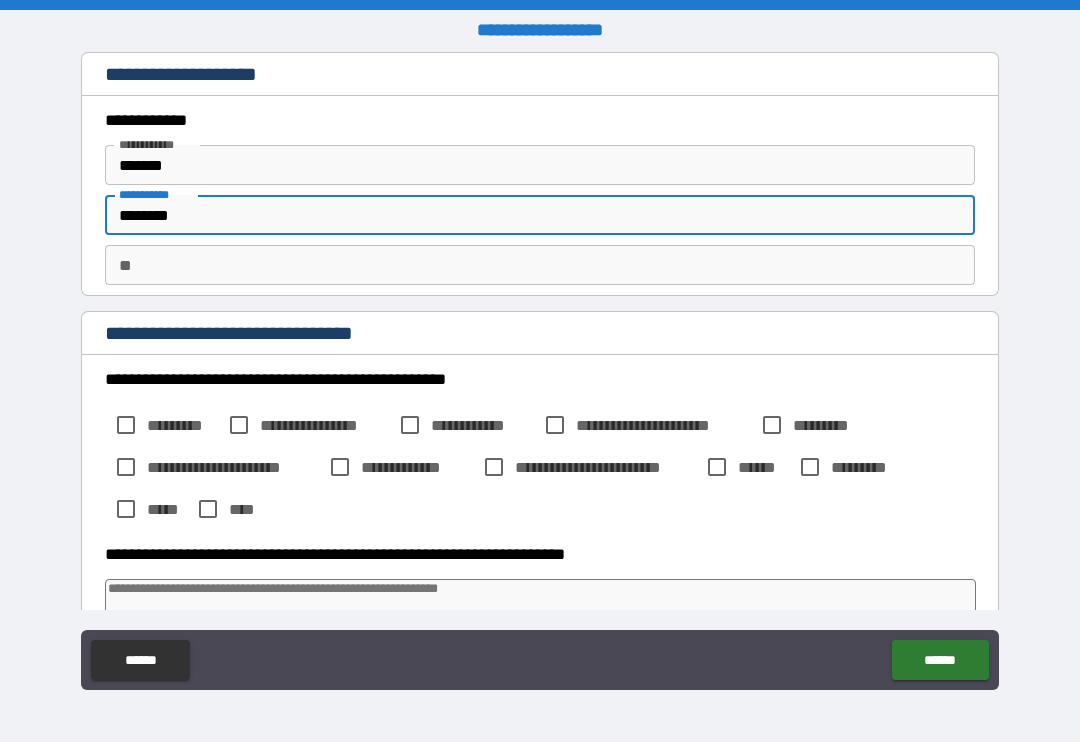 type on "*" 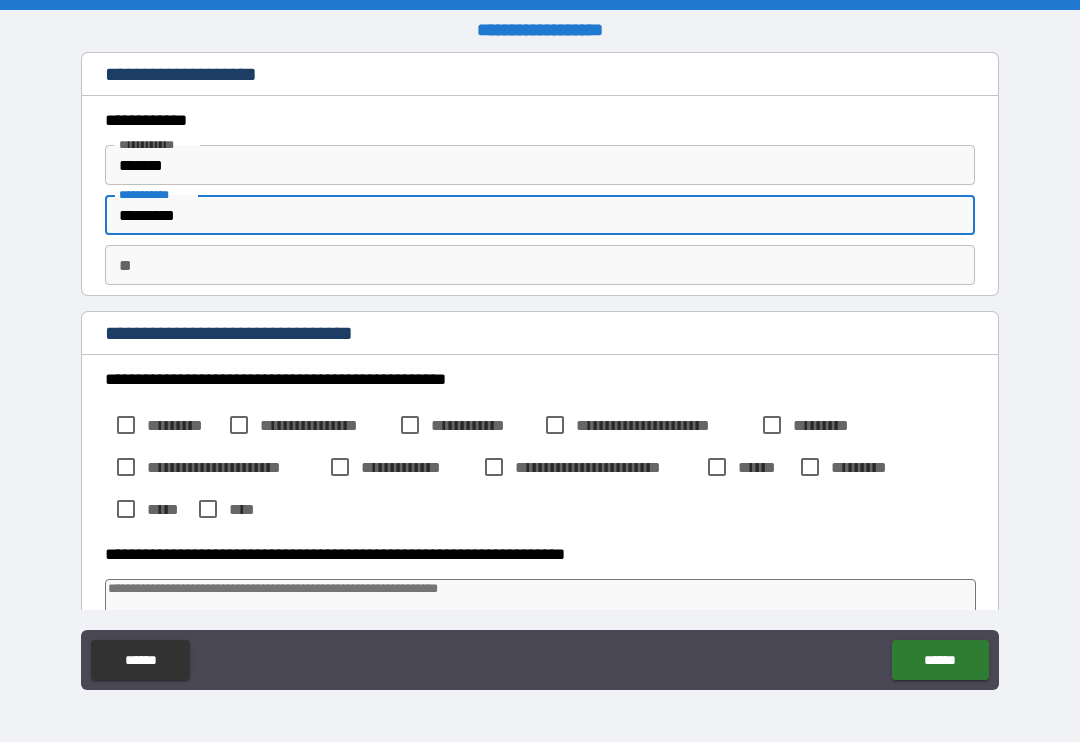 type on "*" 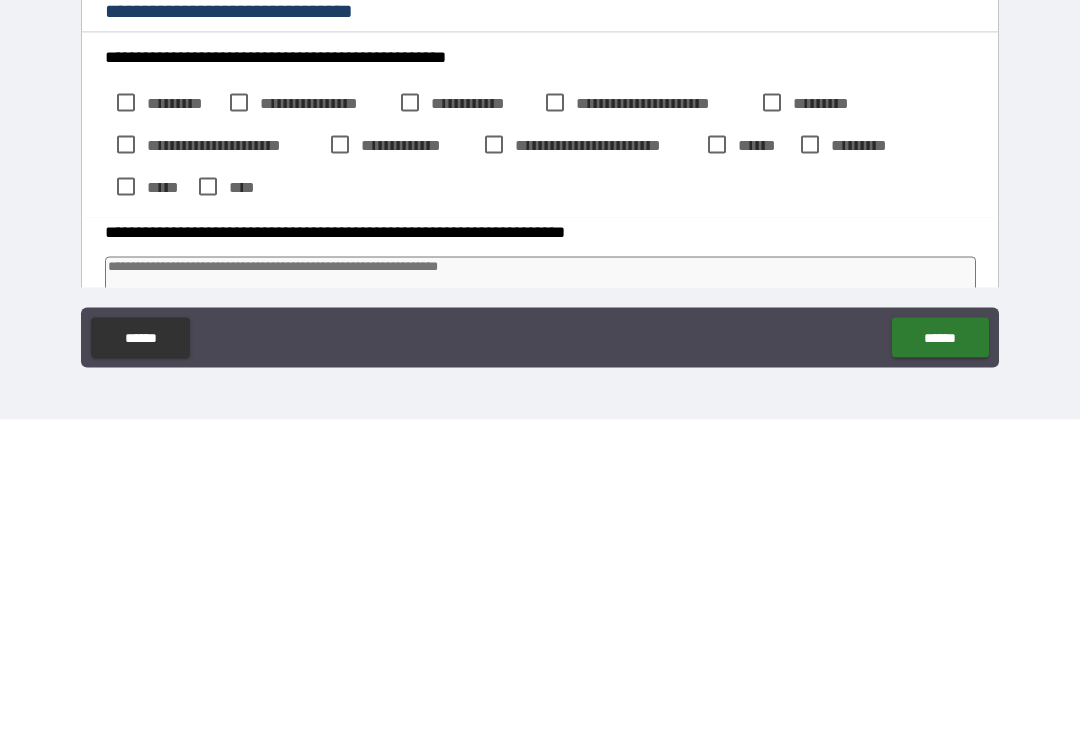 type on "*********" 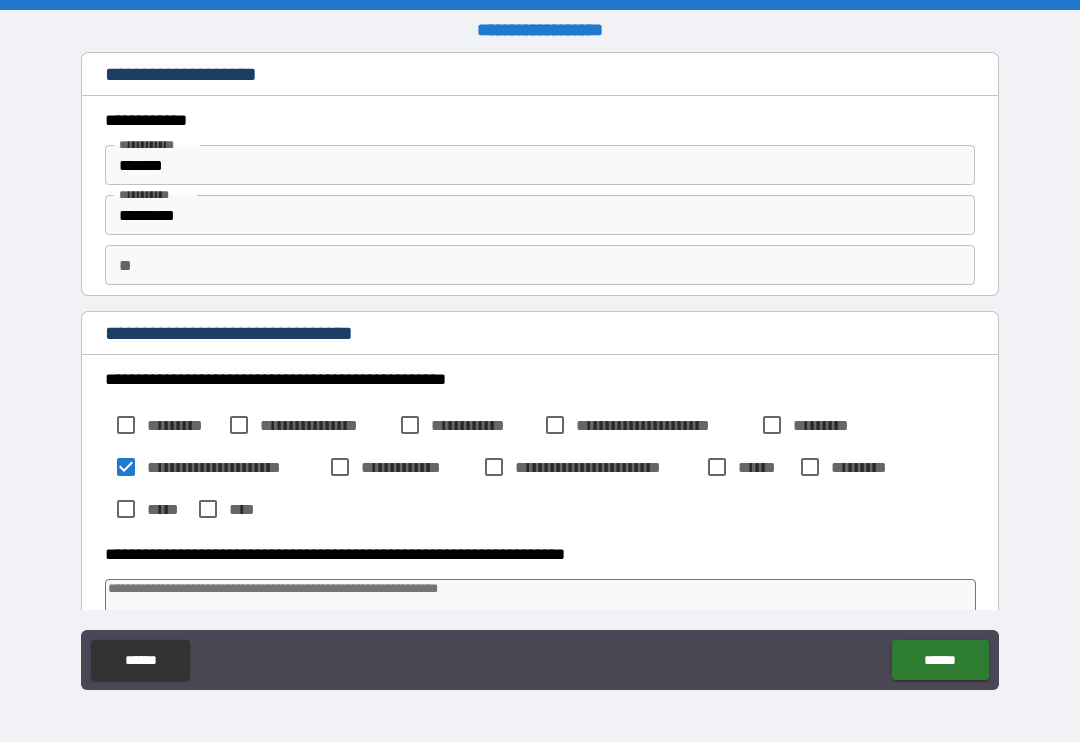 type on "*" 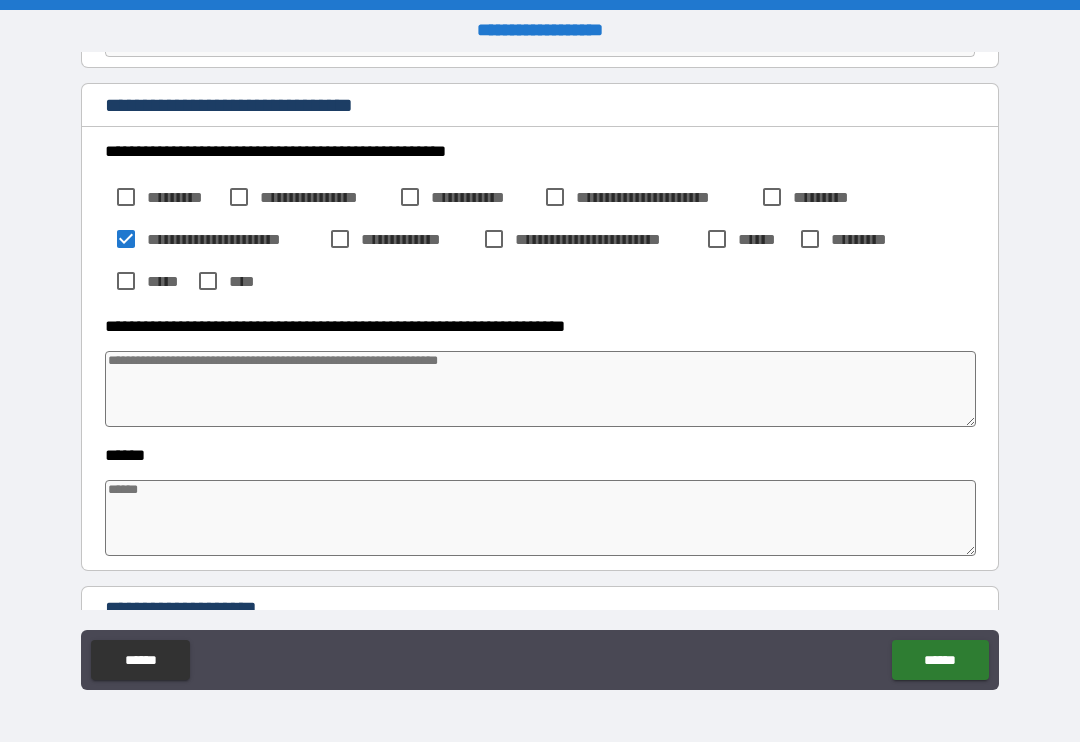 scroll, scrollTop: 213, scrollLeft: 0, axis: vertical 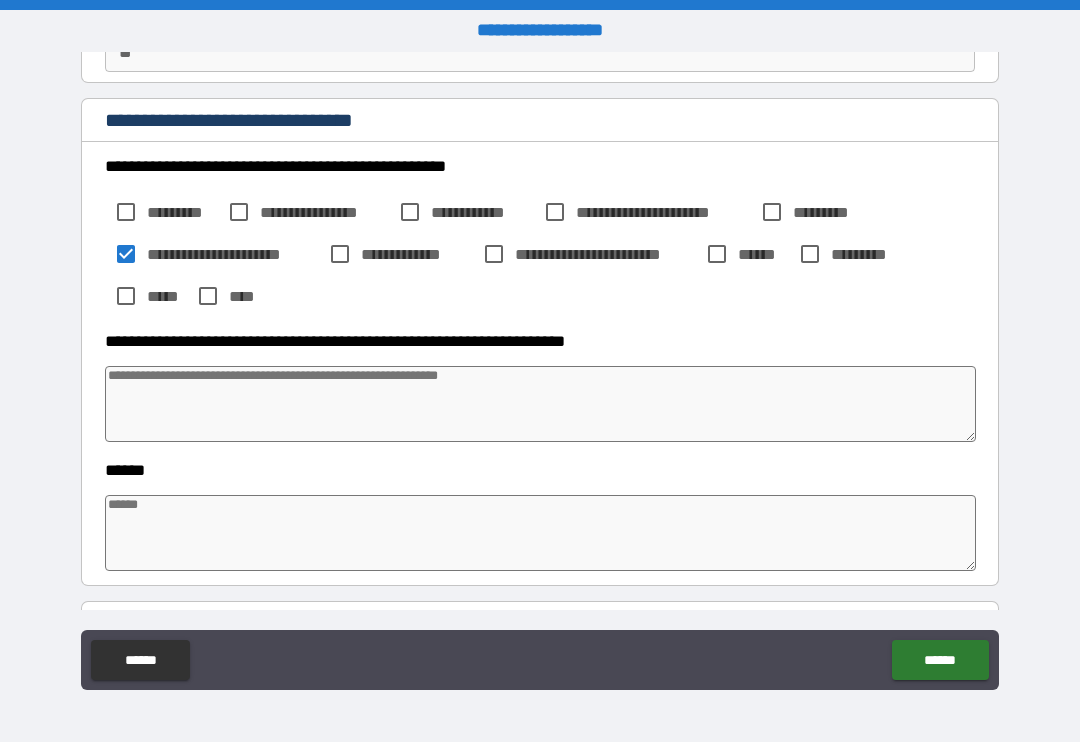 click at bounding box center (540, 404) 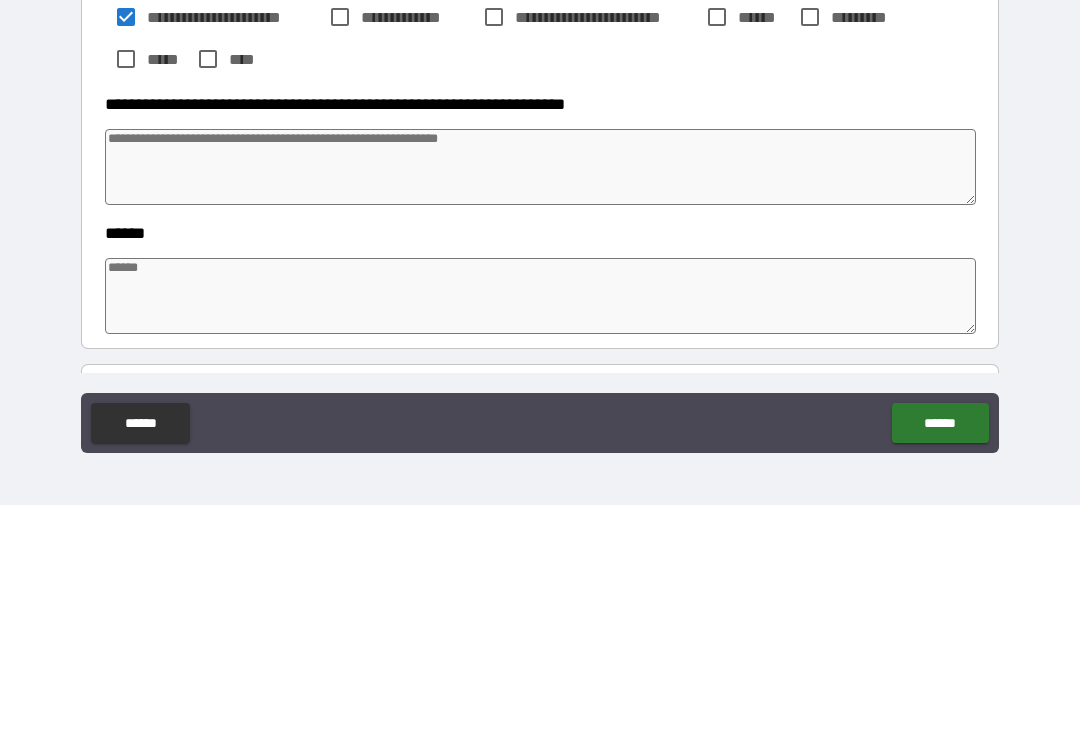 type on "*" 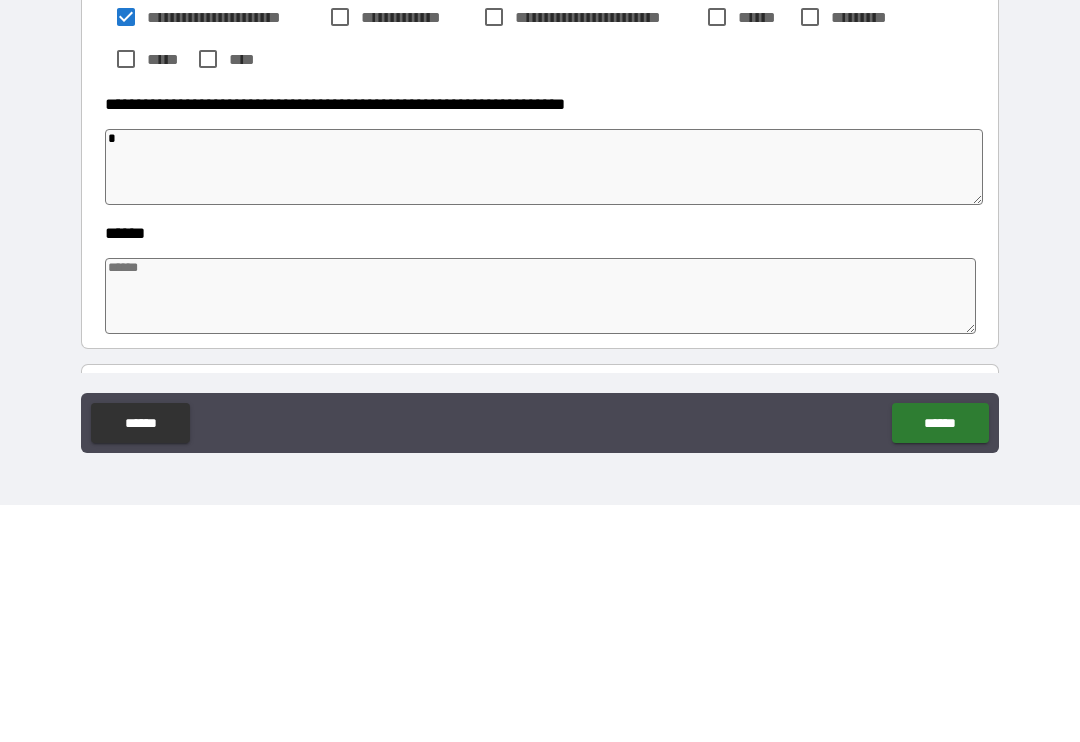 type on "*" 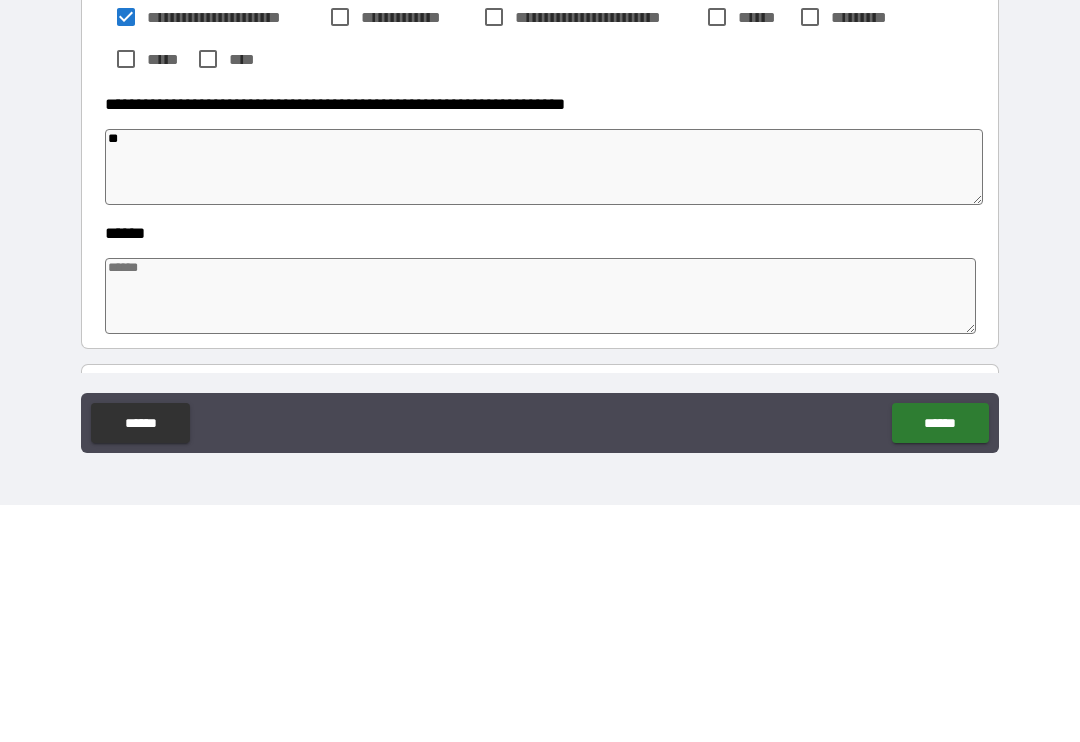 type on "*" 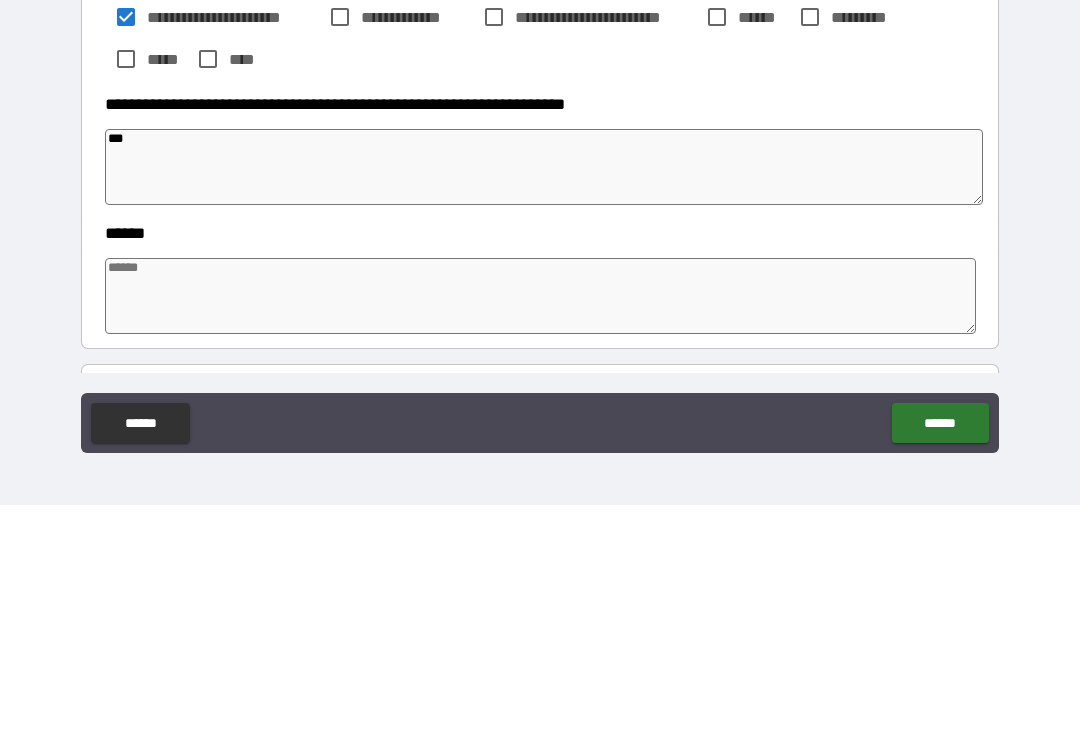 type on "*" 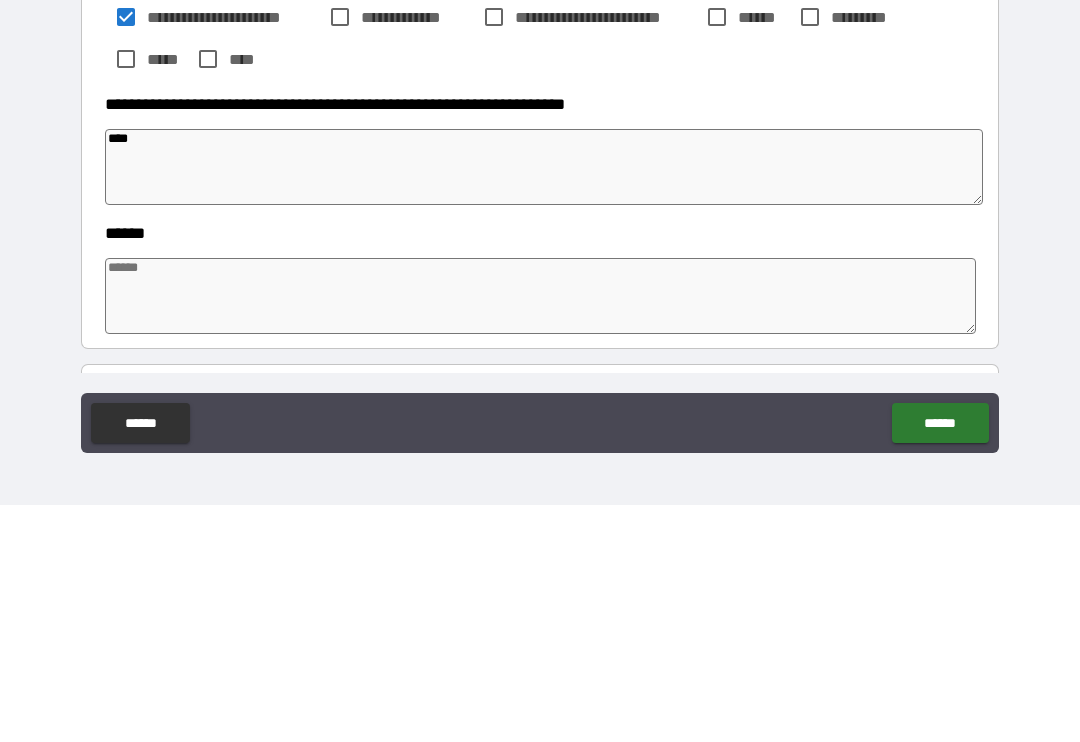 type on "*" 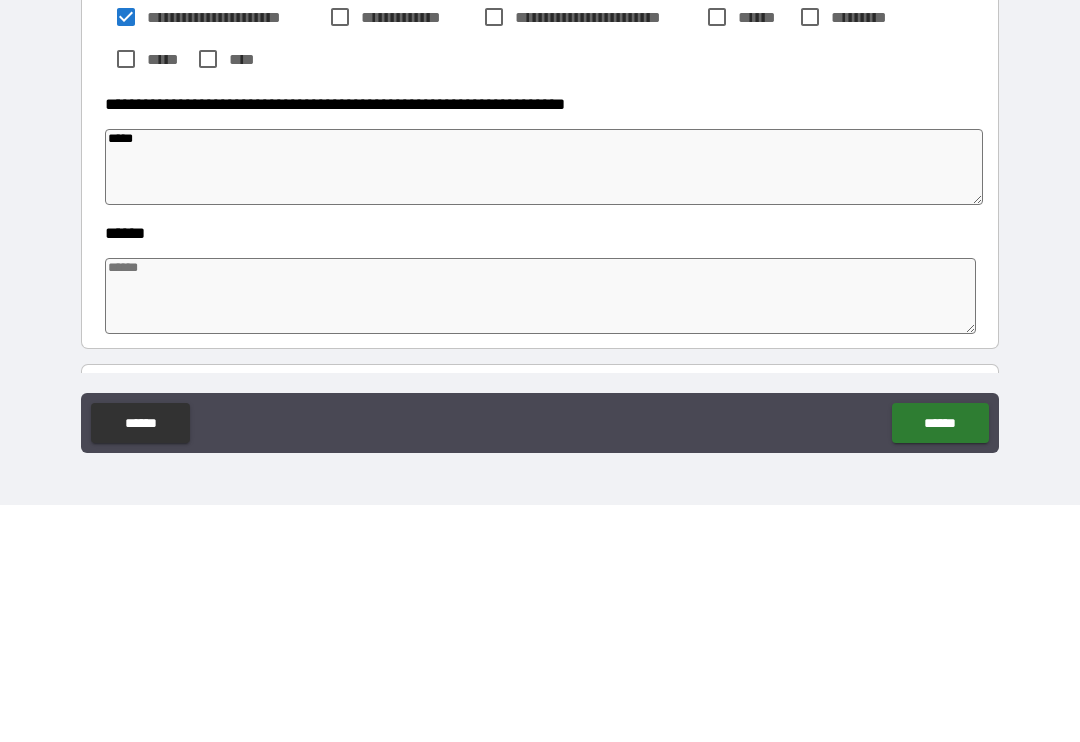 type on "*" 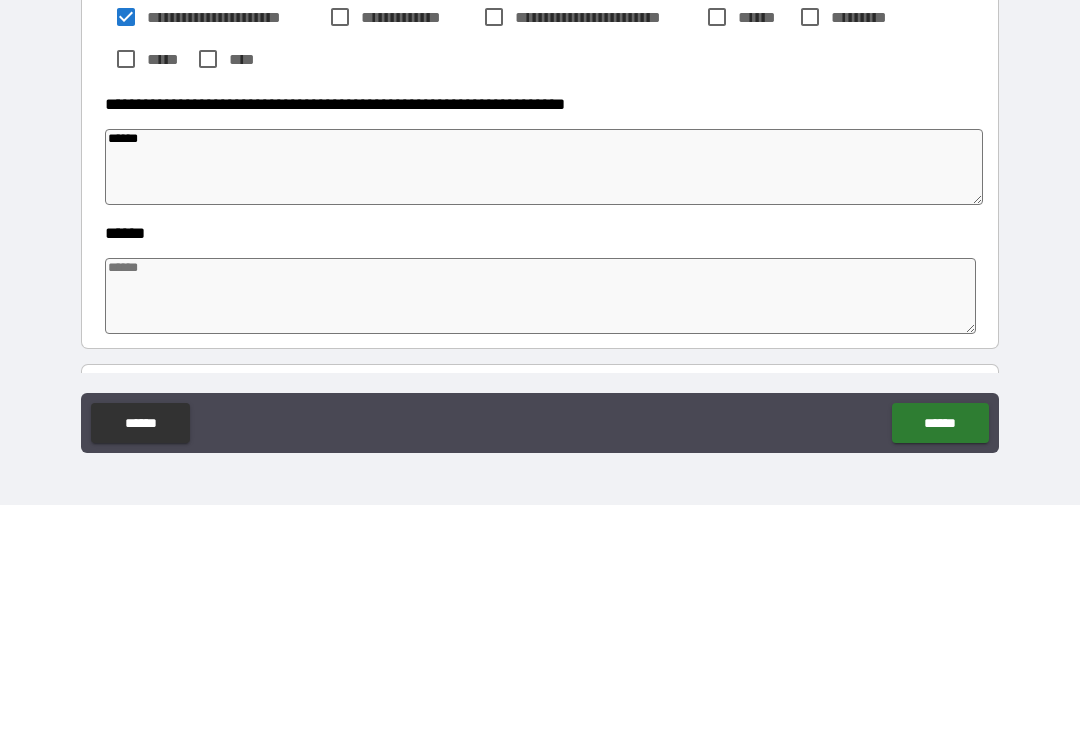 type on "*" 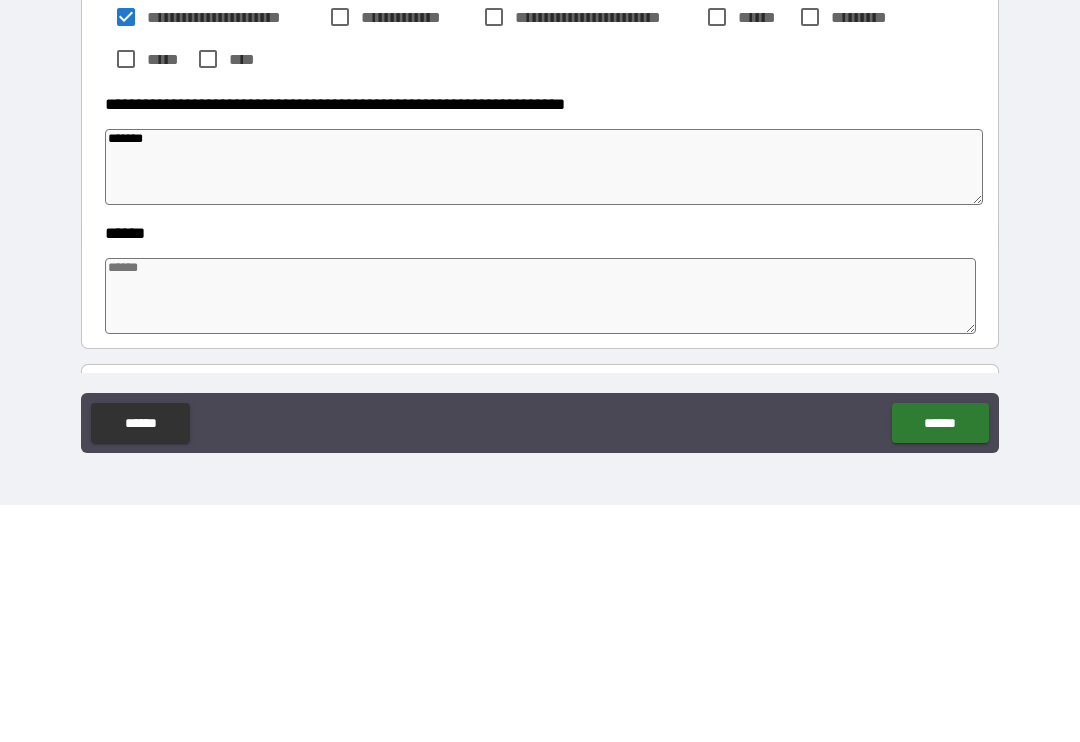 type on "*" 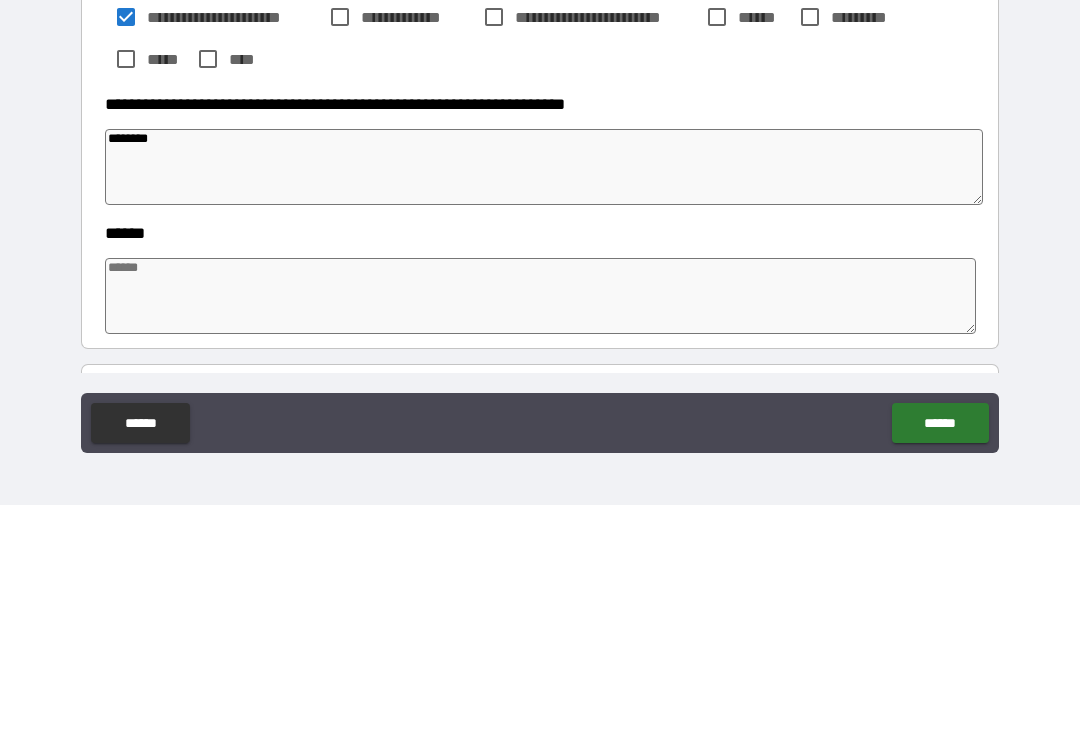 type on "*" 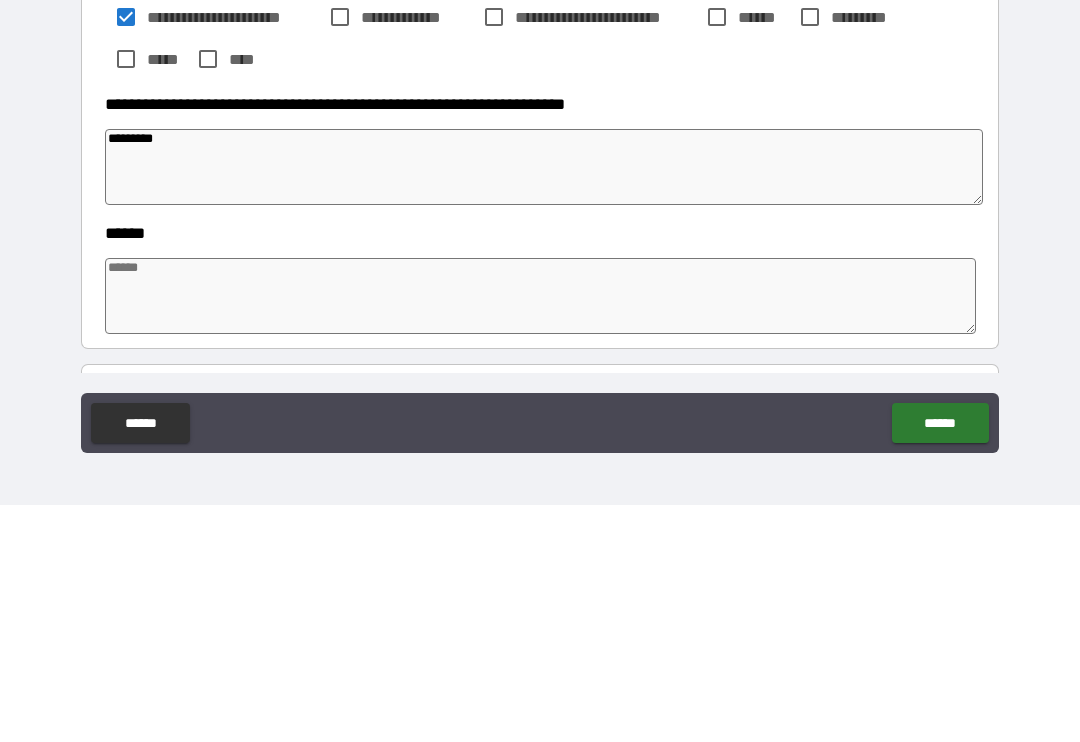 type on "*" 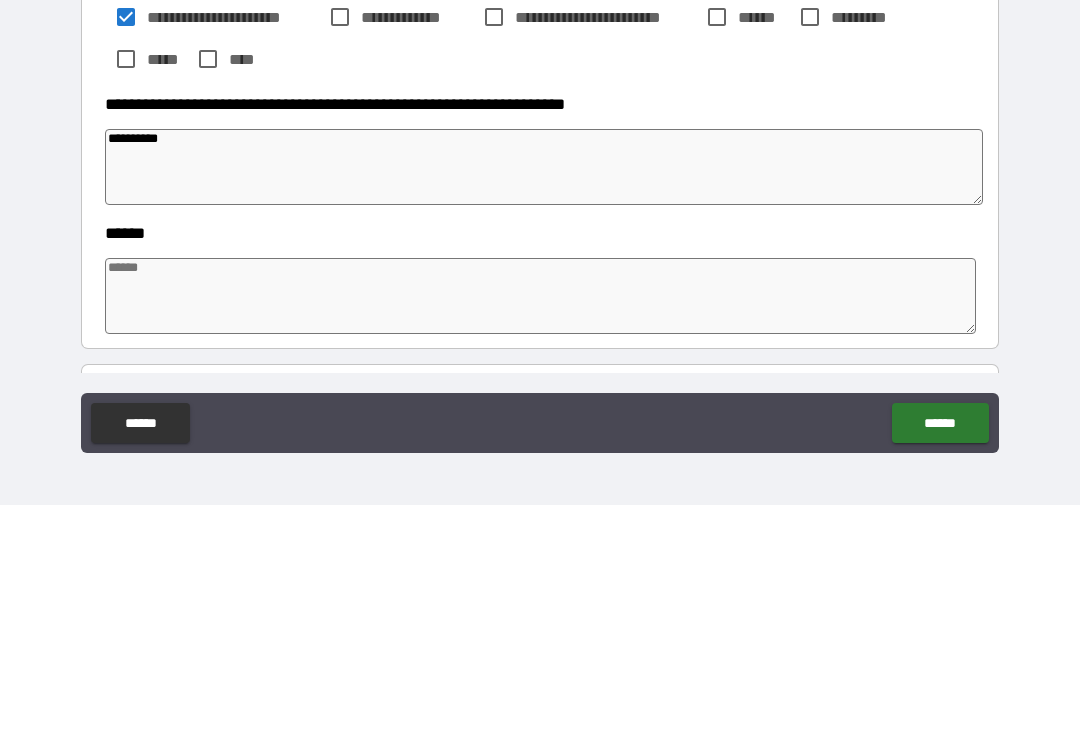 type on "*" 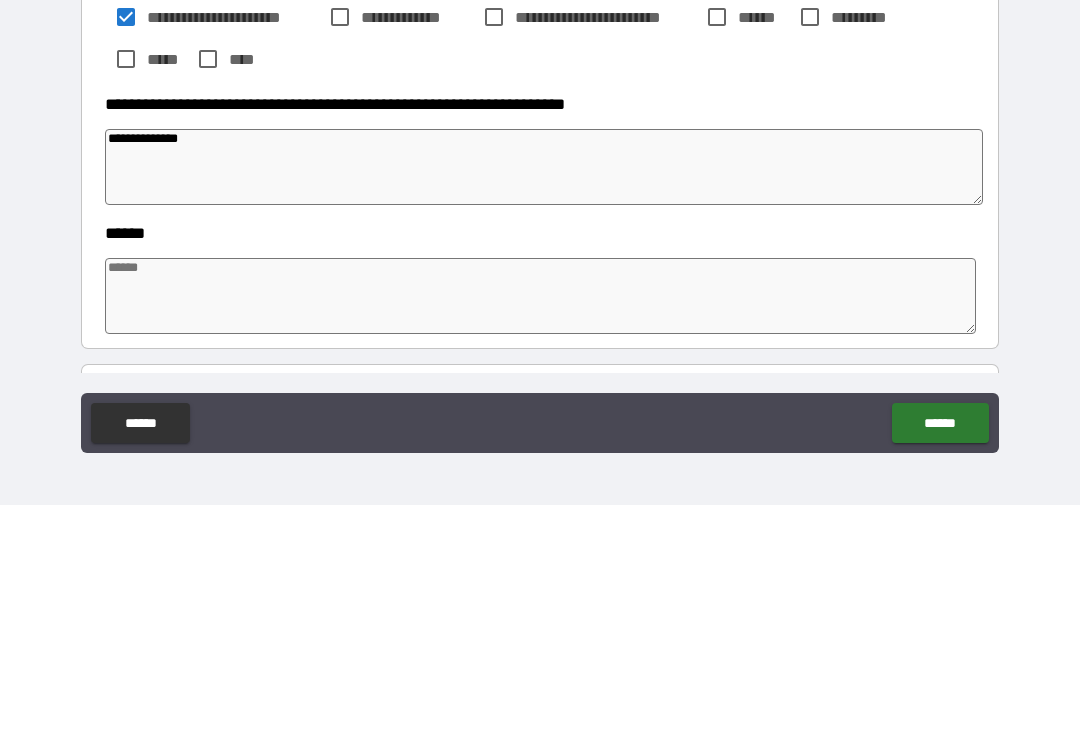 type on "**********" 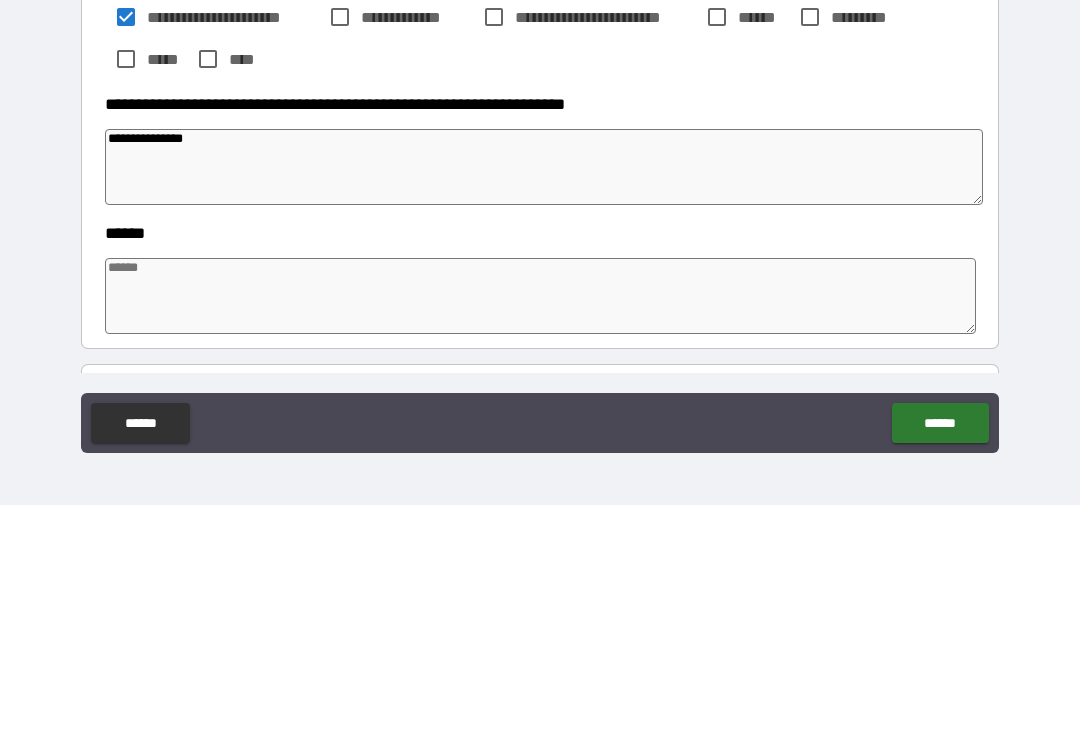 type on "*" 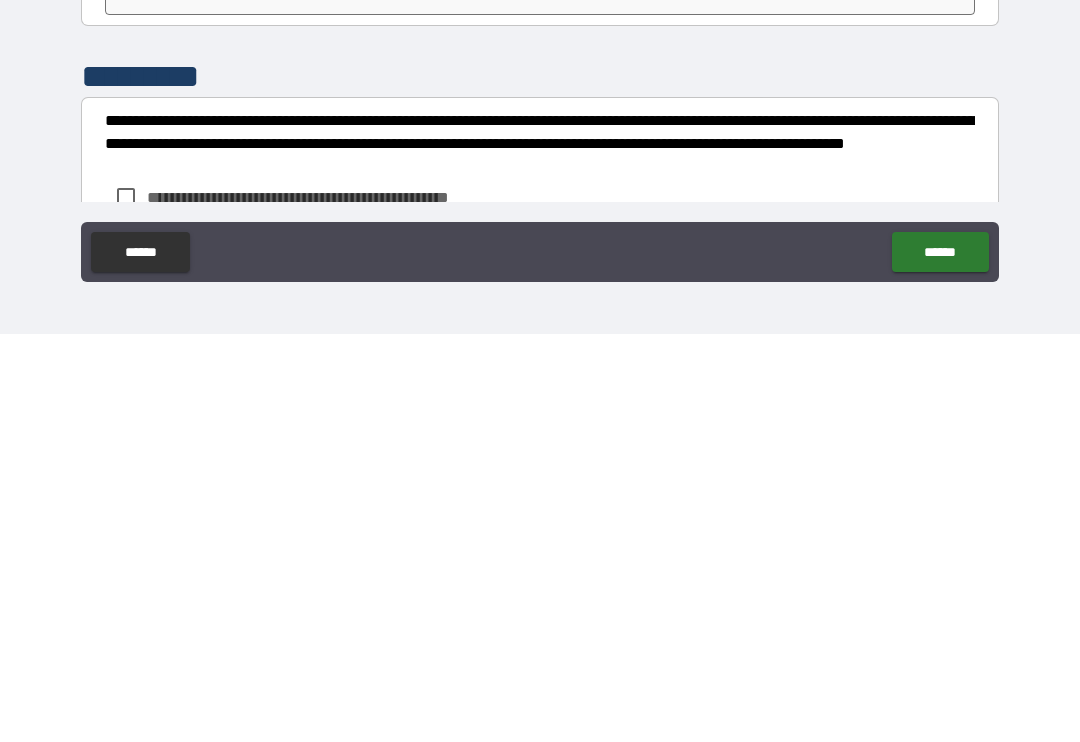 scroll, scrollTop: 1177, scrollLeft: 0, axis: vertical 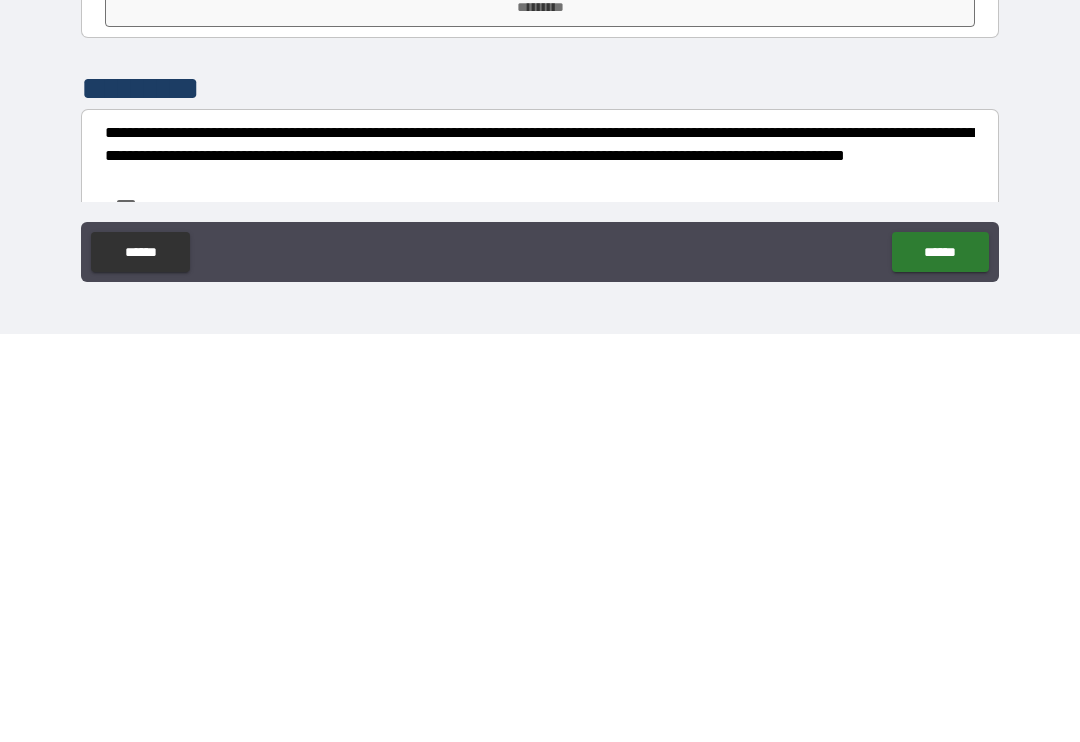 type on "**********" 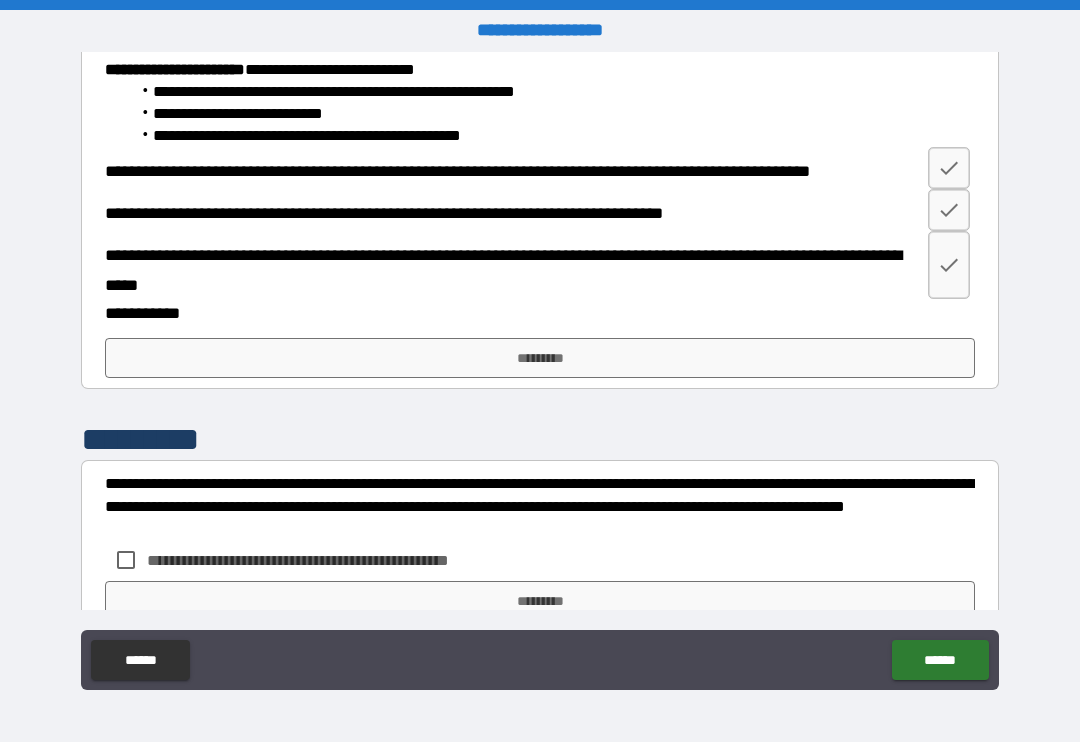 scroll, scrollTop: 1236, scrollLeft: 0, axis: vertical 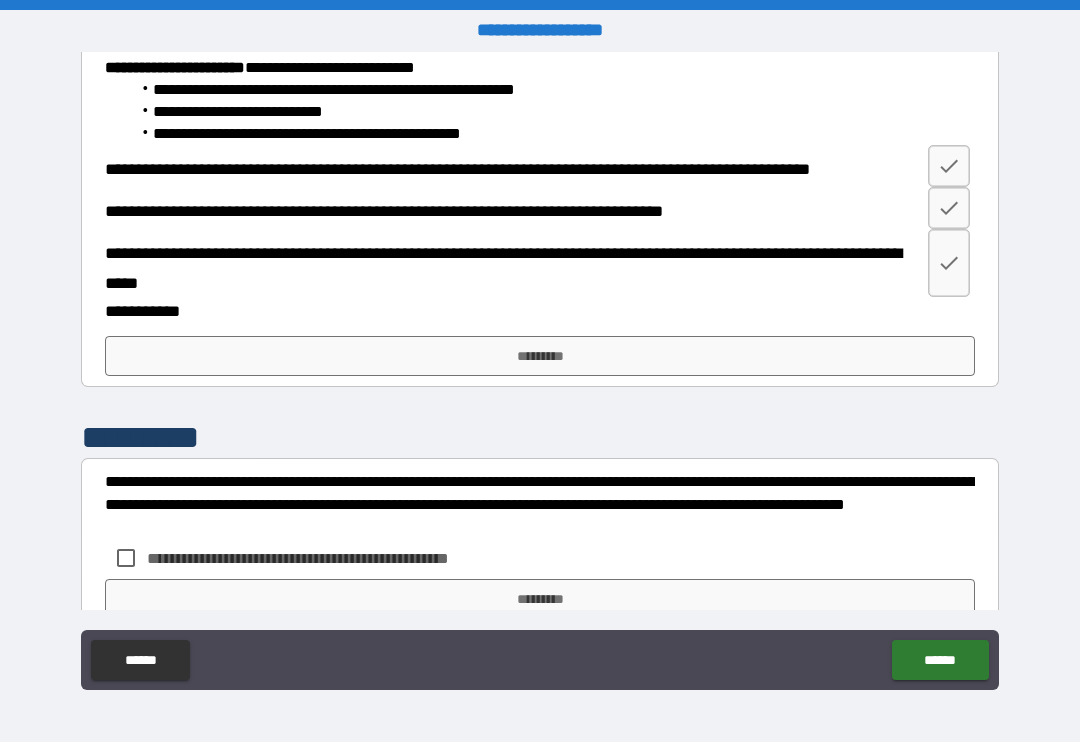 click on "**********" at bounding box center (537, 166) 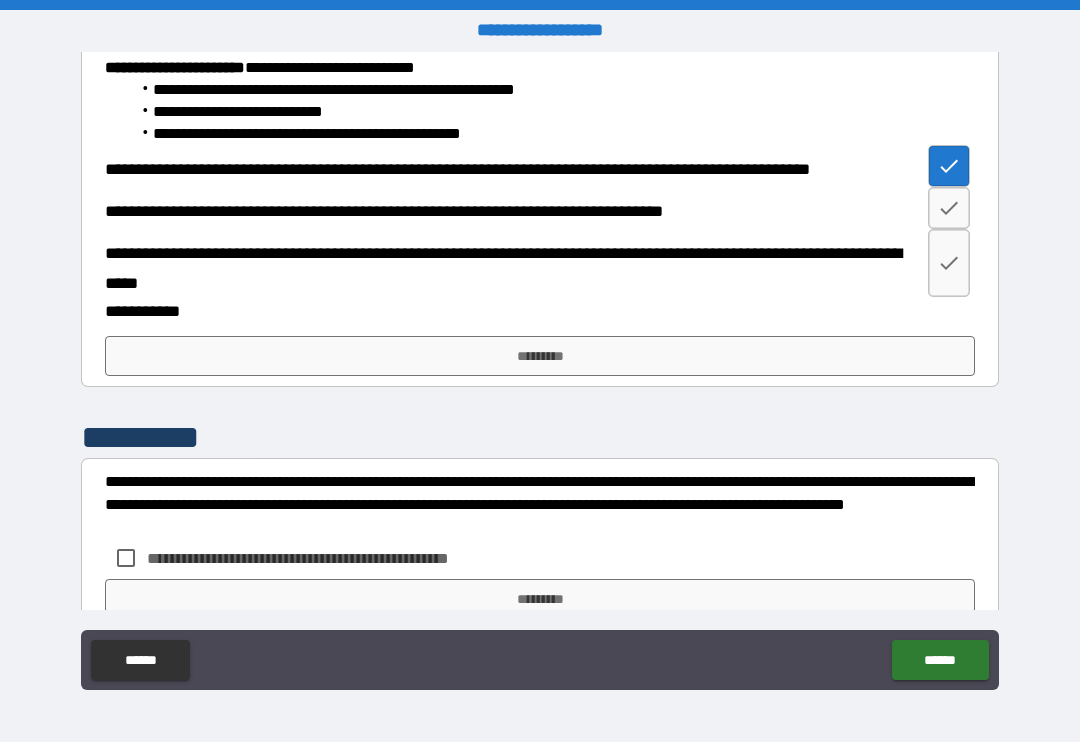 type on "*" 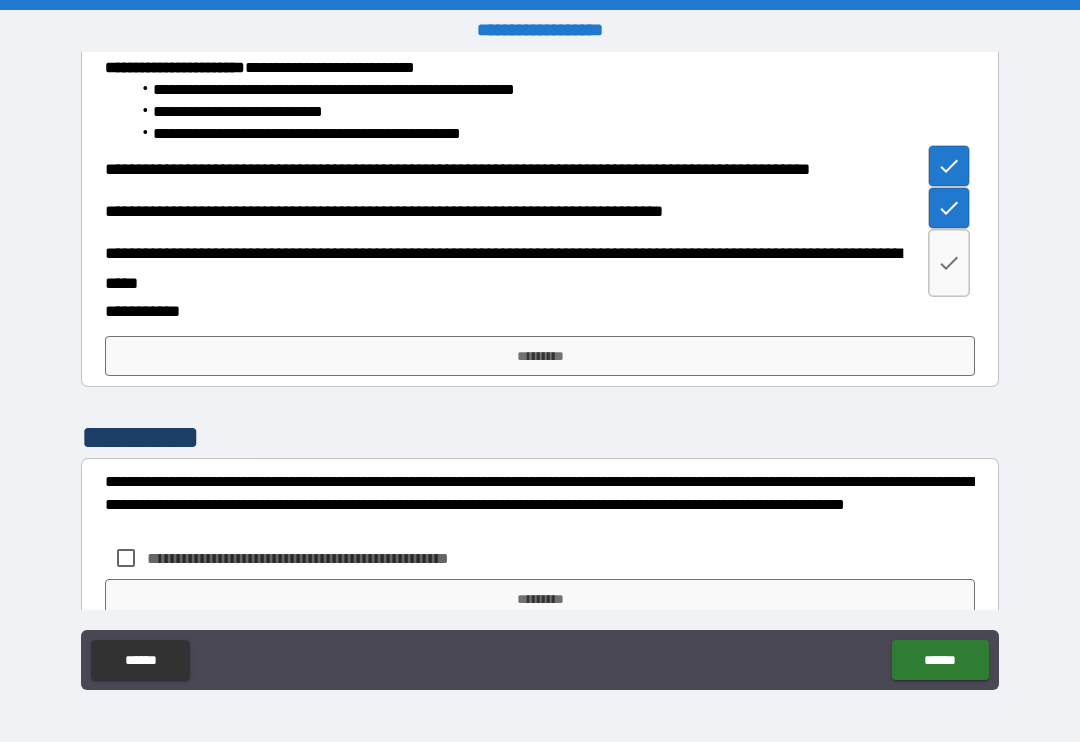 type on "*" 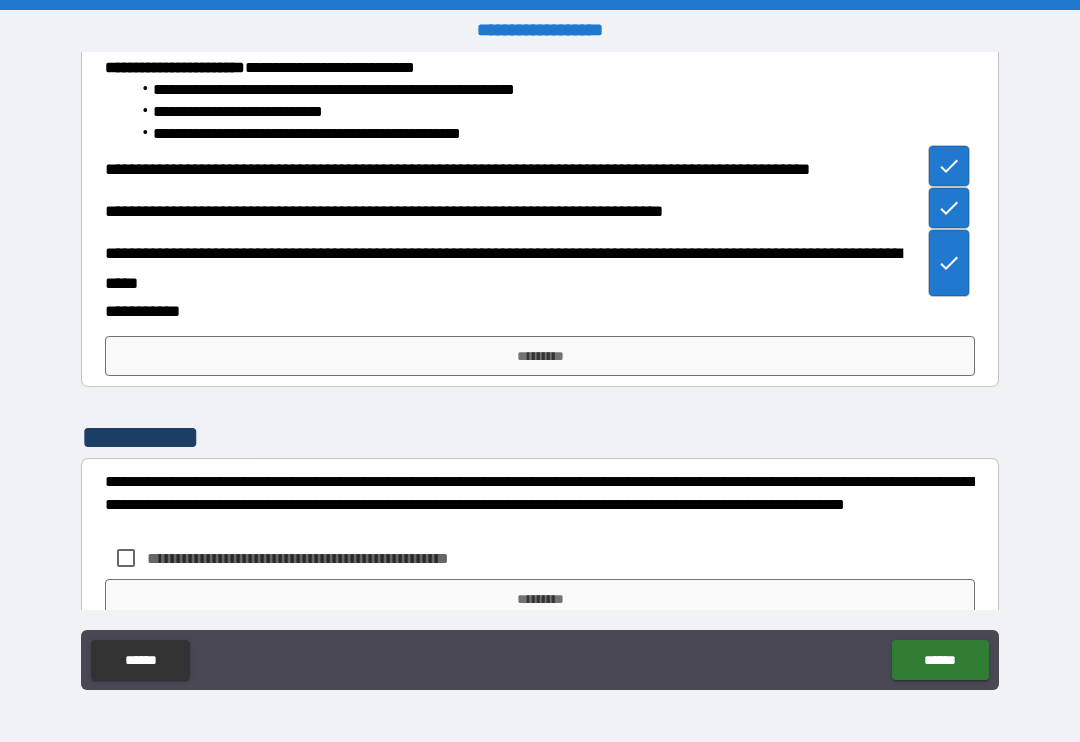 type on "*" 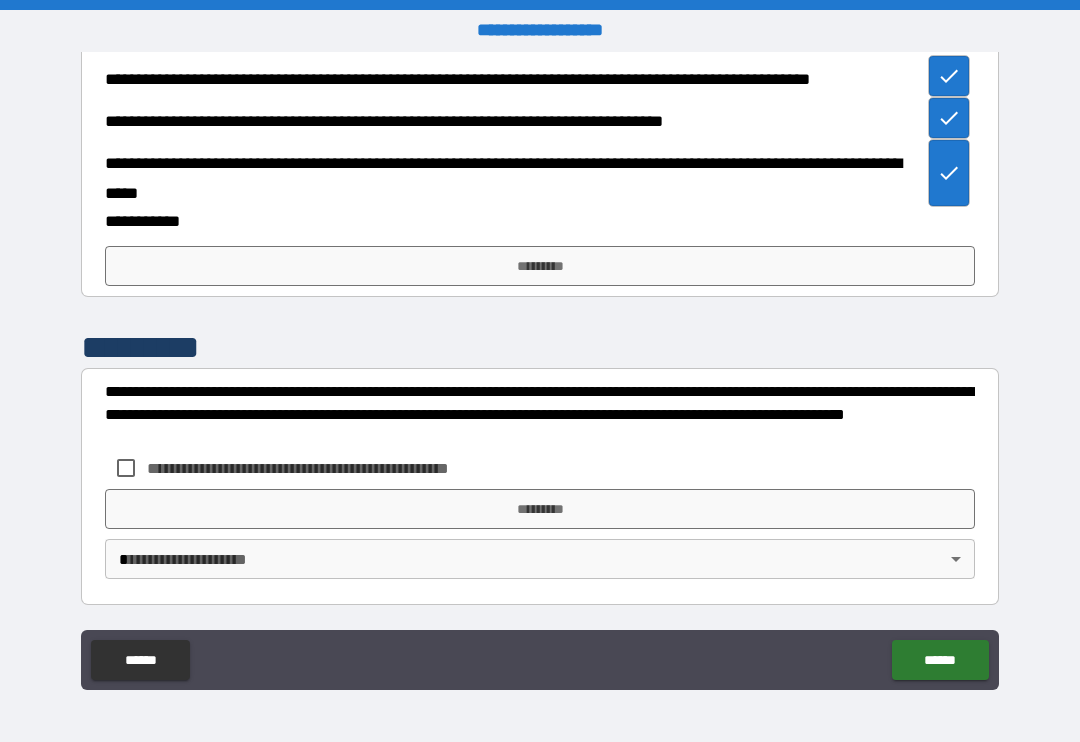scroll, scrollTop: 1326, scrollLeft: 0, axis: vertical 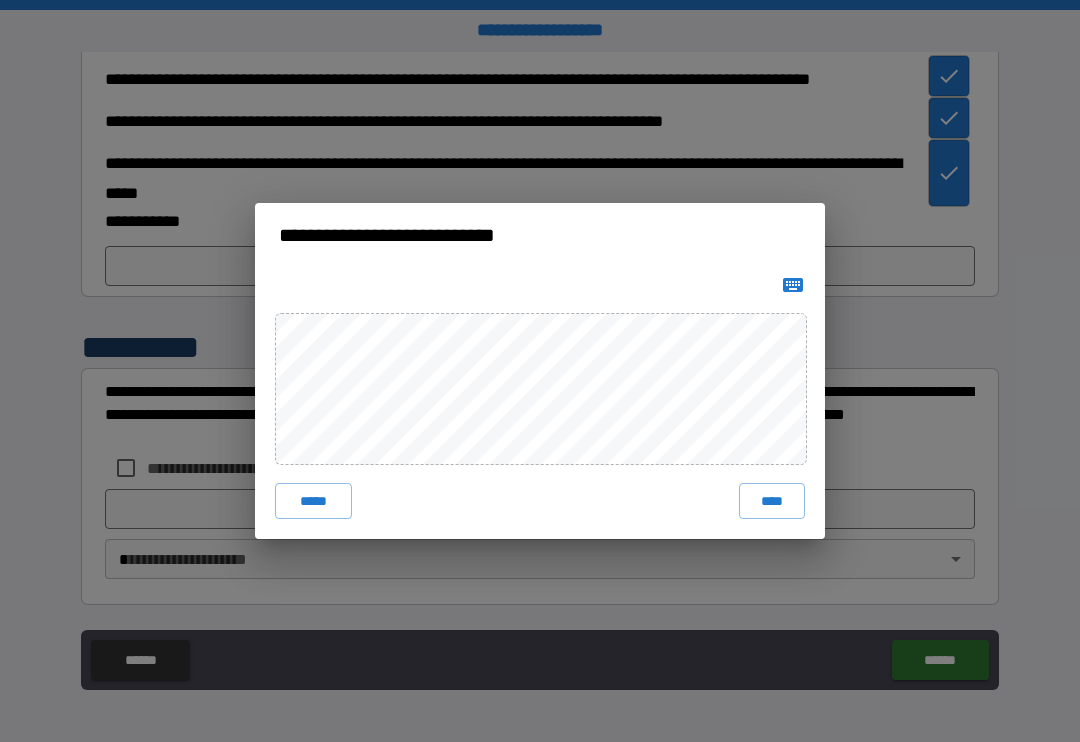click on "****" at bounding box center (772, 501) 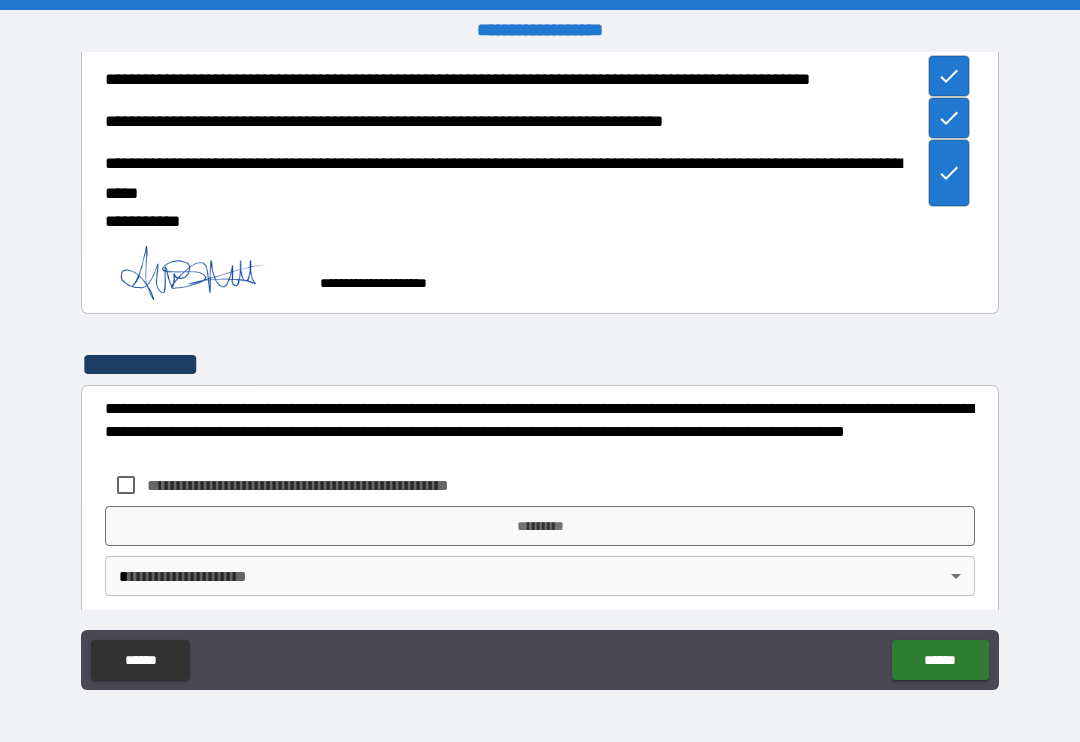 scroll, scrollTop: 1316, scrollLeft: 0, axis: vertical 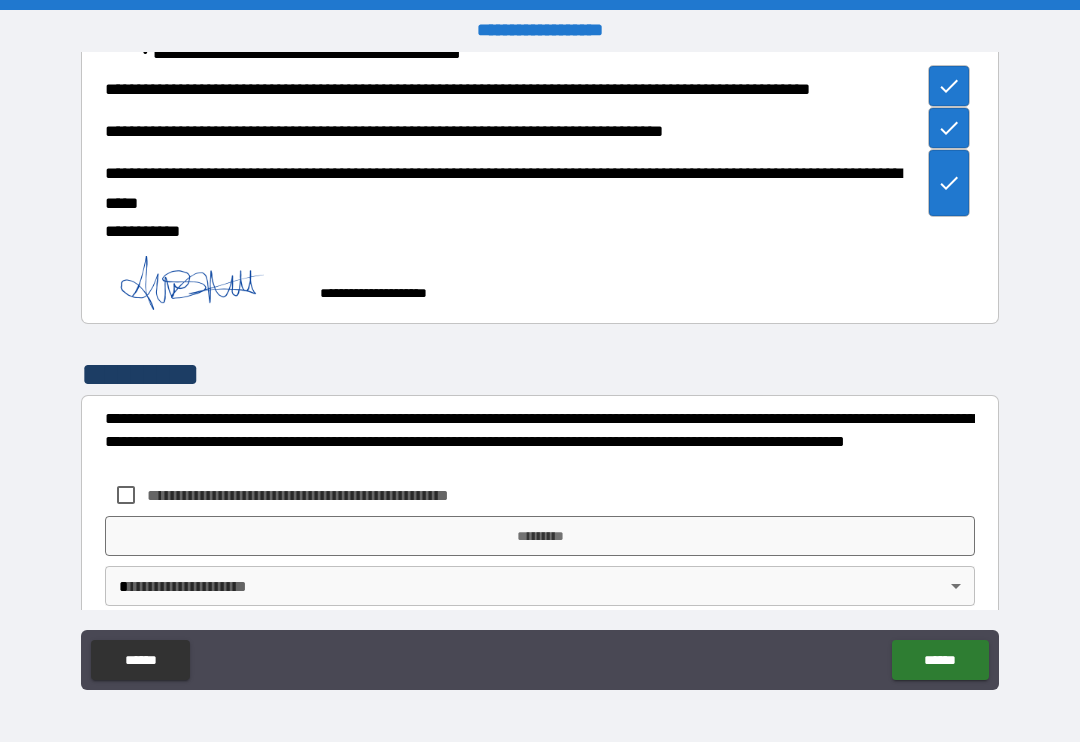 type on "*" 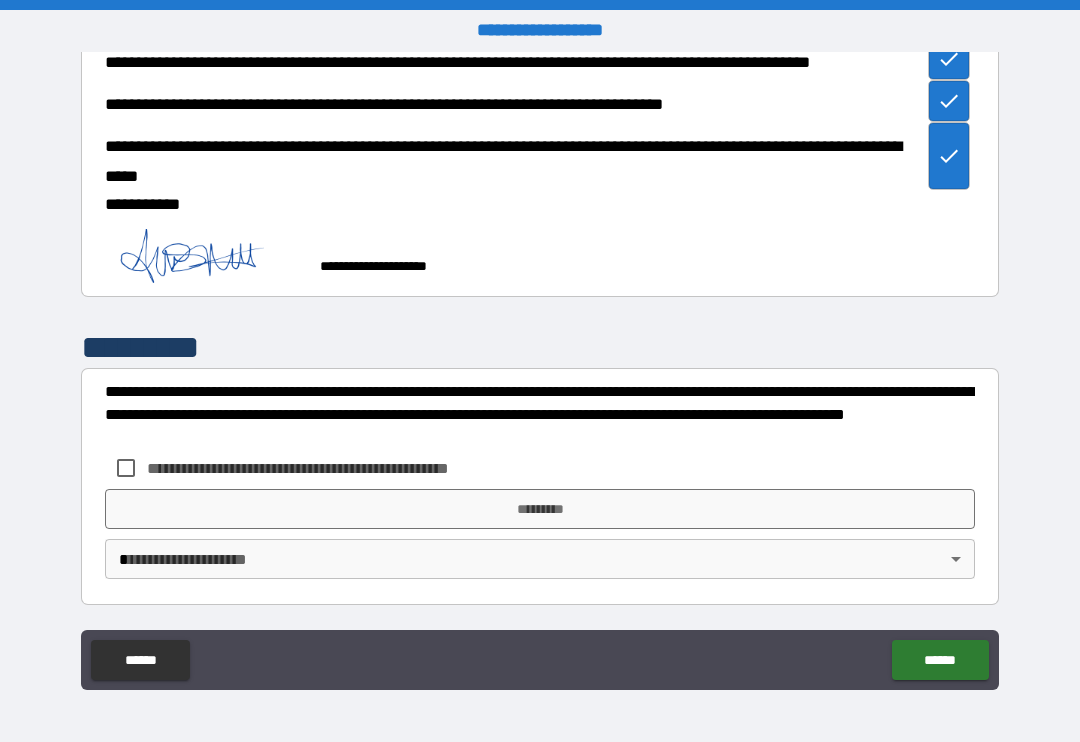 scroll, scrollTop: 1343, scrollLeft: 0, axis: vertical 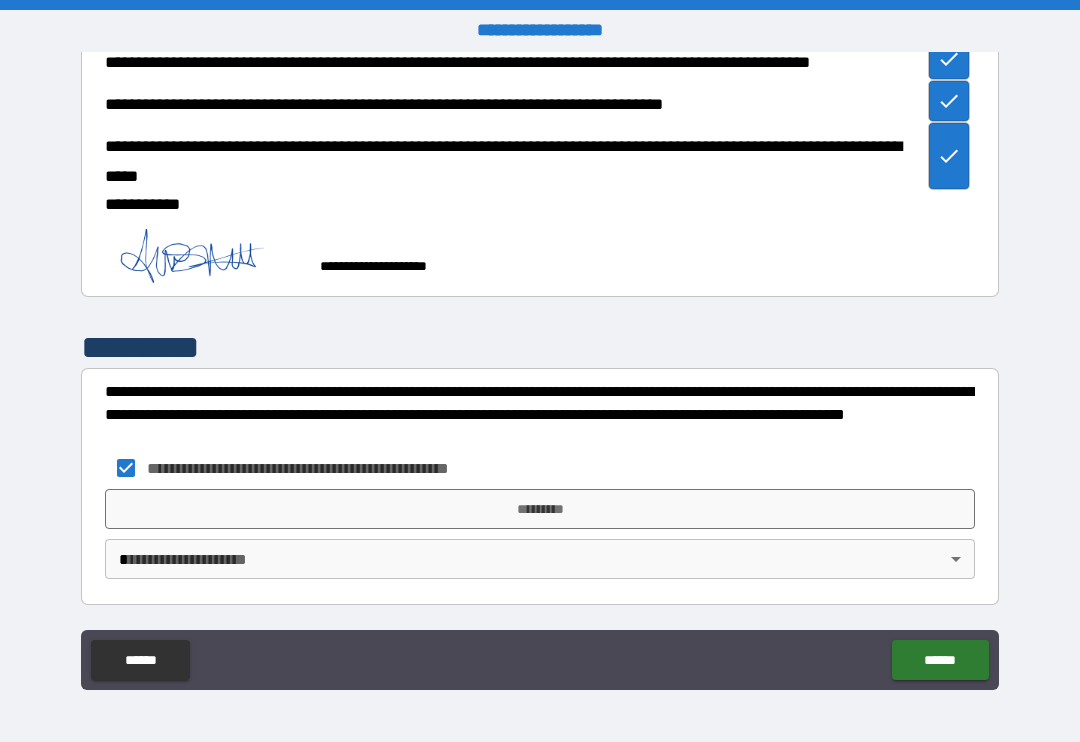 type on "*" 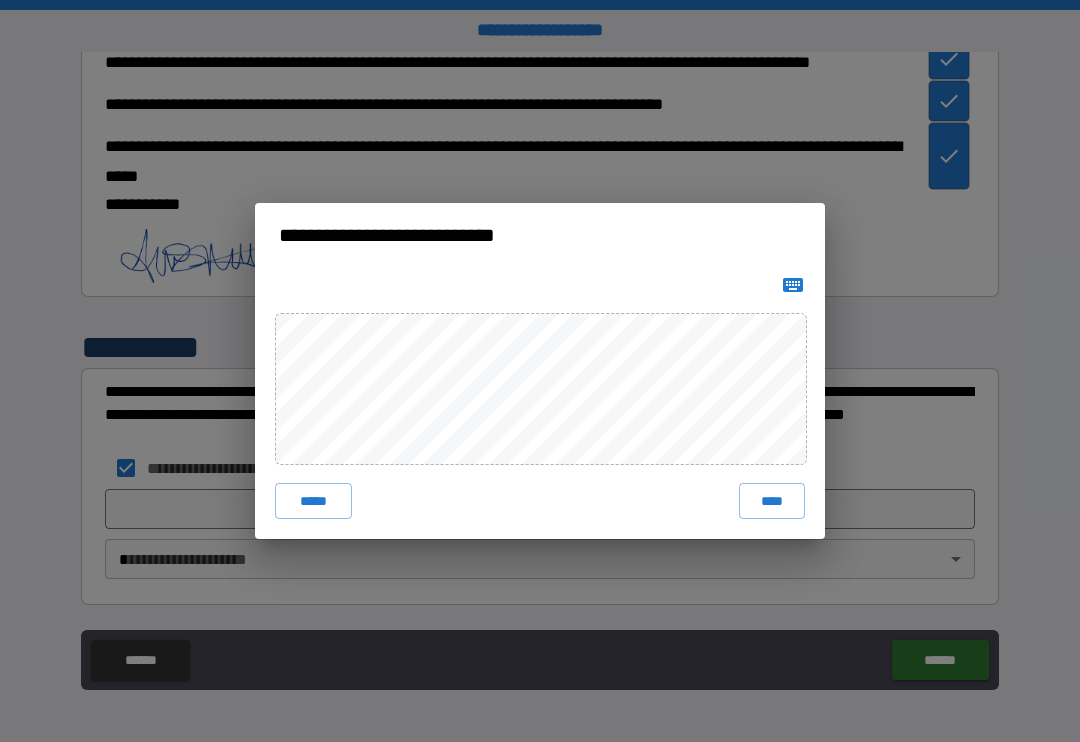 click on "****" at bounding box center [772, 501] 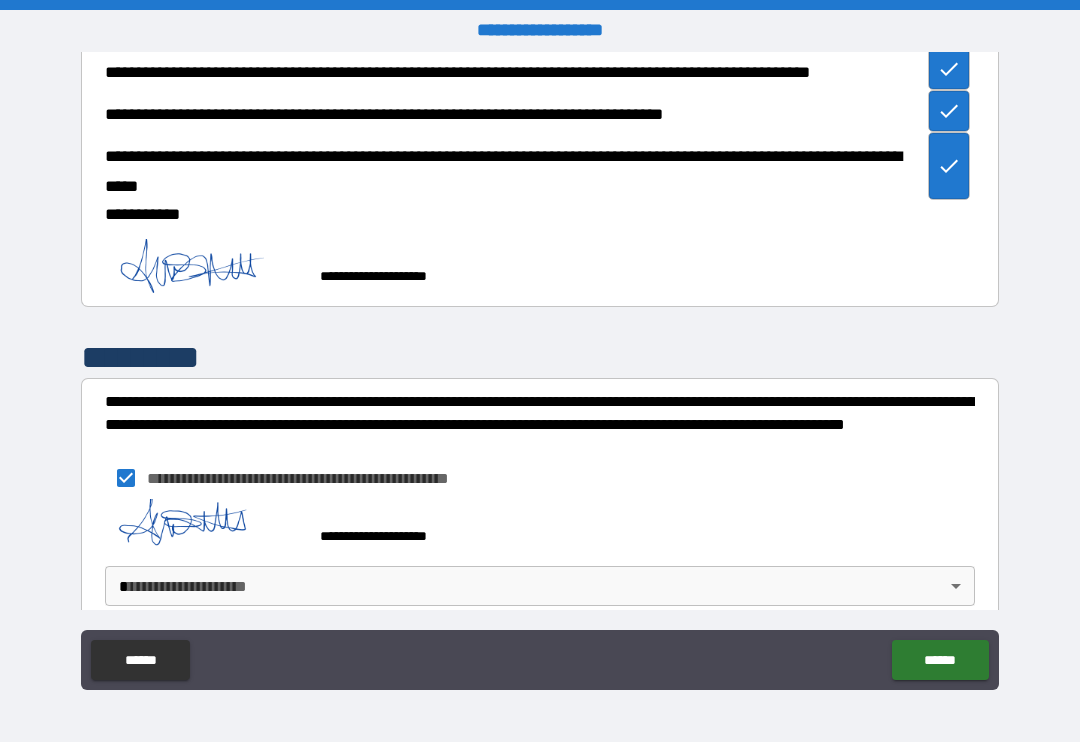 type on "*" 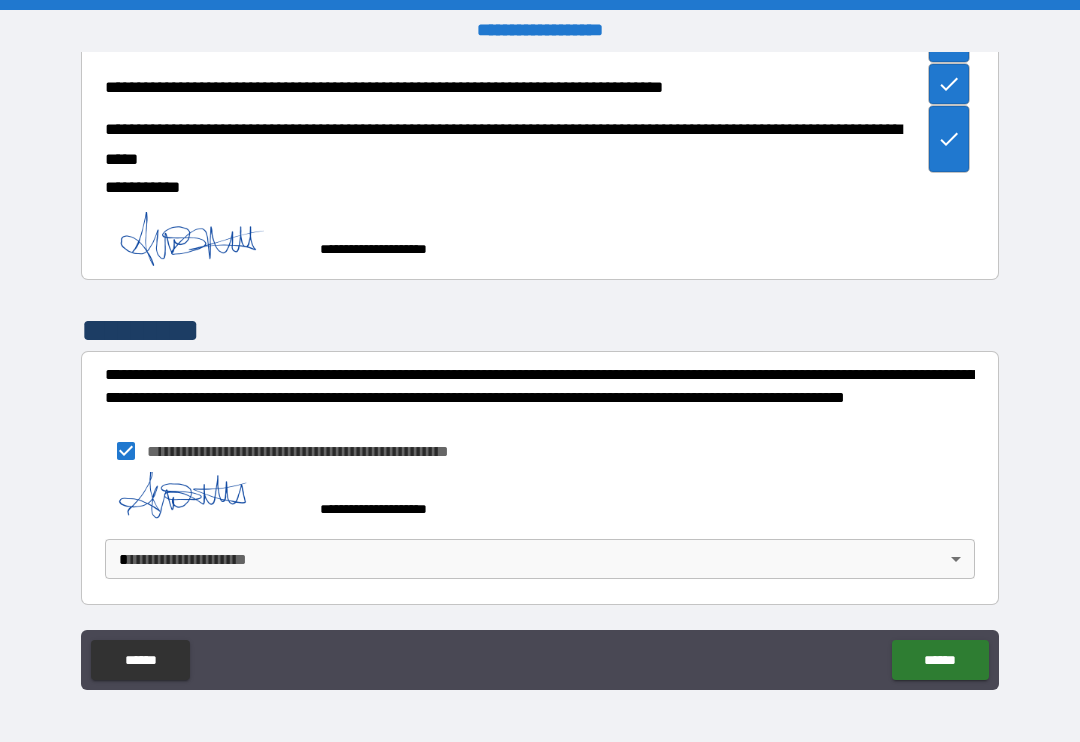 scroll, scrollTop: 1360, scrollLeft: 0, axis: vertical 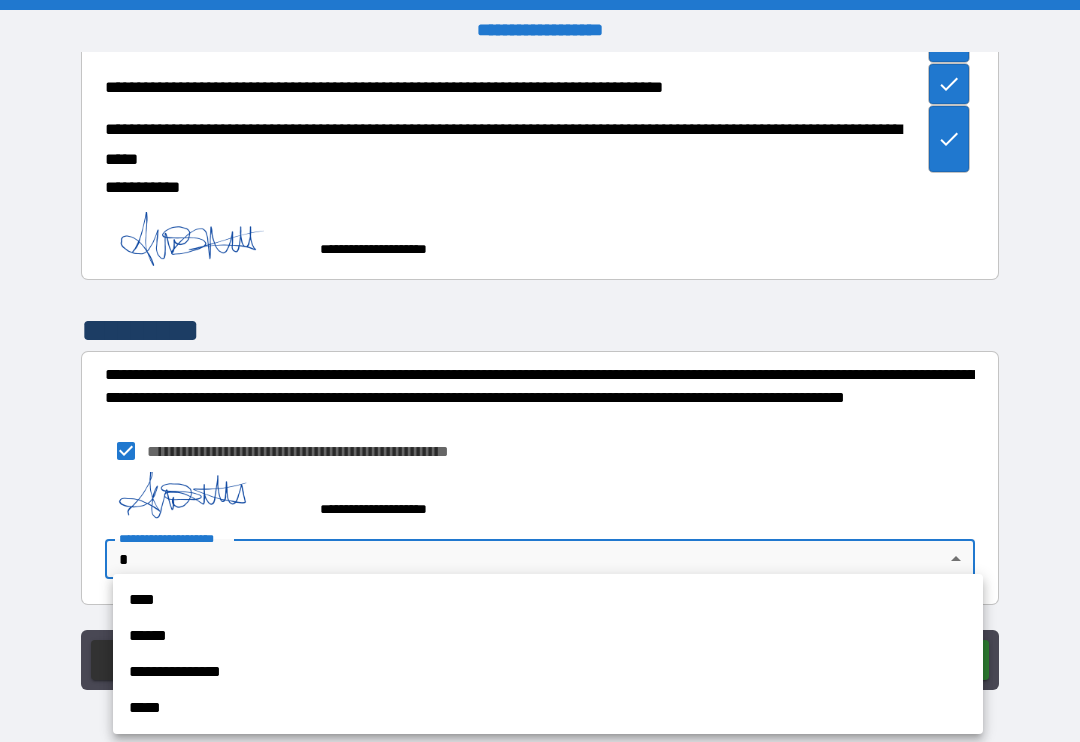 click on "**********" at bounding box center [548, 672] 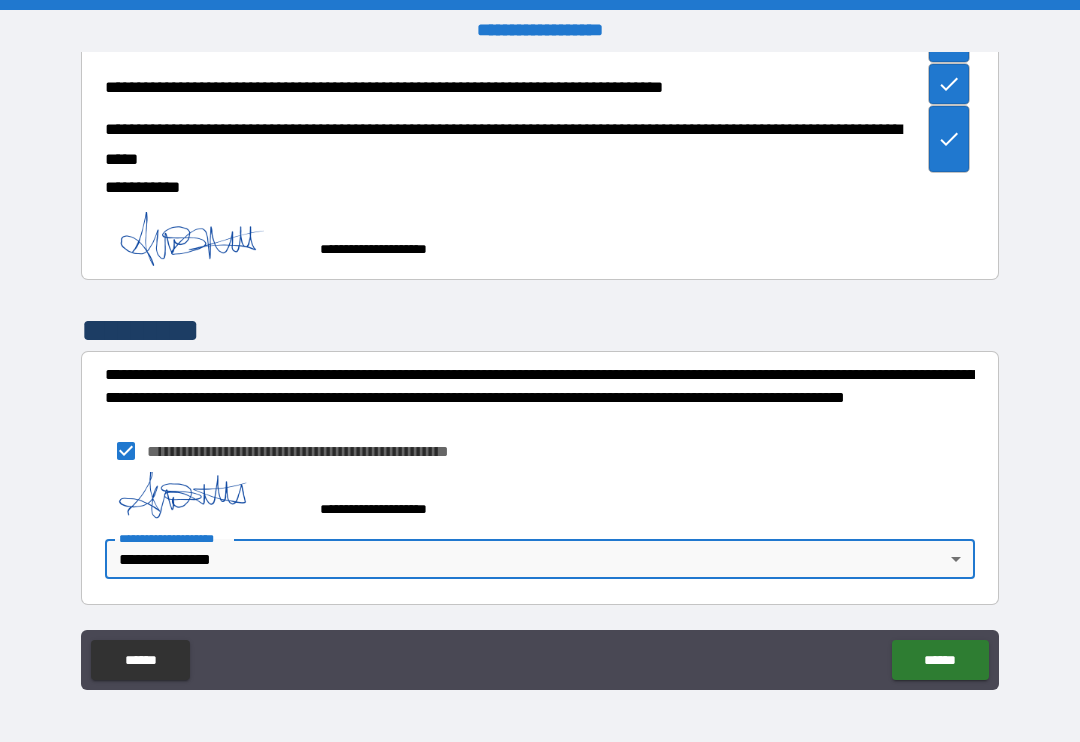 type on "*" 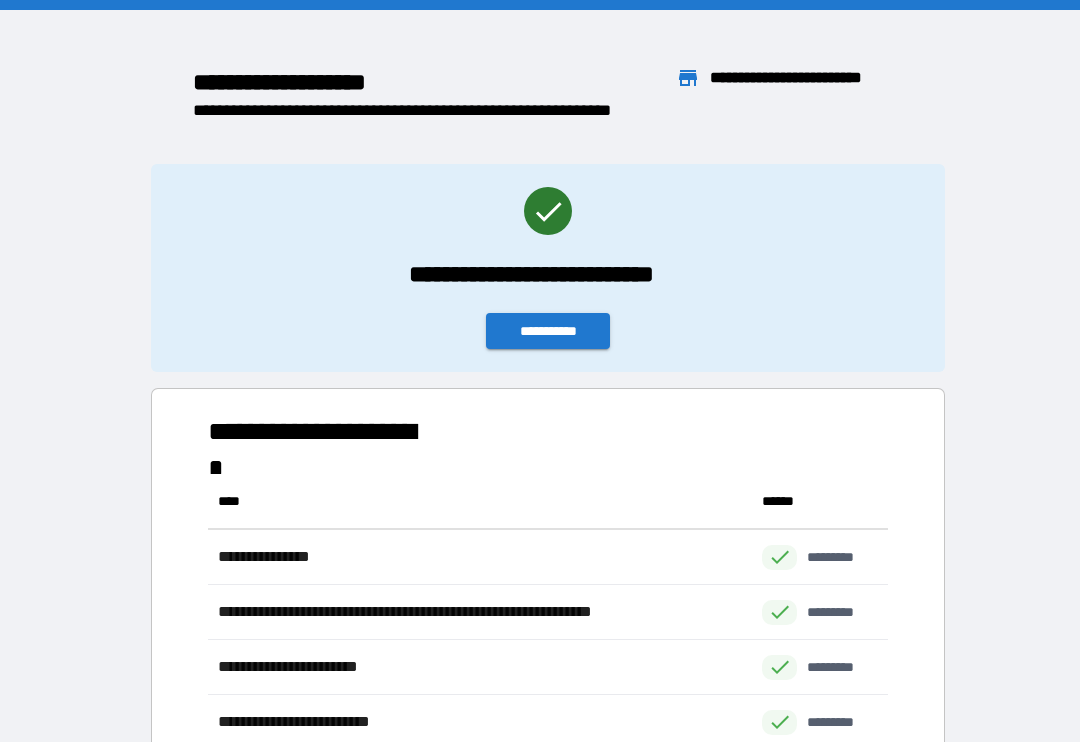 scroll, scrollTop: 1, scrollLeft: 1, axis: both 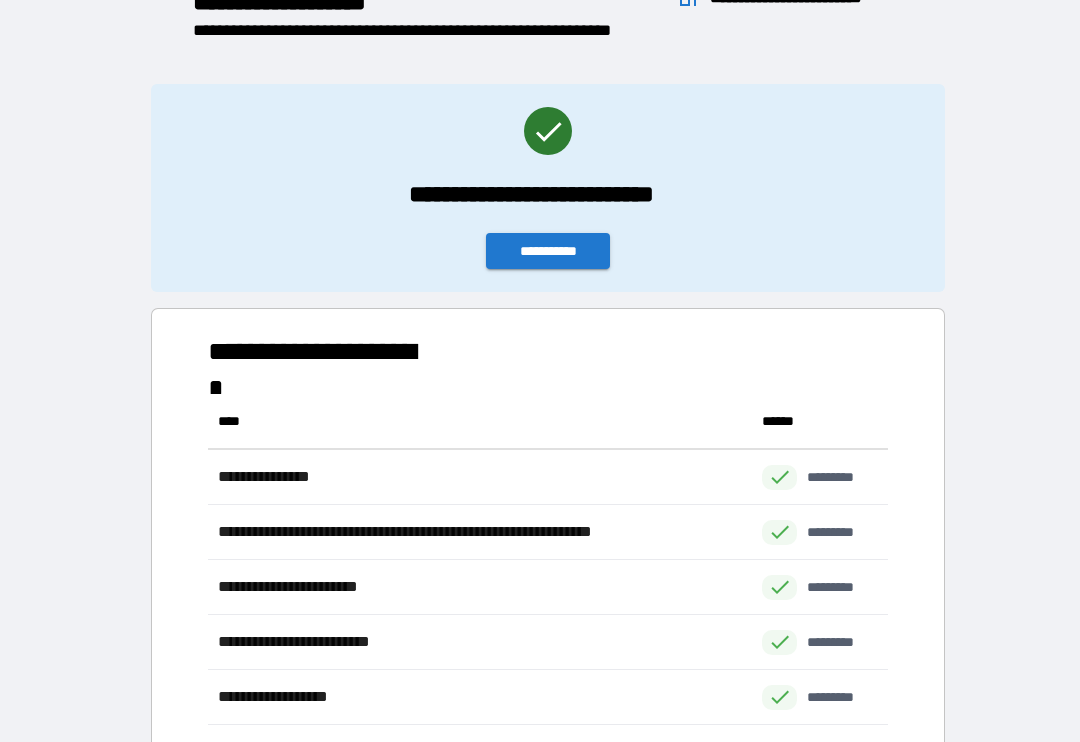 click on "**********" at bounding box center (548, 251) 